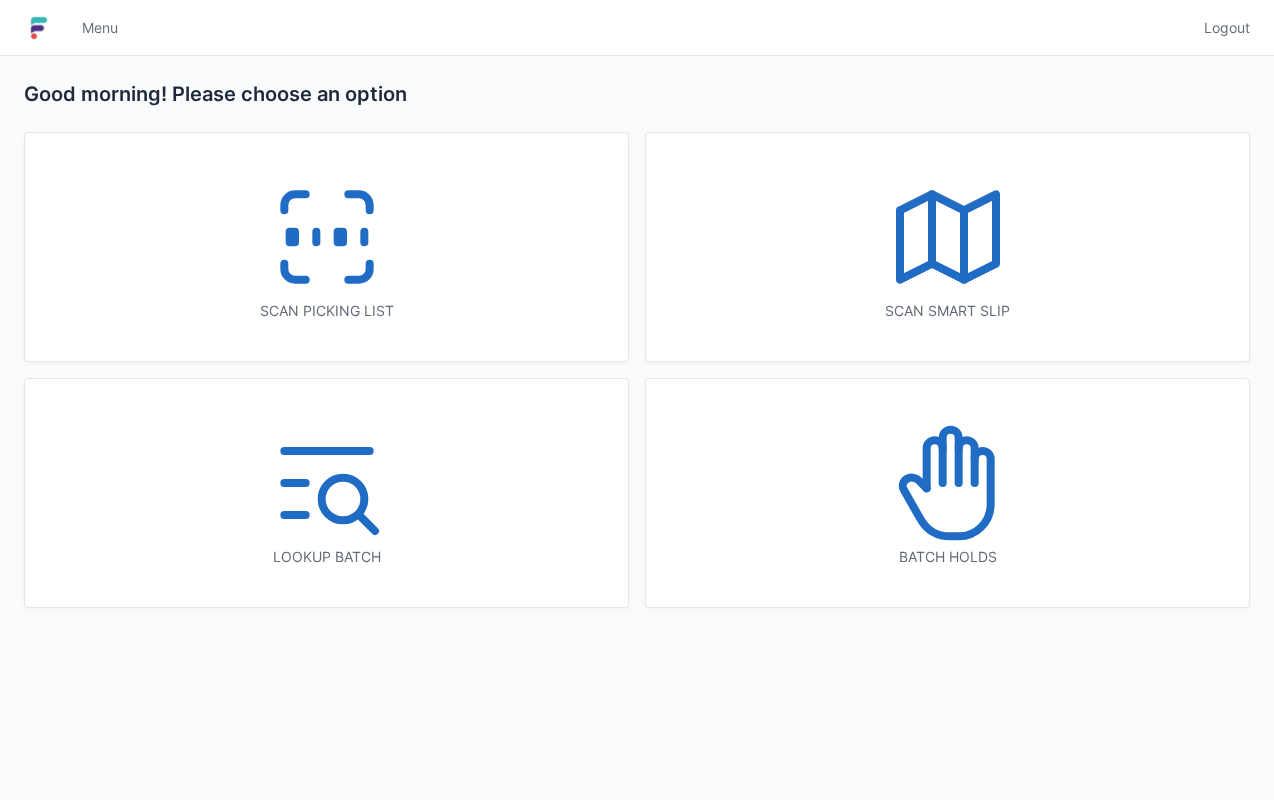 scroll, scrollTop: 0, scrollLeft: 0, axis: both 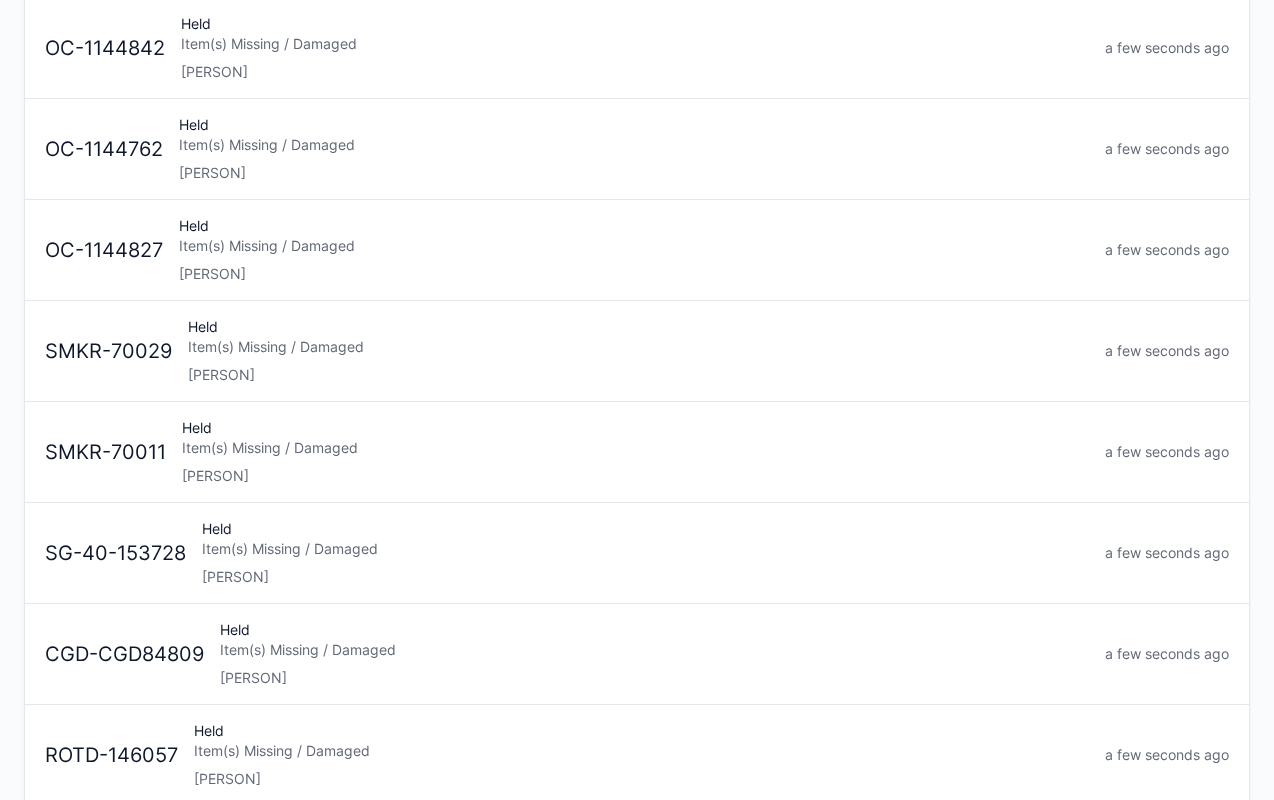 click on "Item(s) Missing / Damaged" at bounding box center (635, 448) 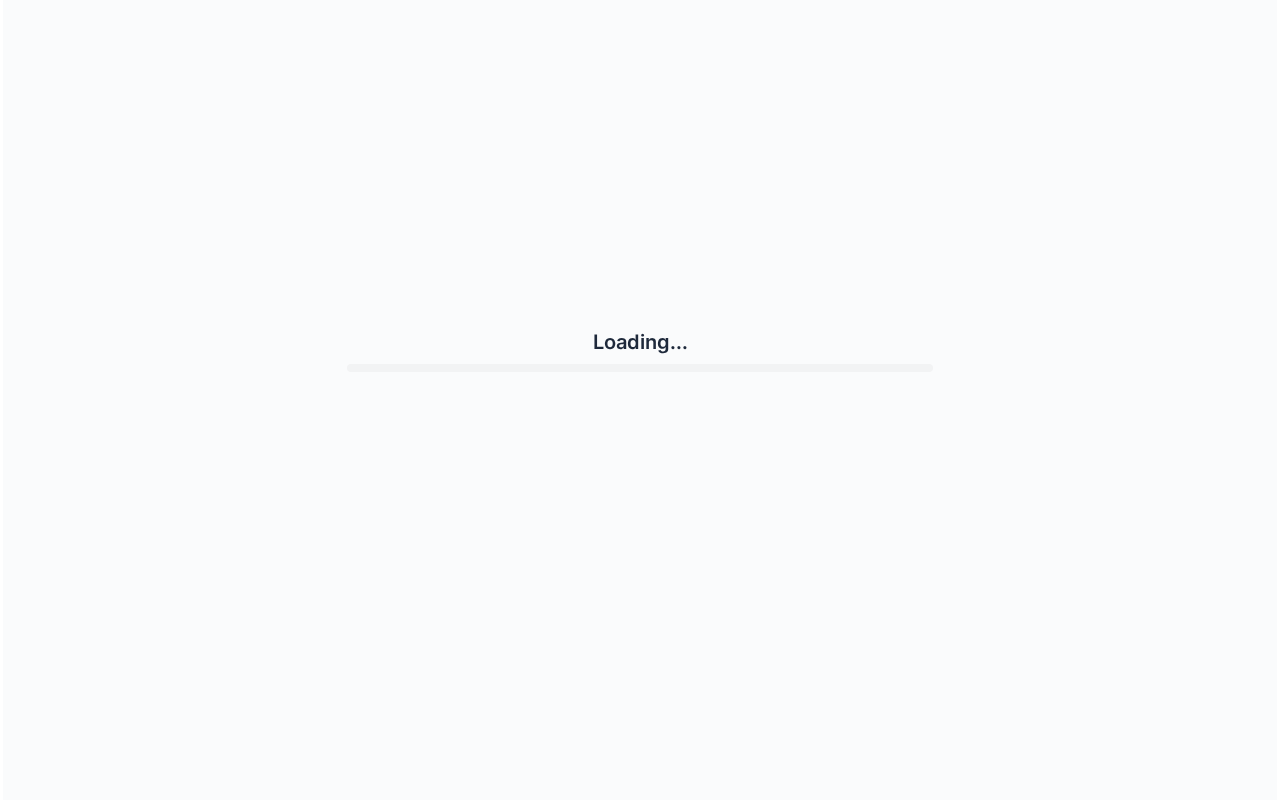 scroll, scrollTop: 0, scrollLeft: 0, axis: both 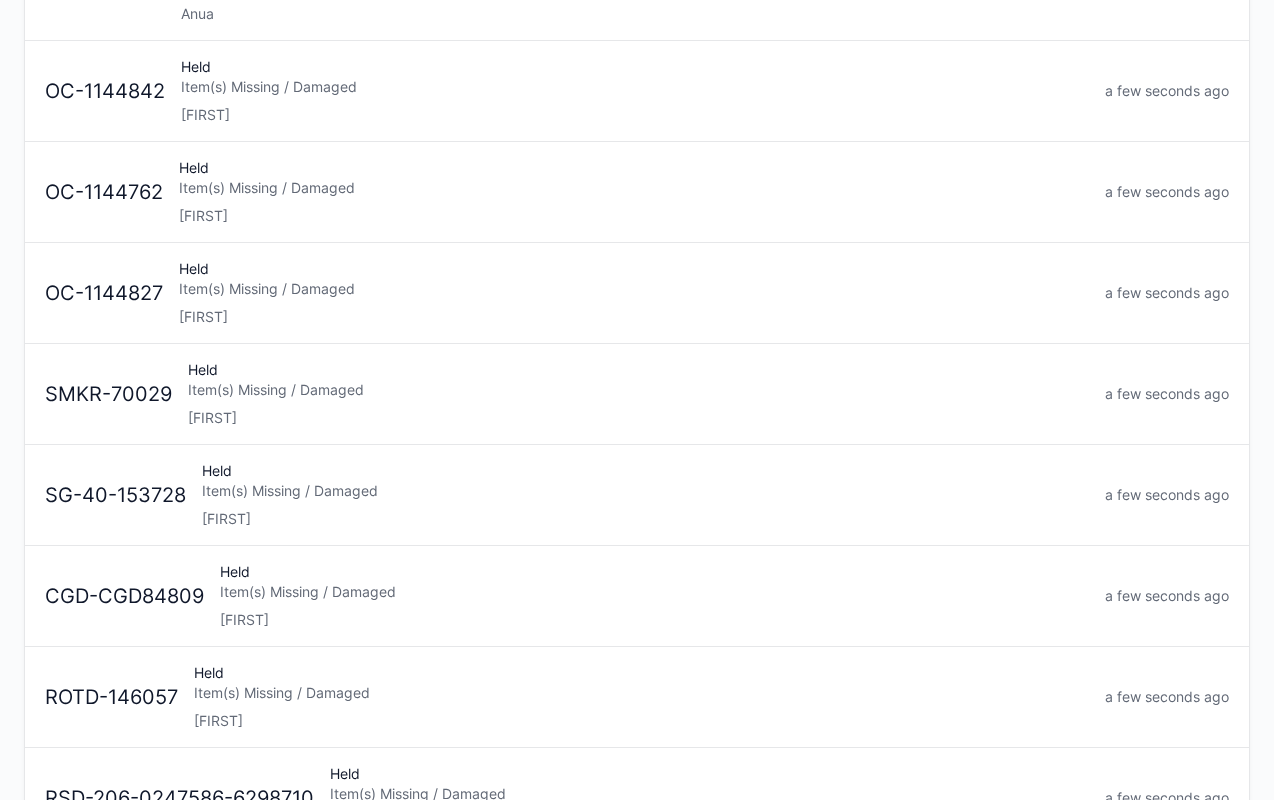 click on "Item(s) Missing / Damaged" at bounding box center [638, 390] 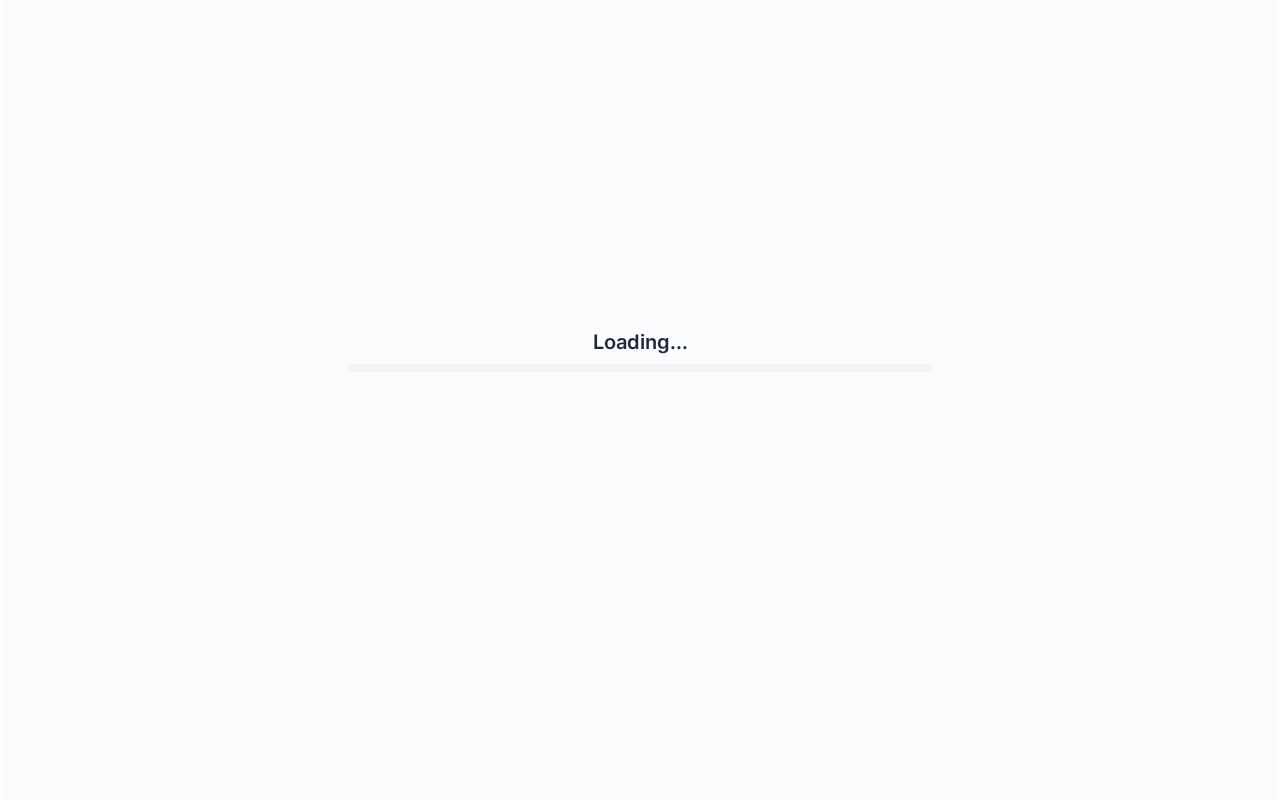 scroll, scrollTop: 0, scrollLeft: 0, axis: both 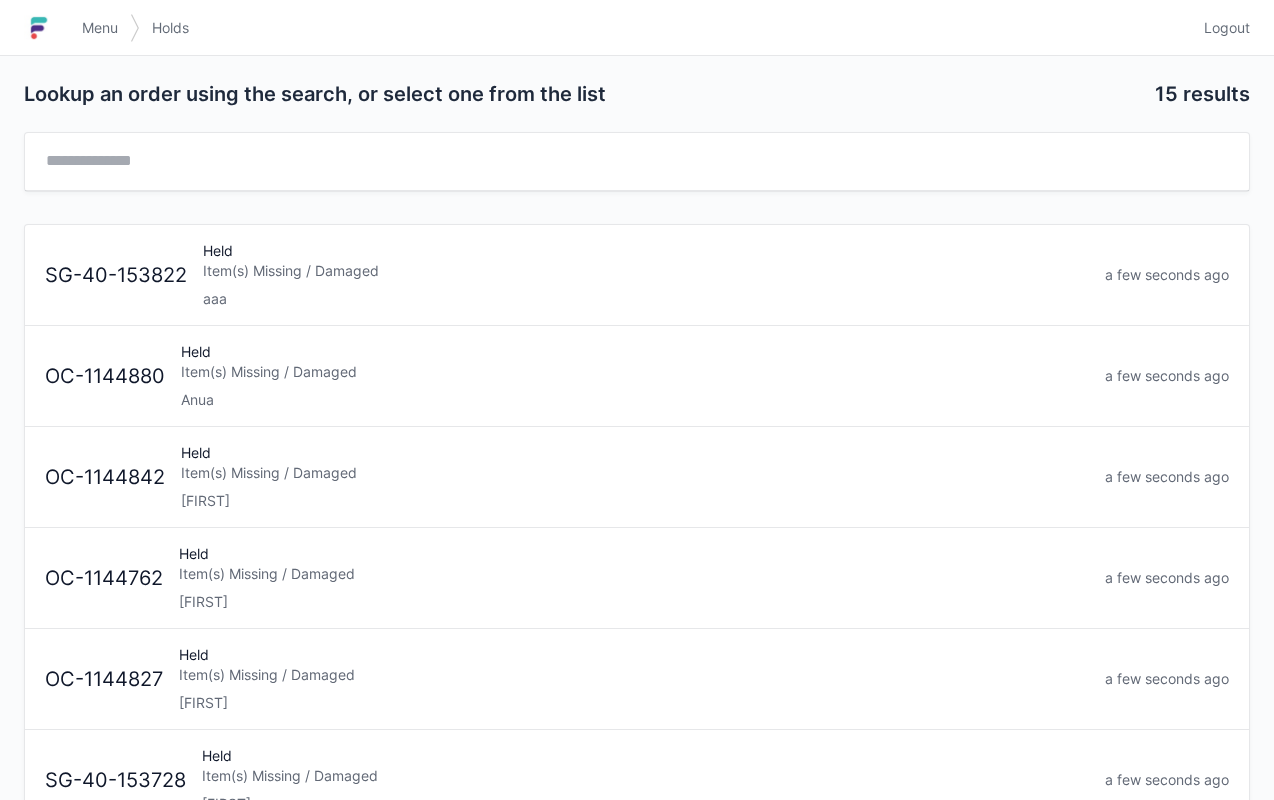 click on "Menu" at bounding box center [100, 28] 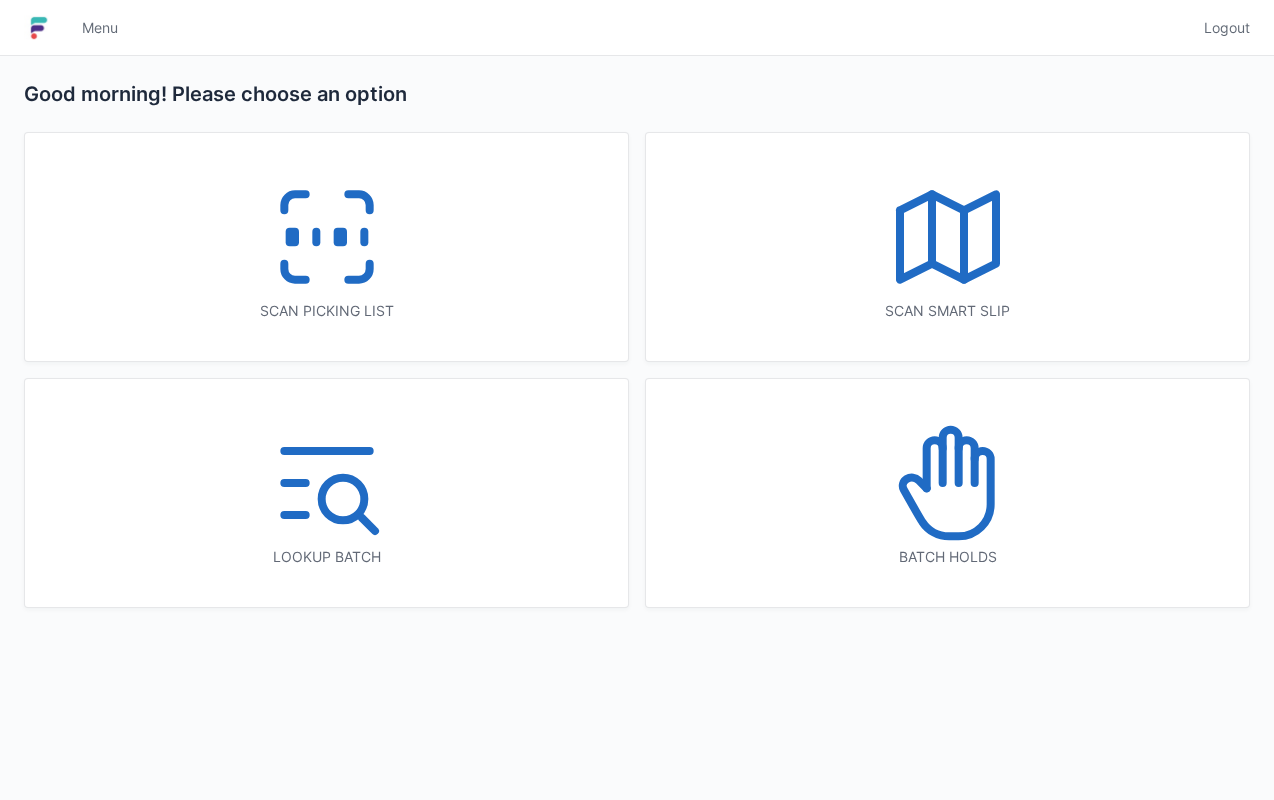 scroll, scrollTop: 0, scrollLeft: 0, axis: both 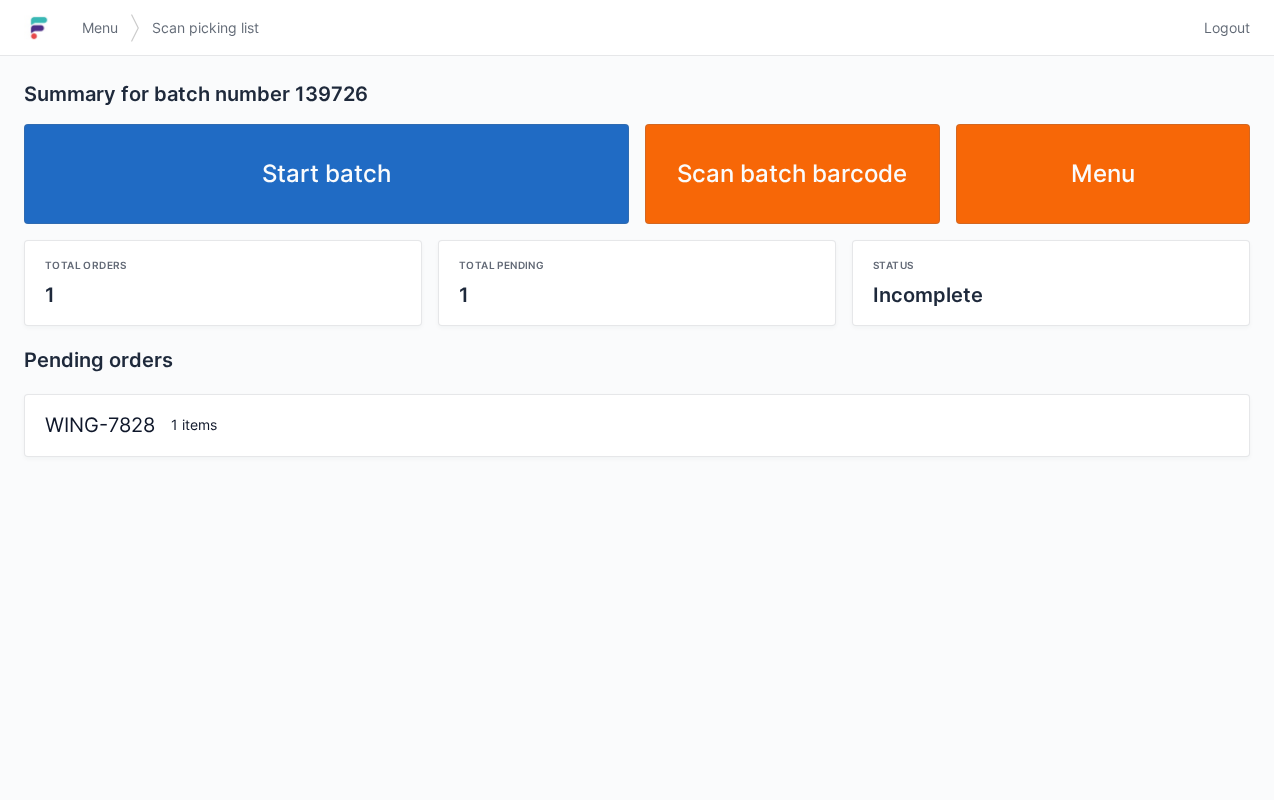 click on "Start batch" at bounding box center (326, 174) 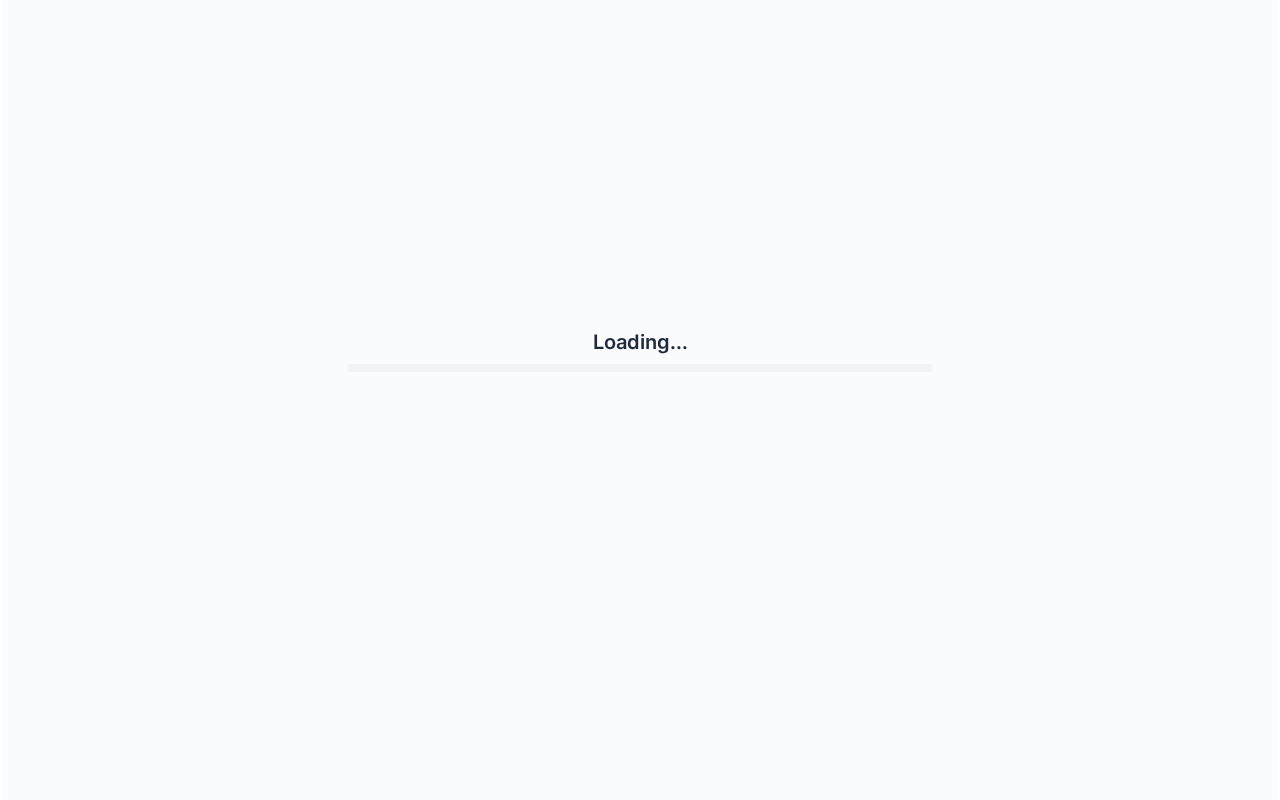 scroll, scrollTop: 0, scrollLeft: 0, axis: both 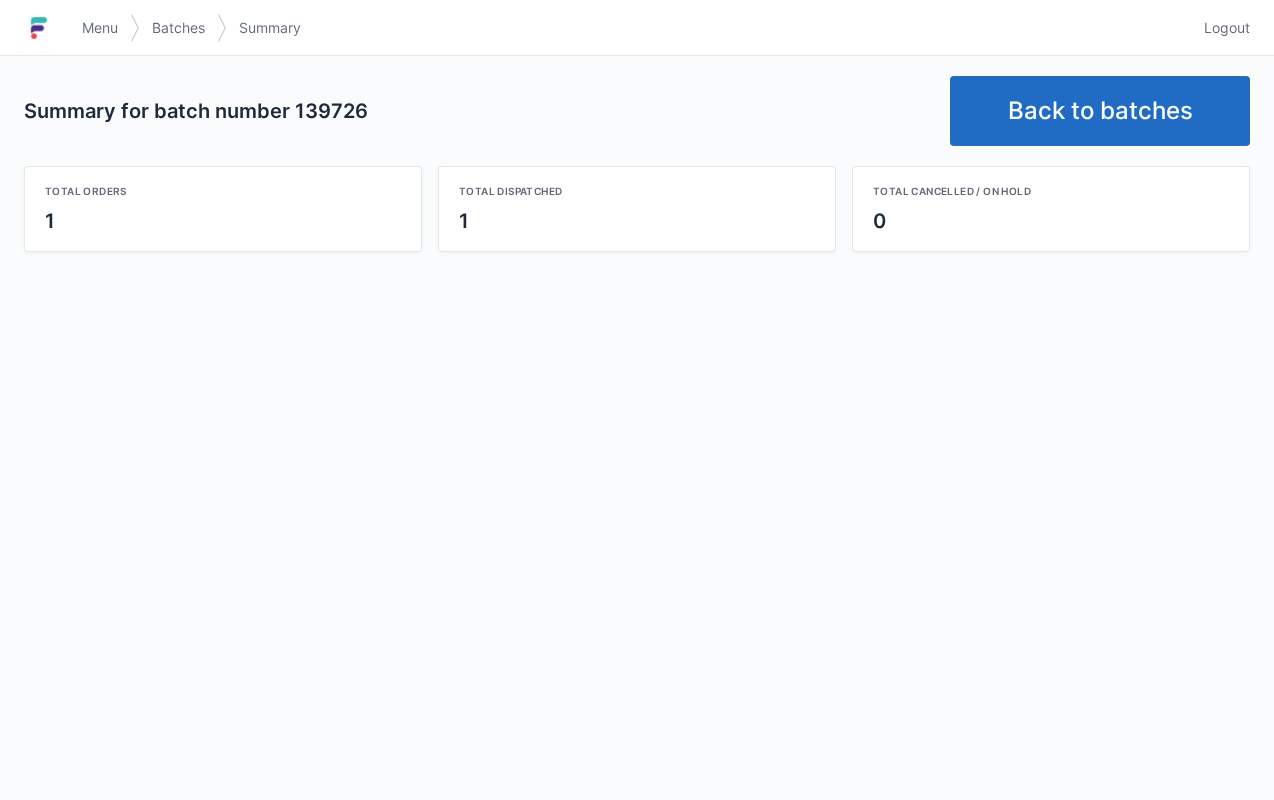 click on "Back to batches" at bounding box center [1100, 111] 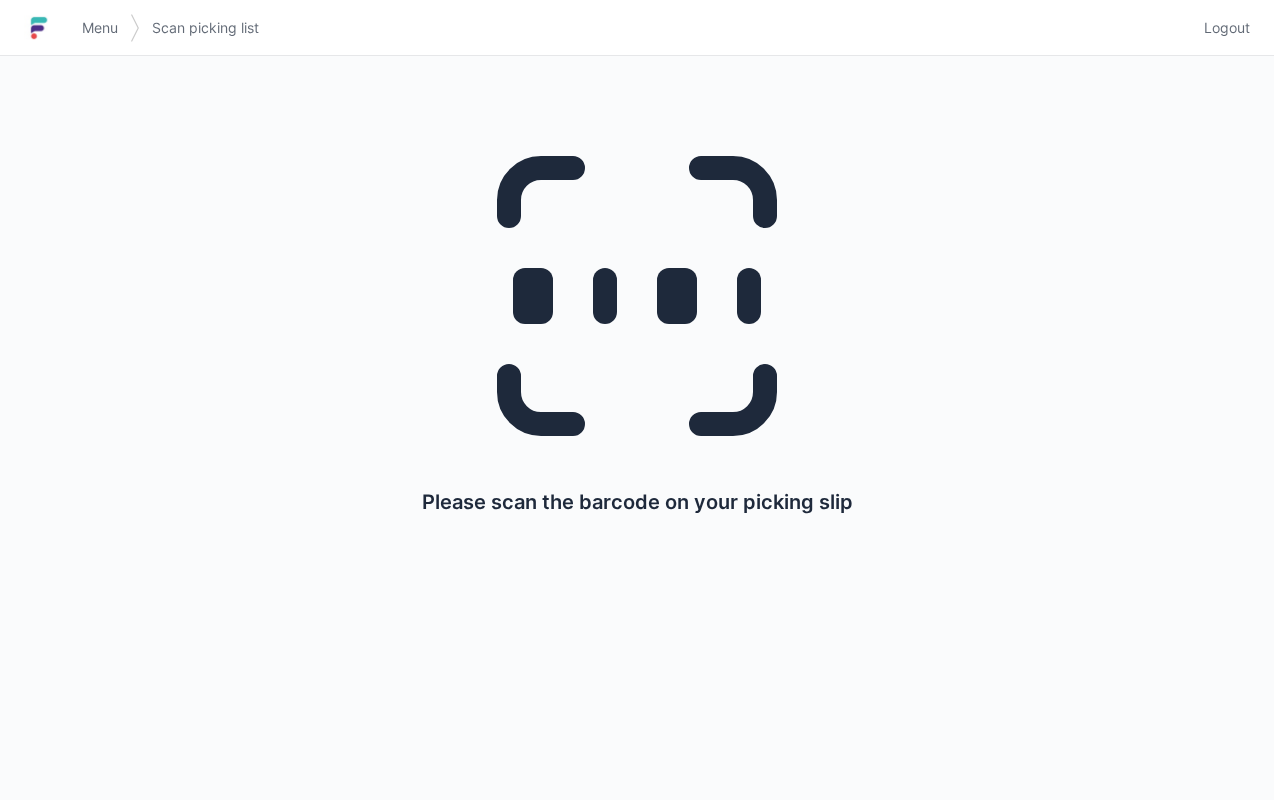 scroll, scrollTop: 0, scrollLeft: 0, axis: both 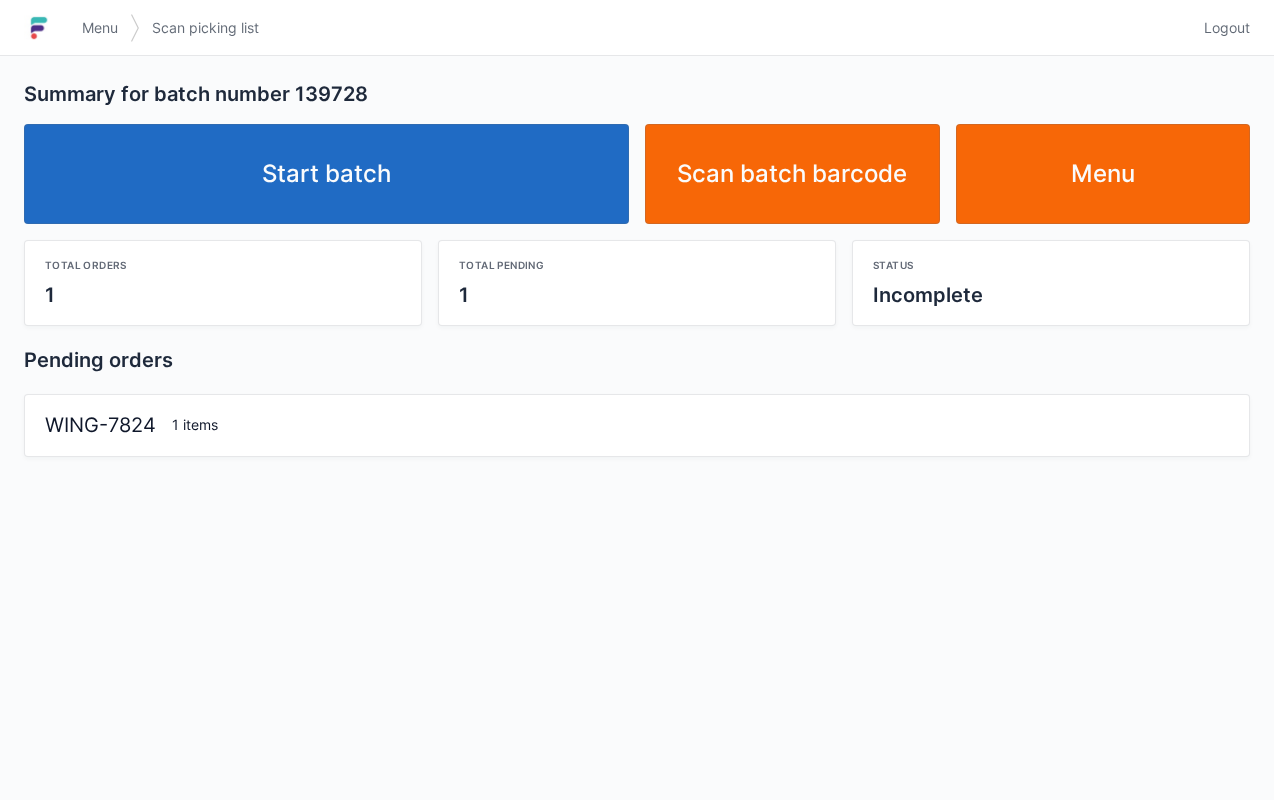 click on "Start batch" at bounding box center [326, 174] 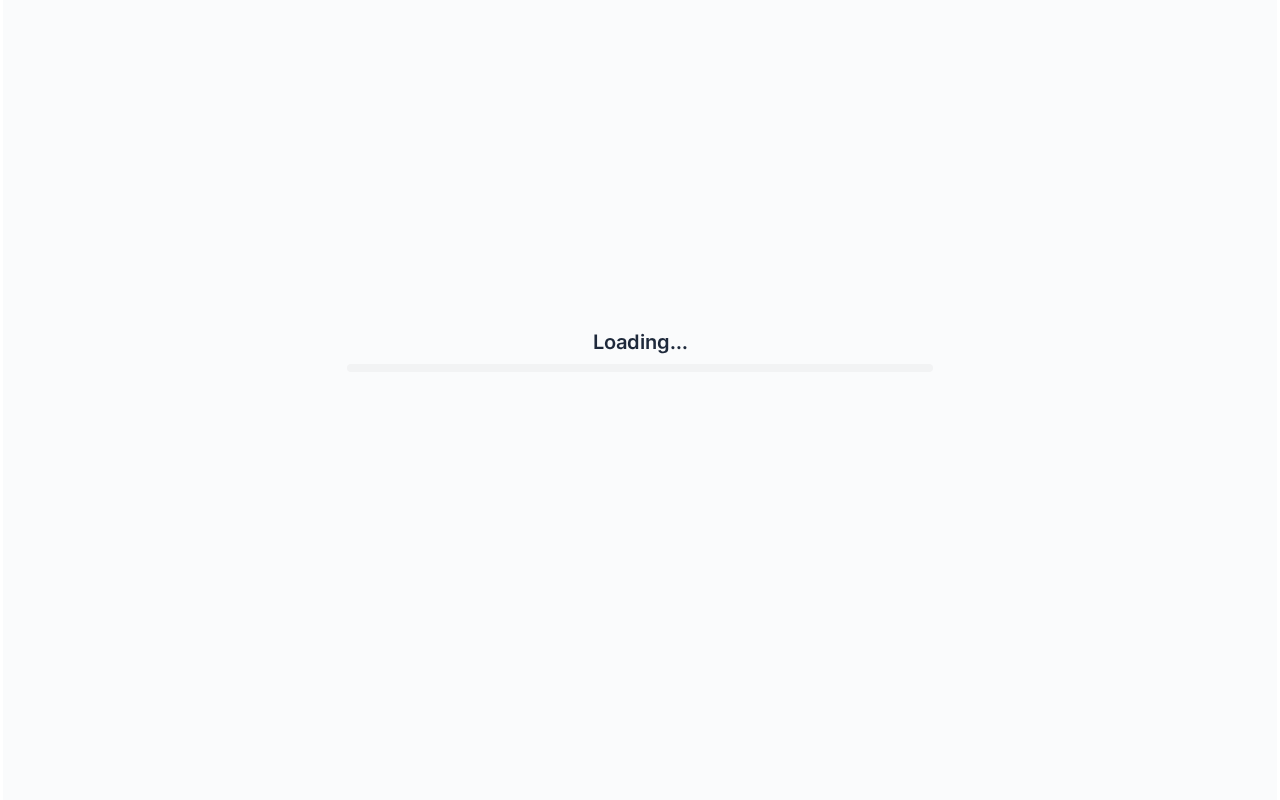 scroll, scrollTop: 0, scrollLeft: 0, axis: both 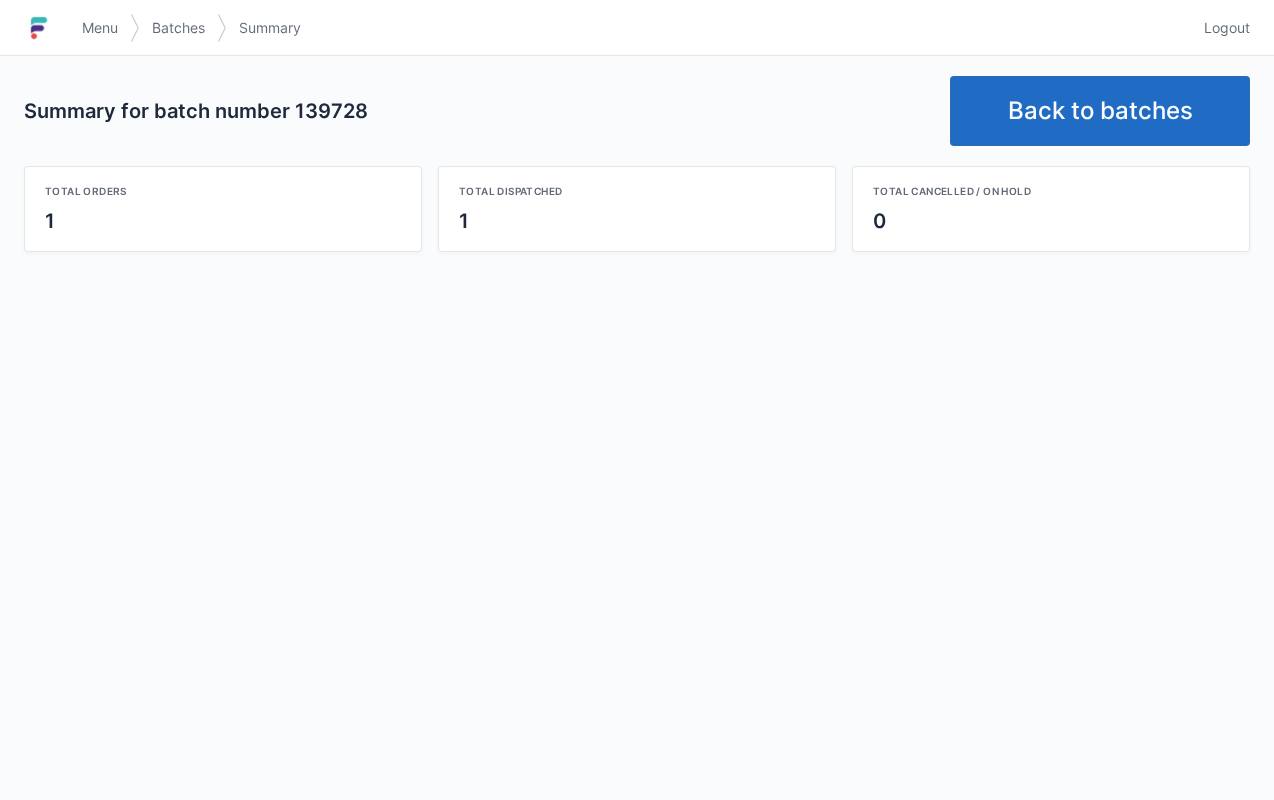 click on "Back to batches" at bounding box center (1100, 111) 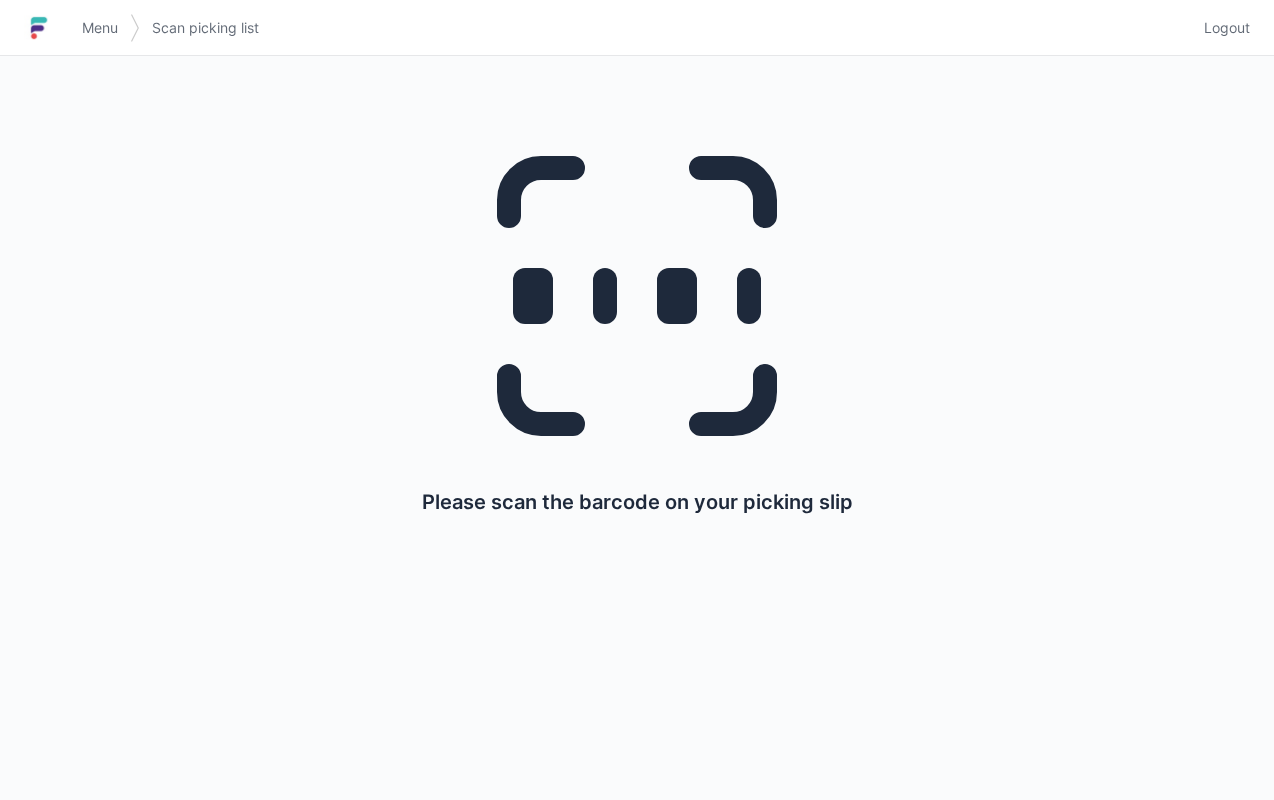 scroll, scrollTop: 0, scrollLeft: 0, axis: both 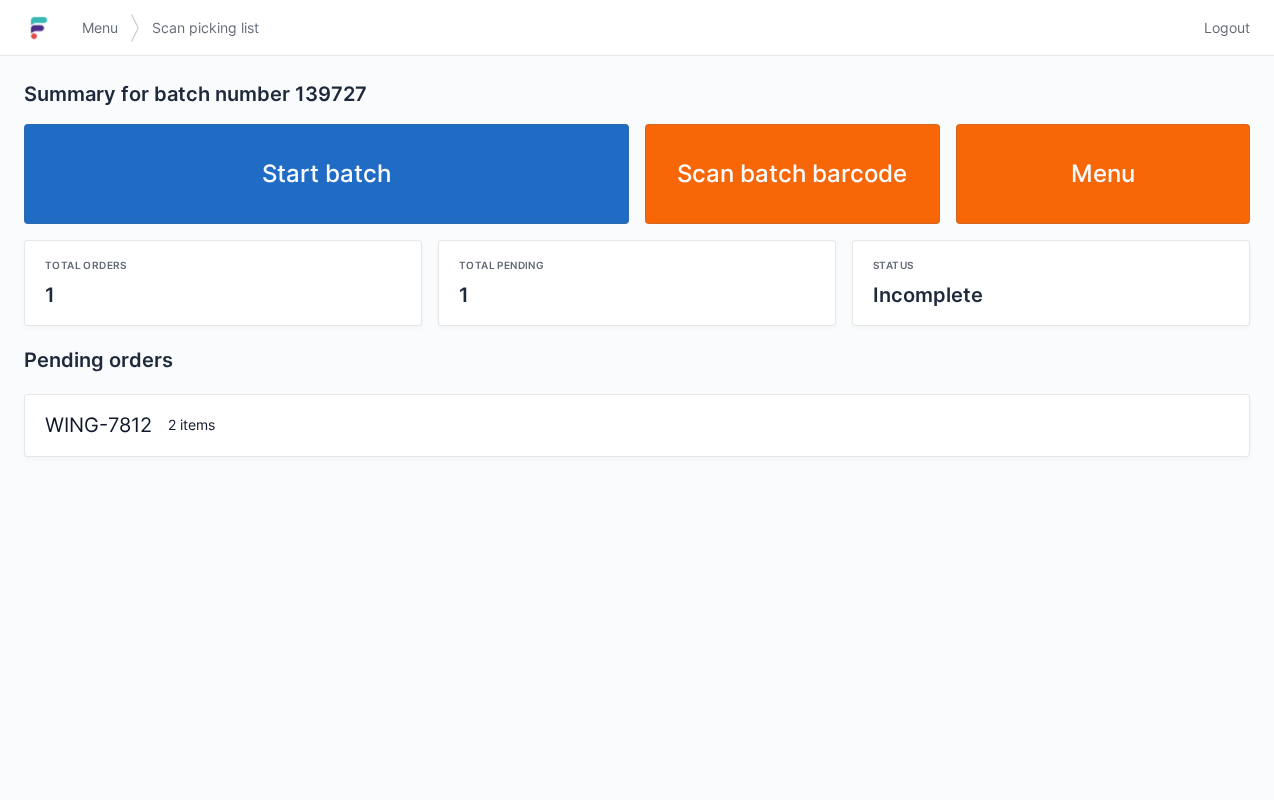 click on "Start batch" at bounding box center (326, 174) 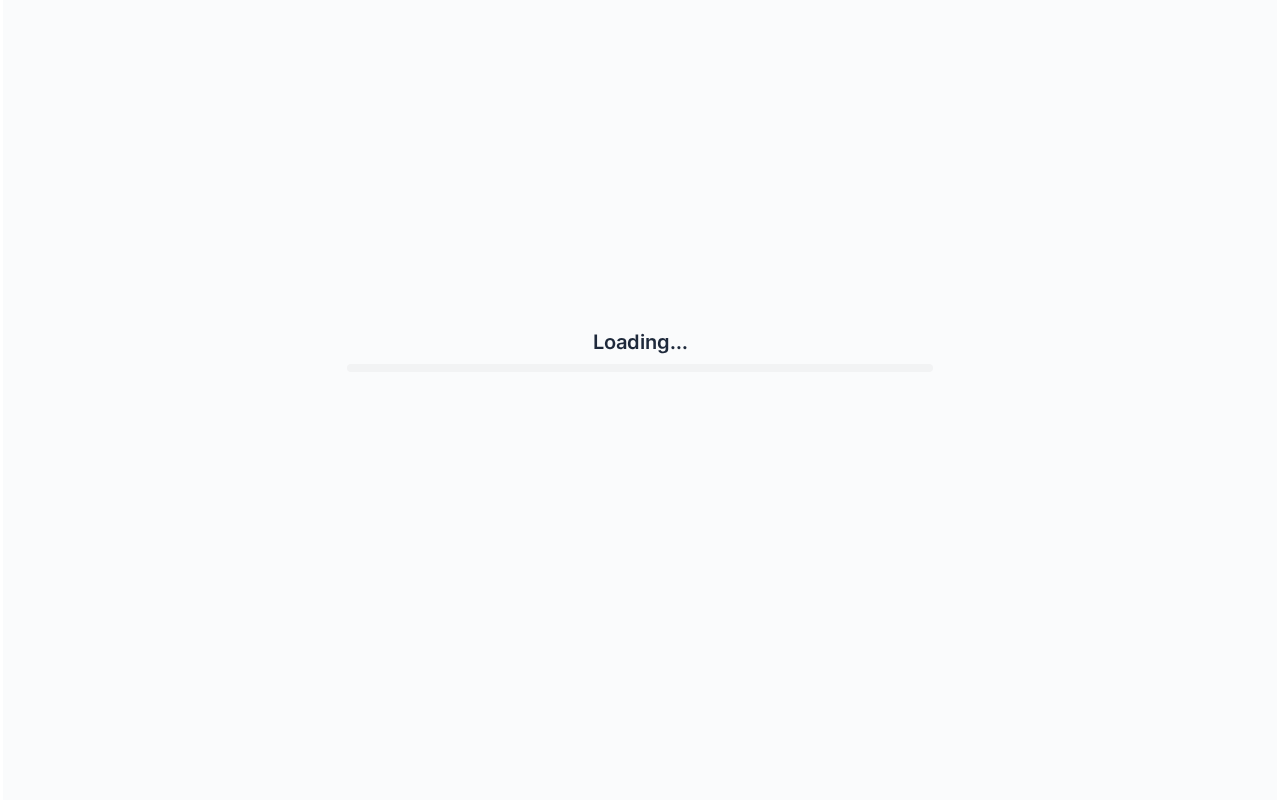 scroll, scrollTop: 0, scrollLeft: 0, axis: both 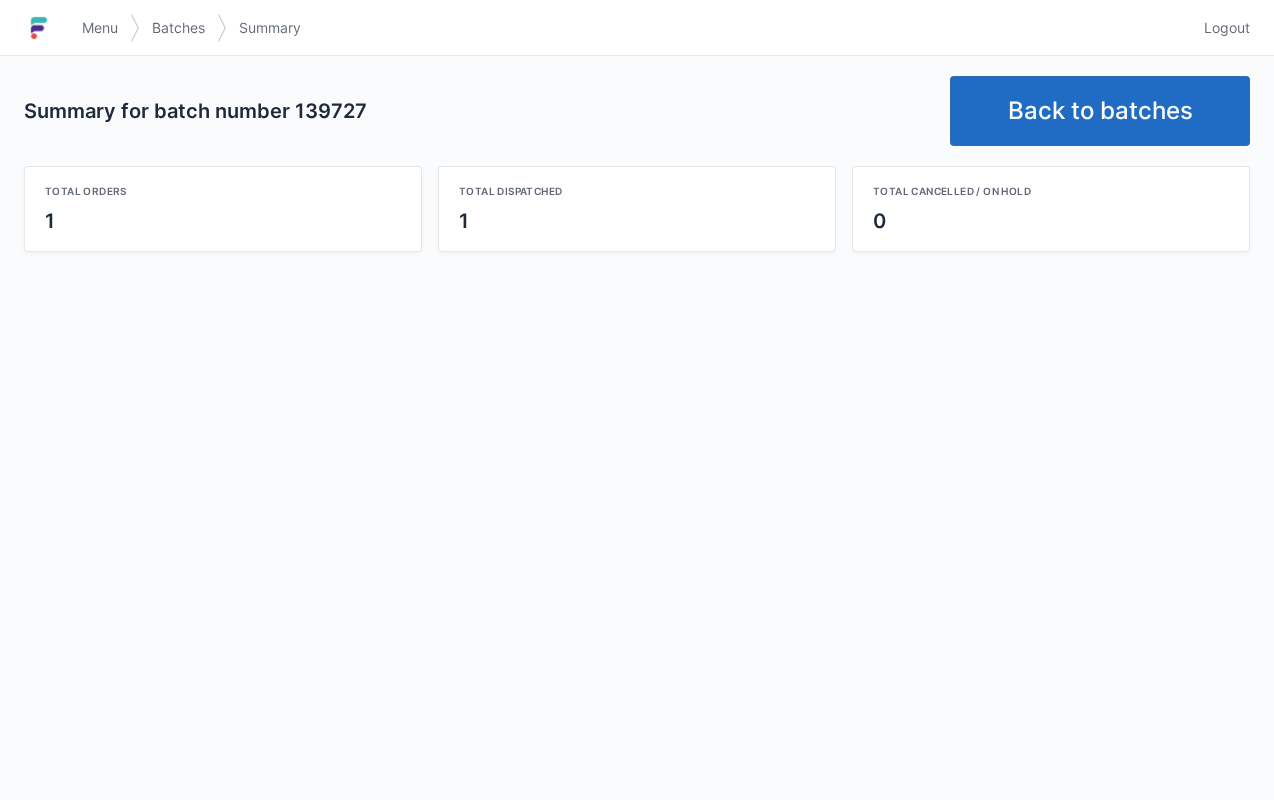 click on "Back to batches" at bounding box center [1100, 111] 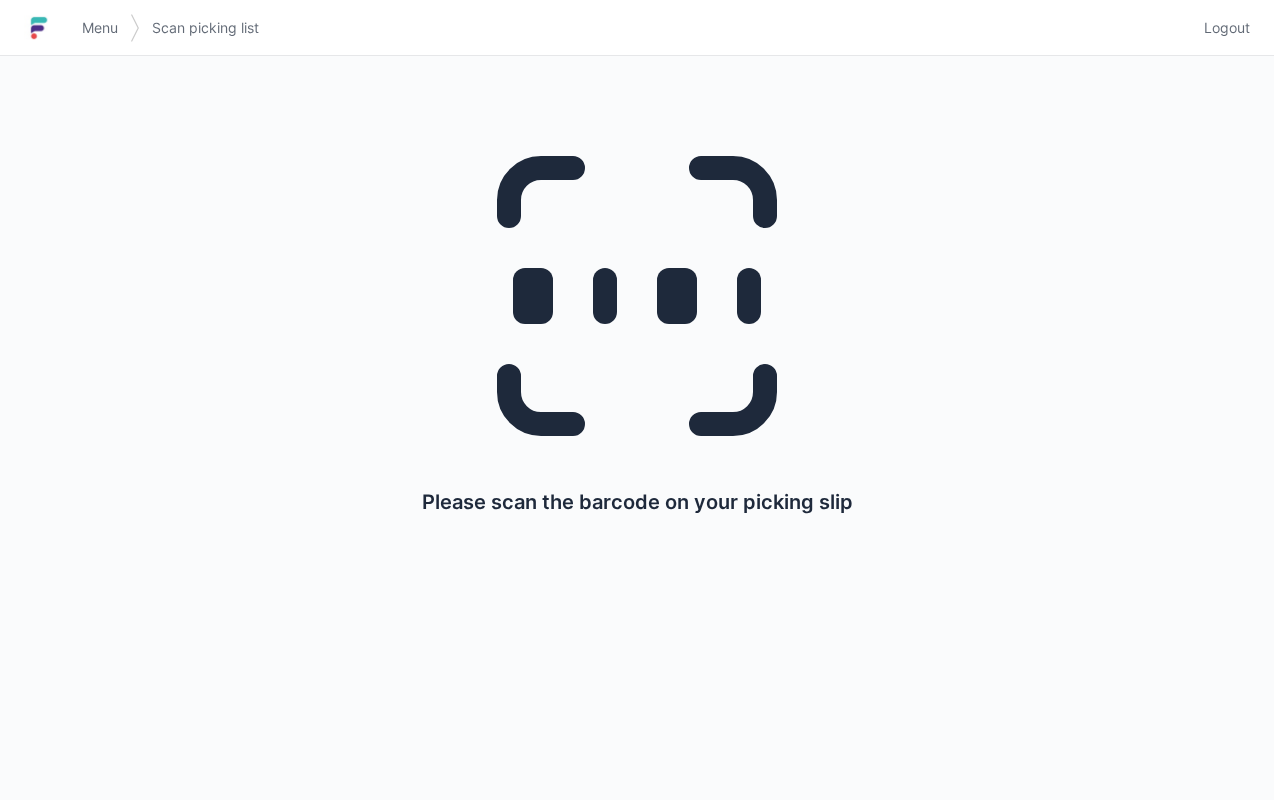 scroll, scrollTop: 0, scrollLeft: 0, axis: both 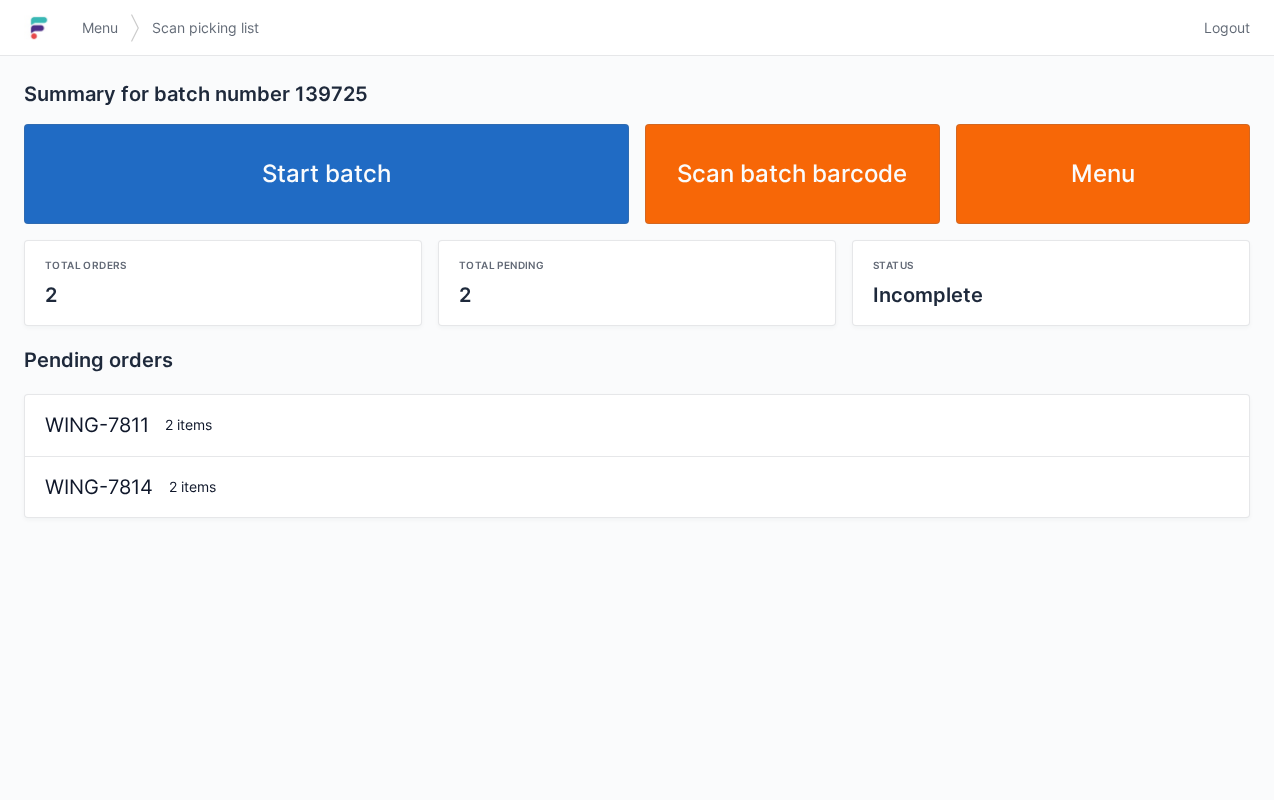 click on "Start batch" at bounding box center (326, 174) 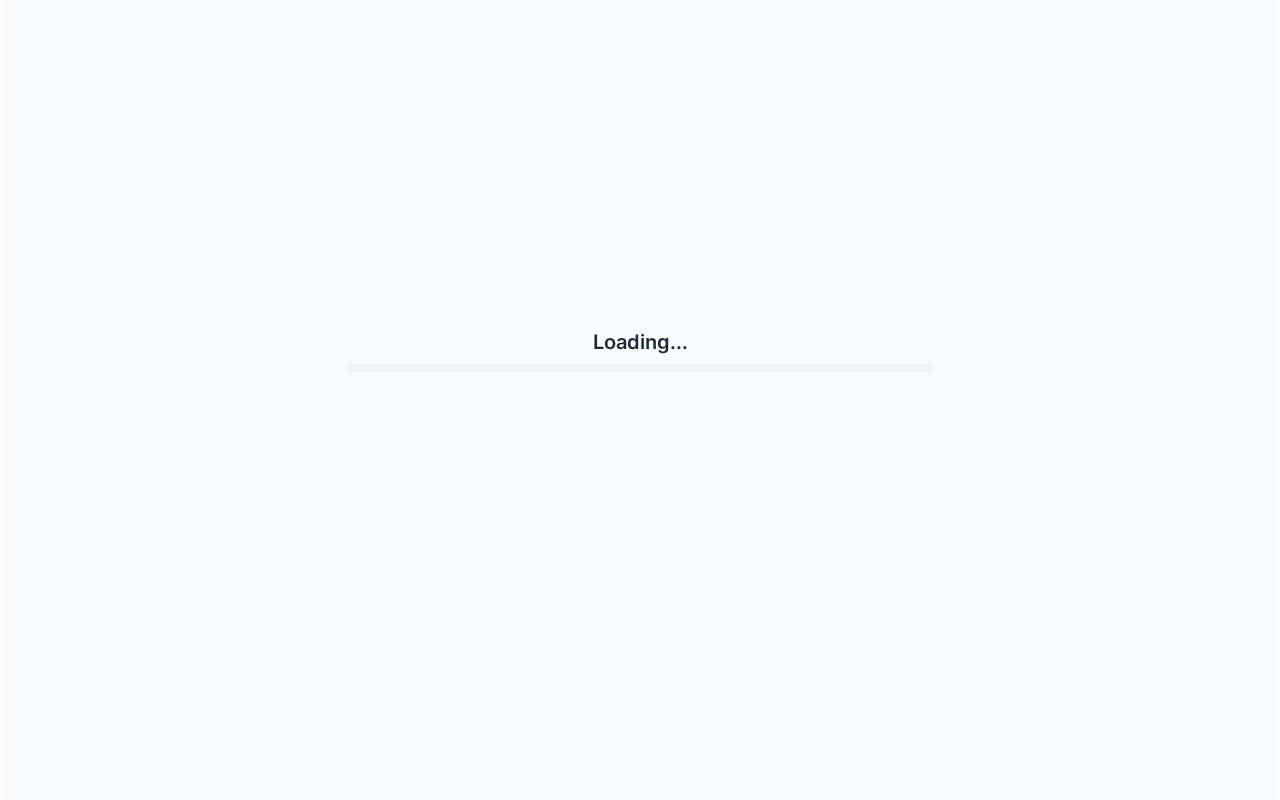 scroll, scrollTop: 0, scrollLeft: 0, axis: both 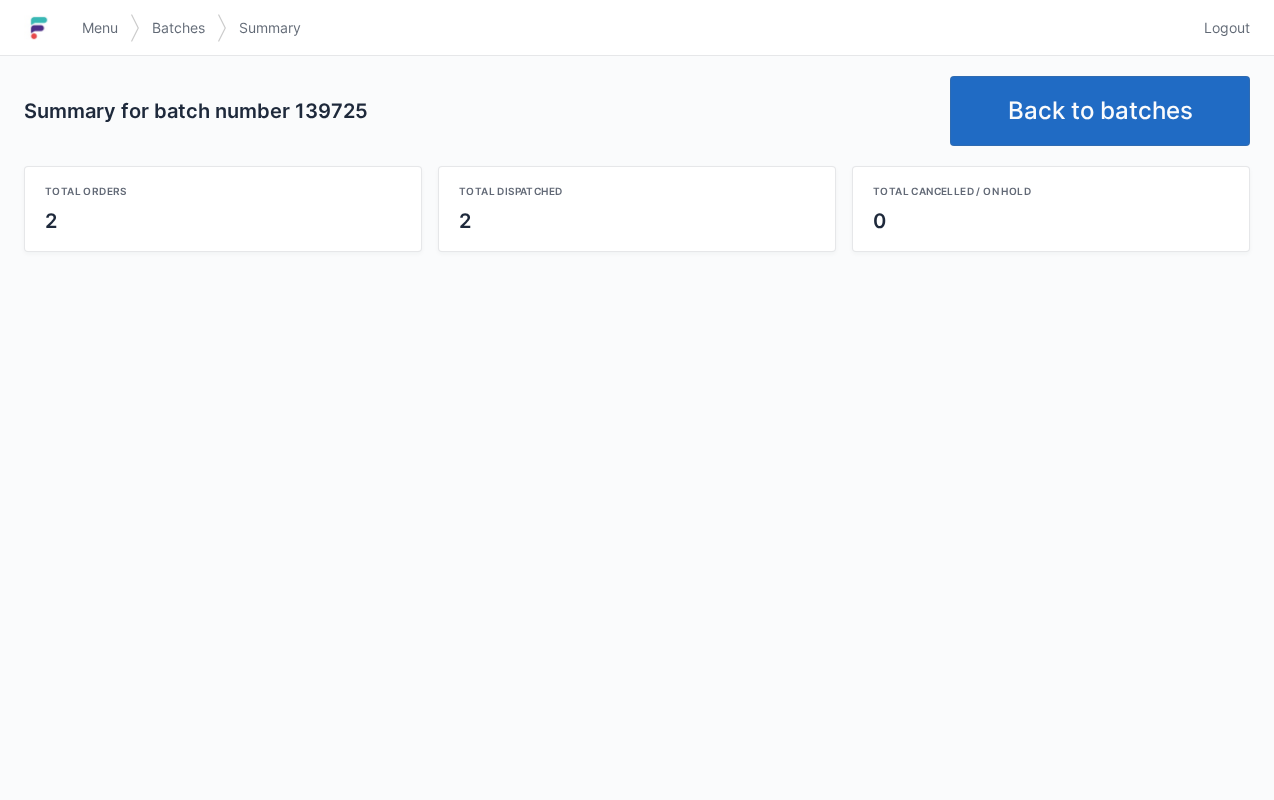 click on "Back to batches" at bounding box center (1100, 111) 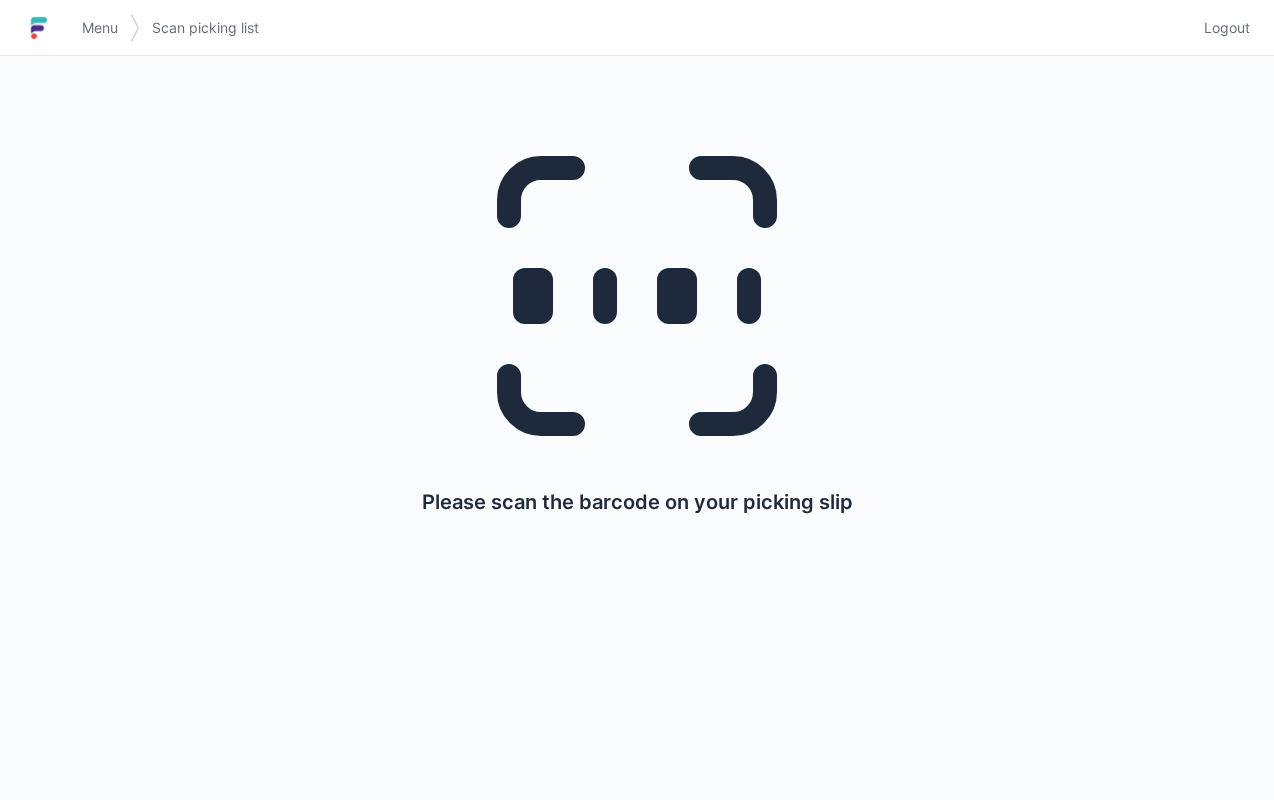 scroll, scrollTop: 0, scrollLeft: 0, axis: both 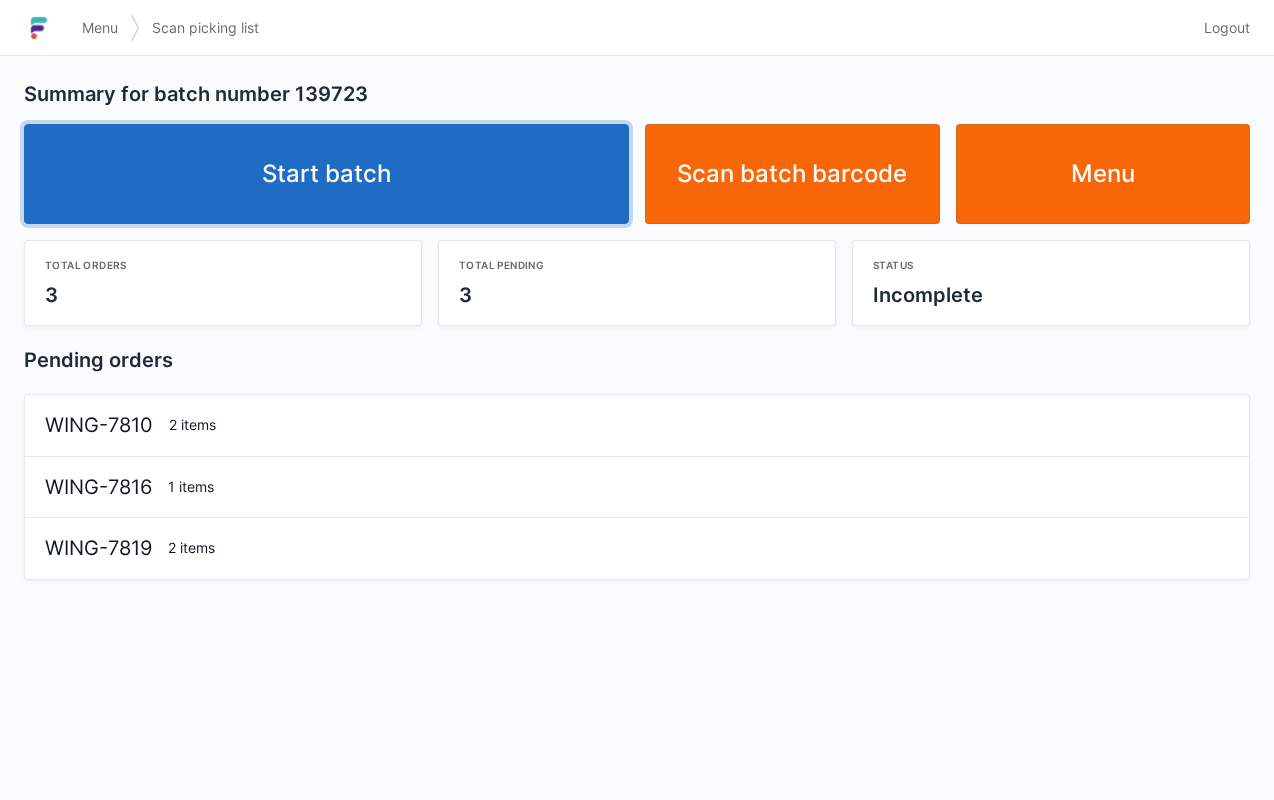 click on "Start batch" at bounding box center (326, 174) 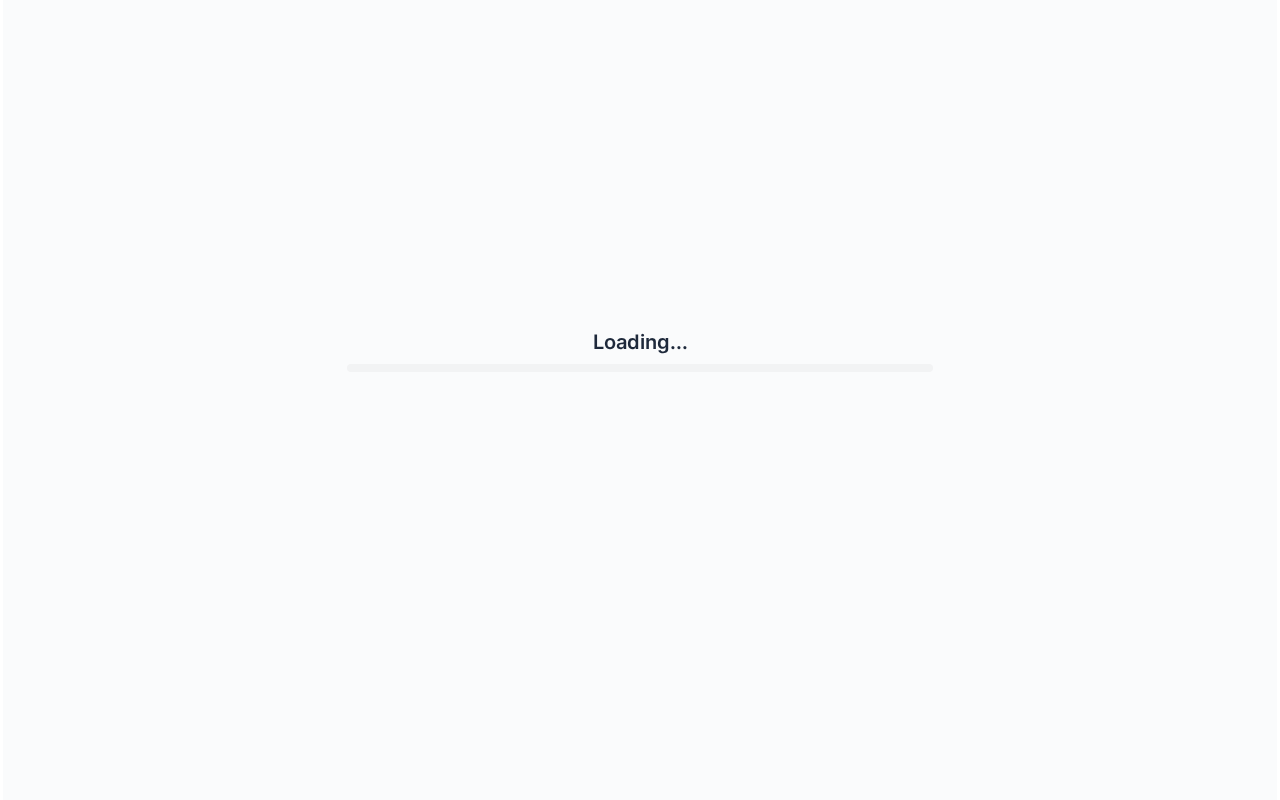 scroll, scrollTop: 0, scrollLeft: 0, axis: both 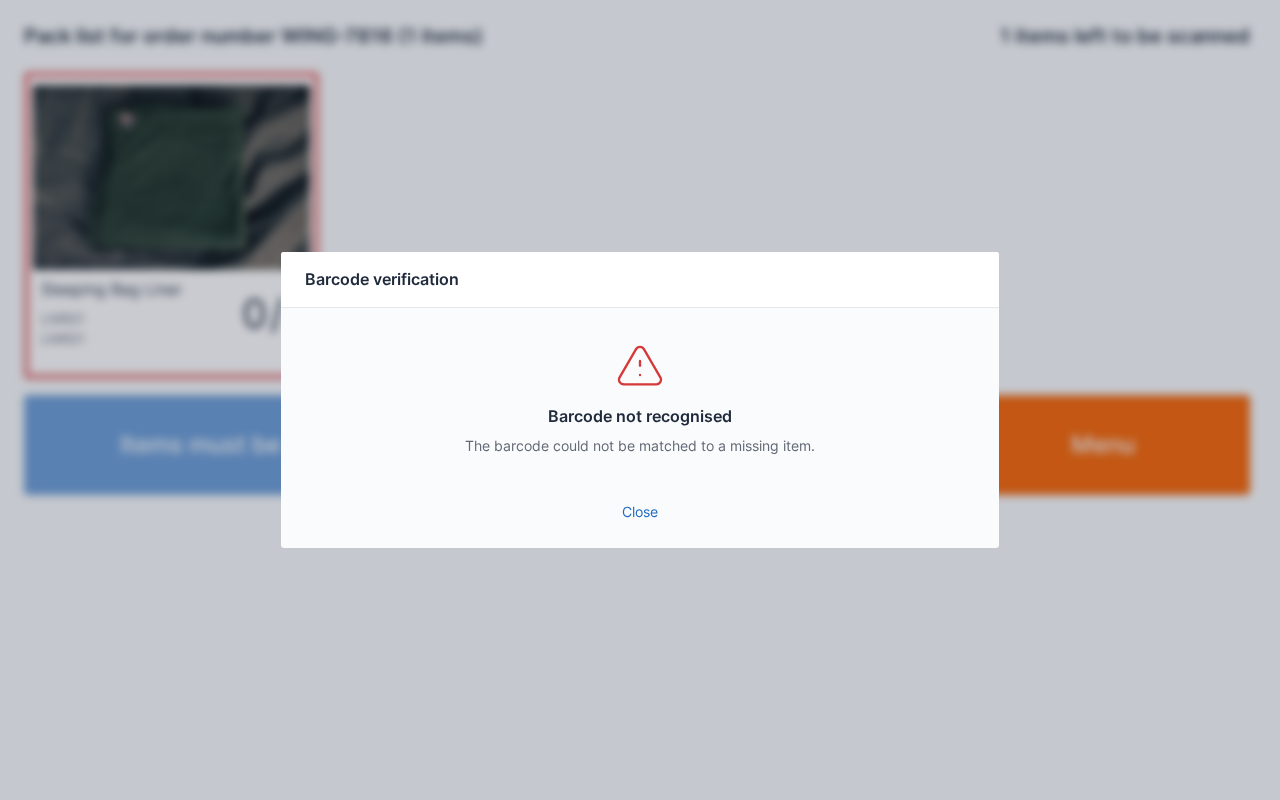 click on "Close" at bounding box center [640, 512] 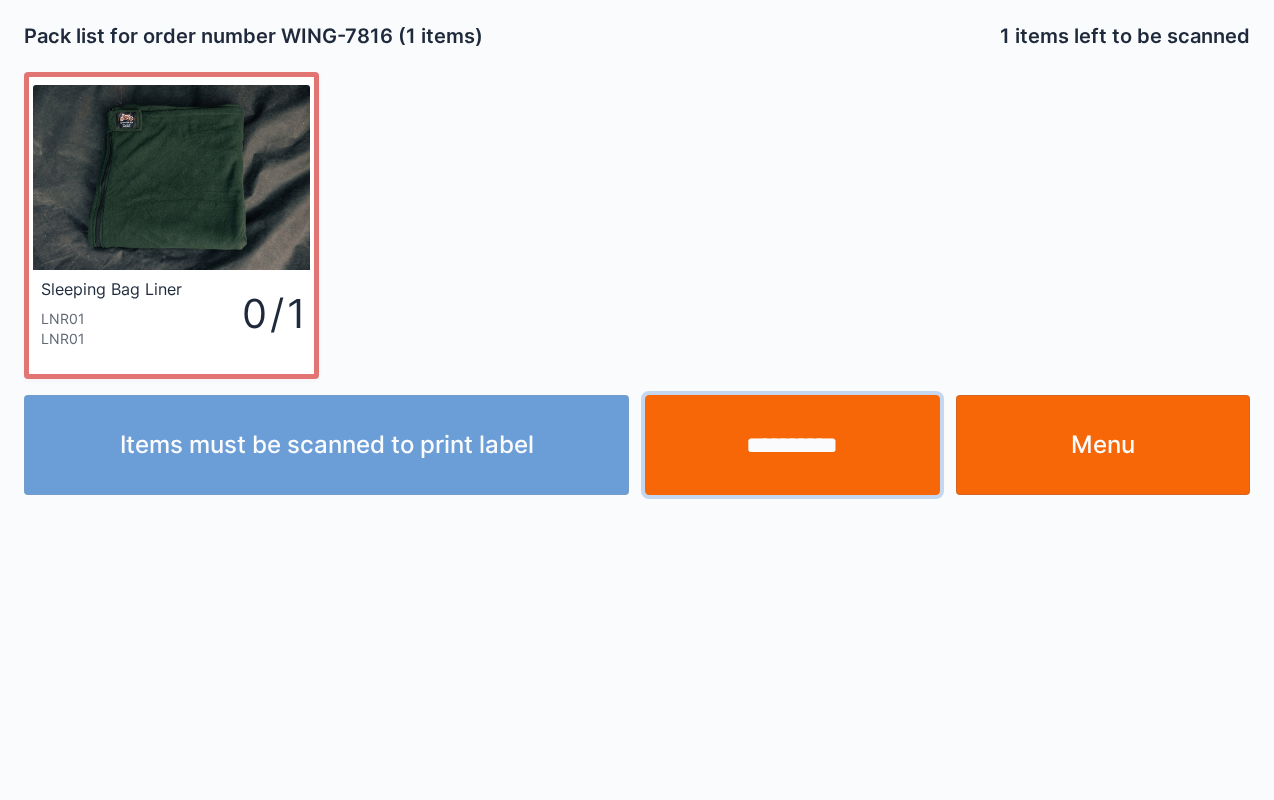 click on "**********" at bounding box center [792, 445] 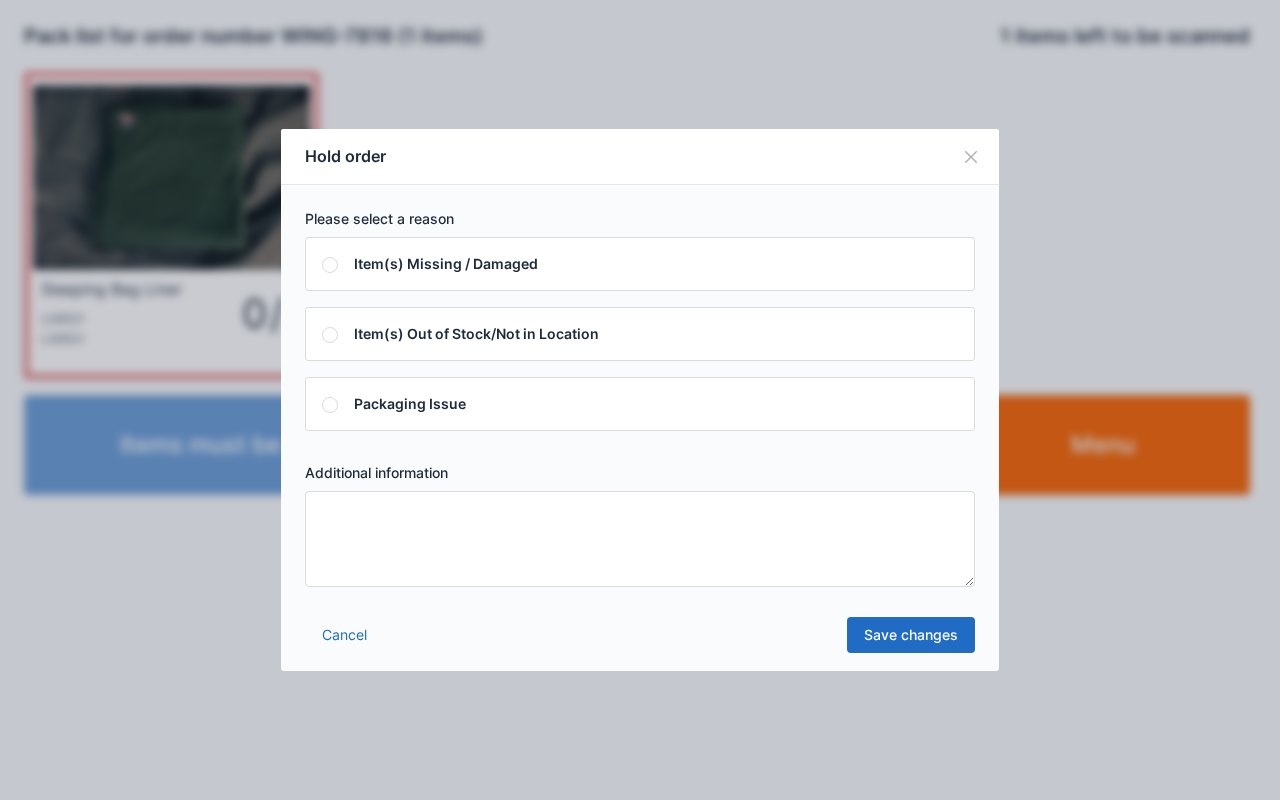 click at bounding box center [640, 539] 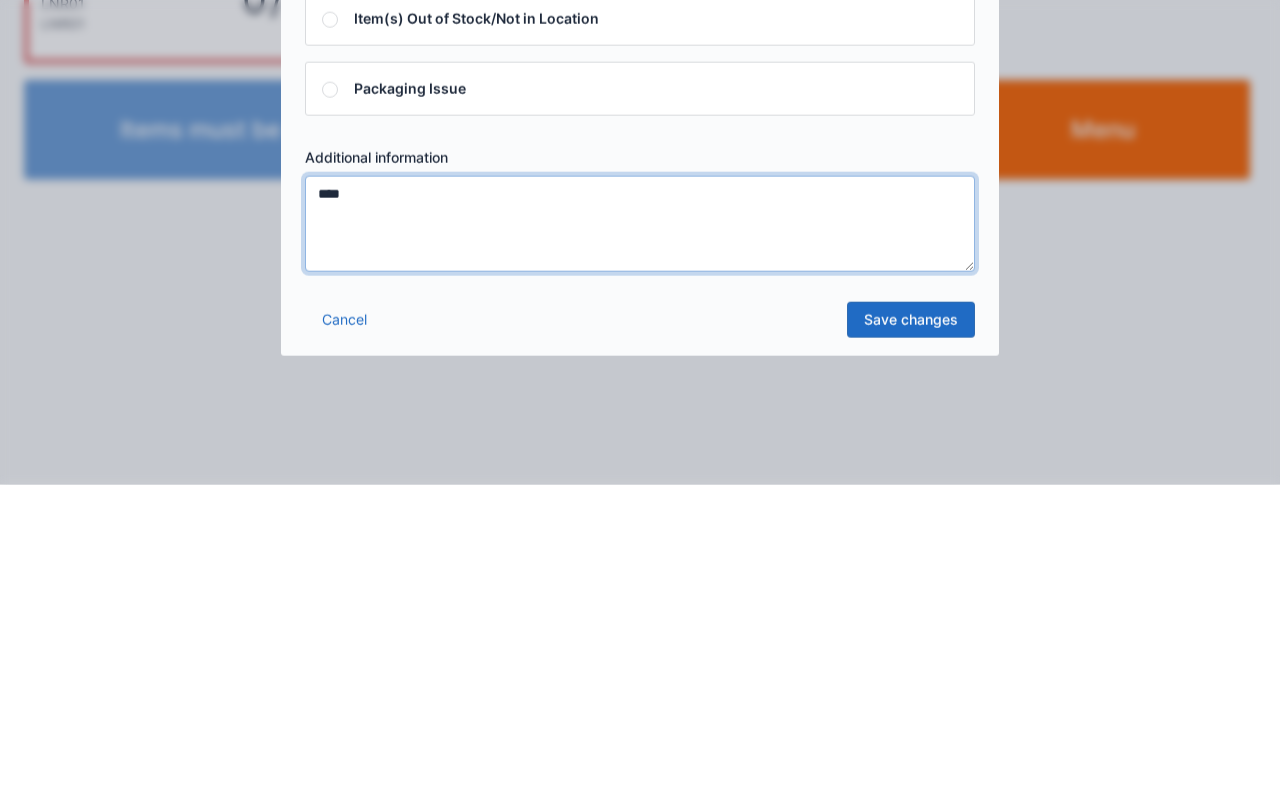 type on "****" 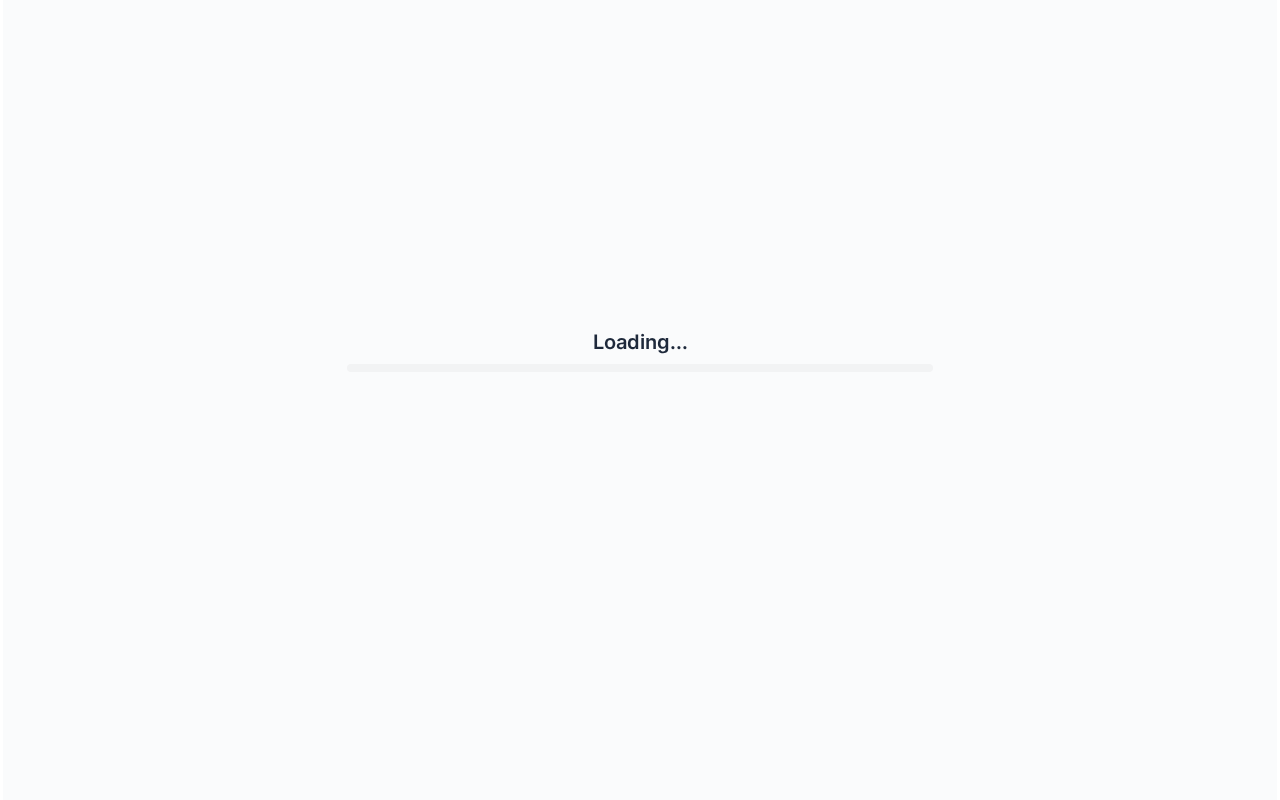 scroll, scrollTop: 0, scrollLeft: 0, axis: both 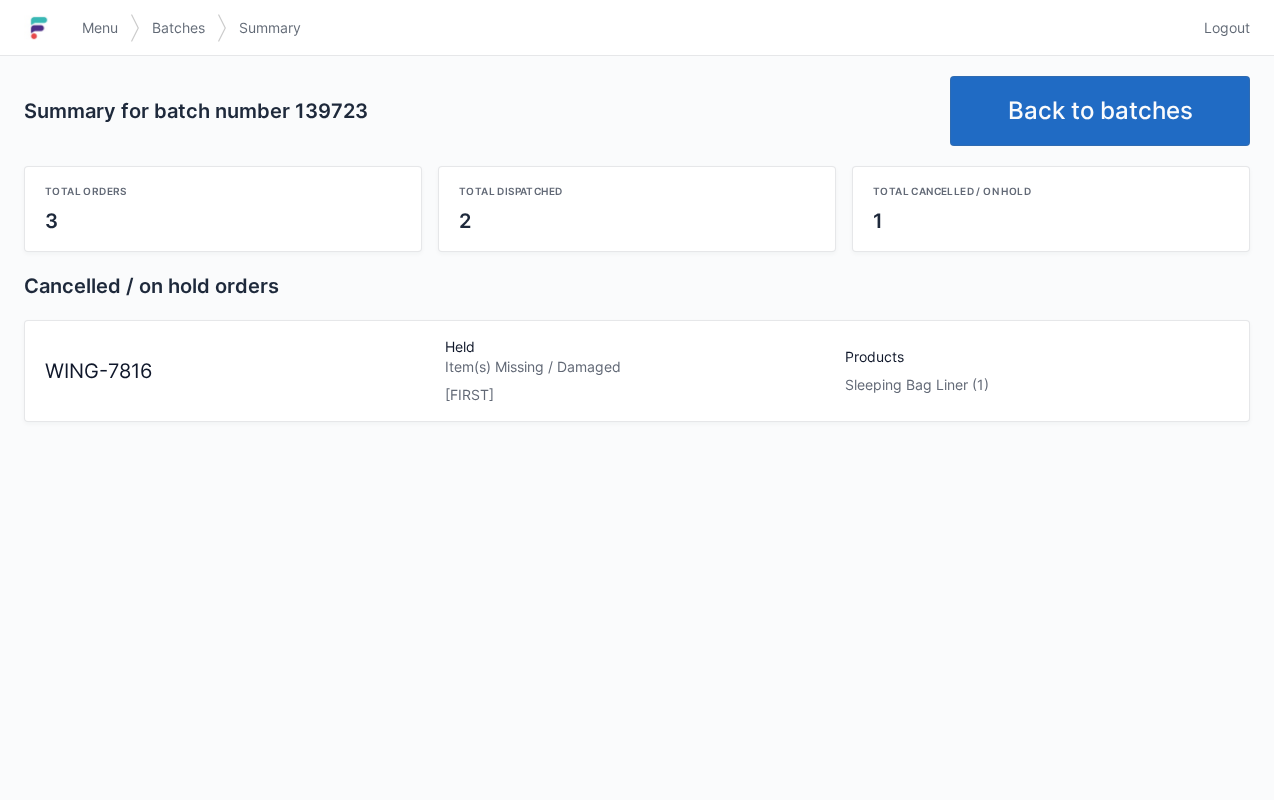 click on "Back to batches" at bounding box center [1100, 111] 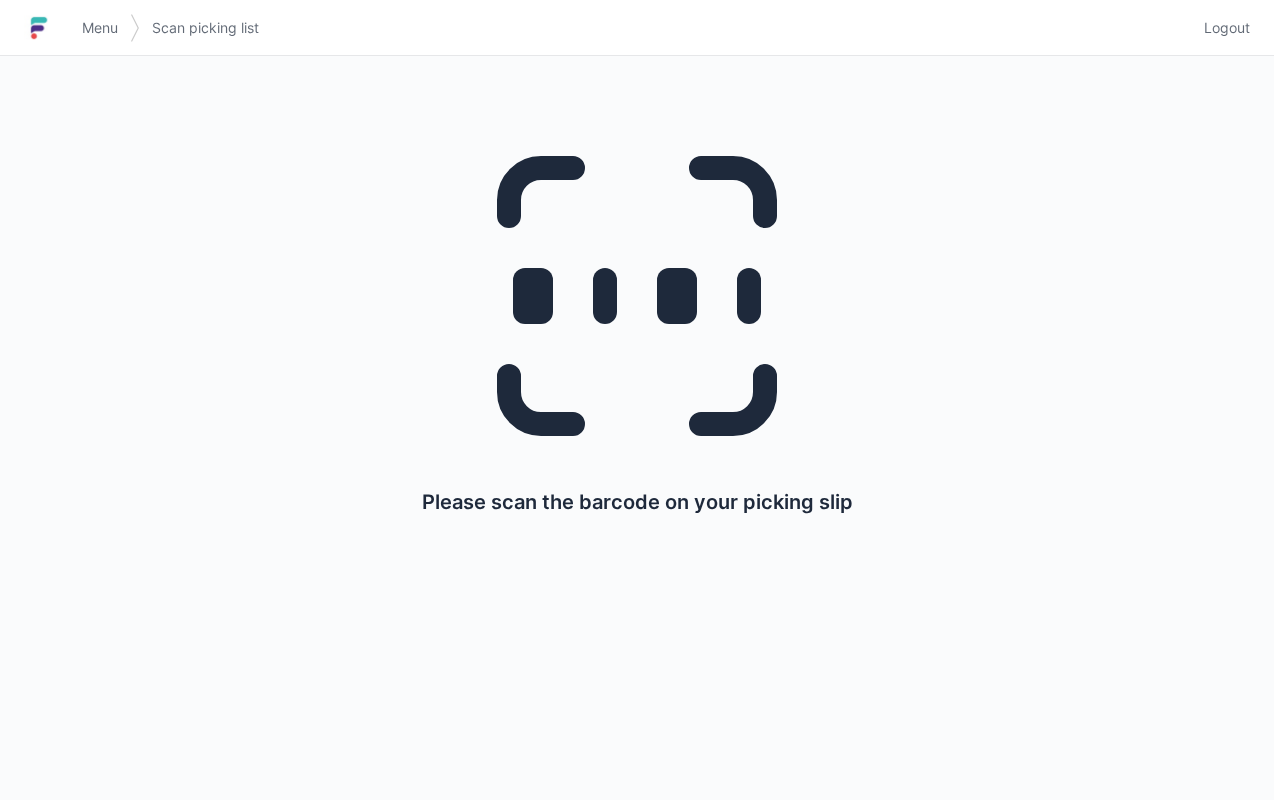 scroll, scrollTop: 0, scrollLeft: 0, axis: both 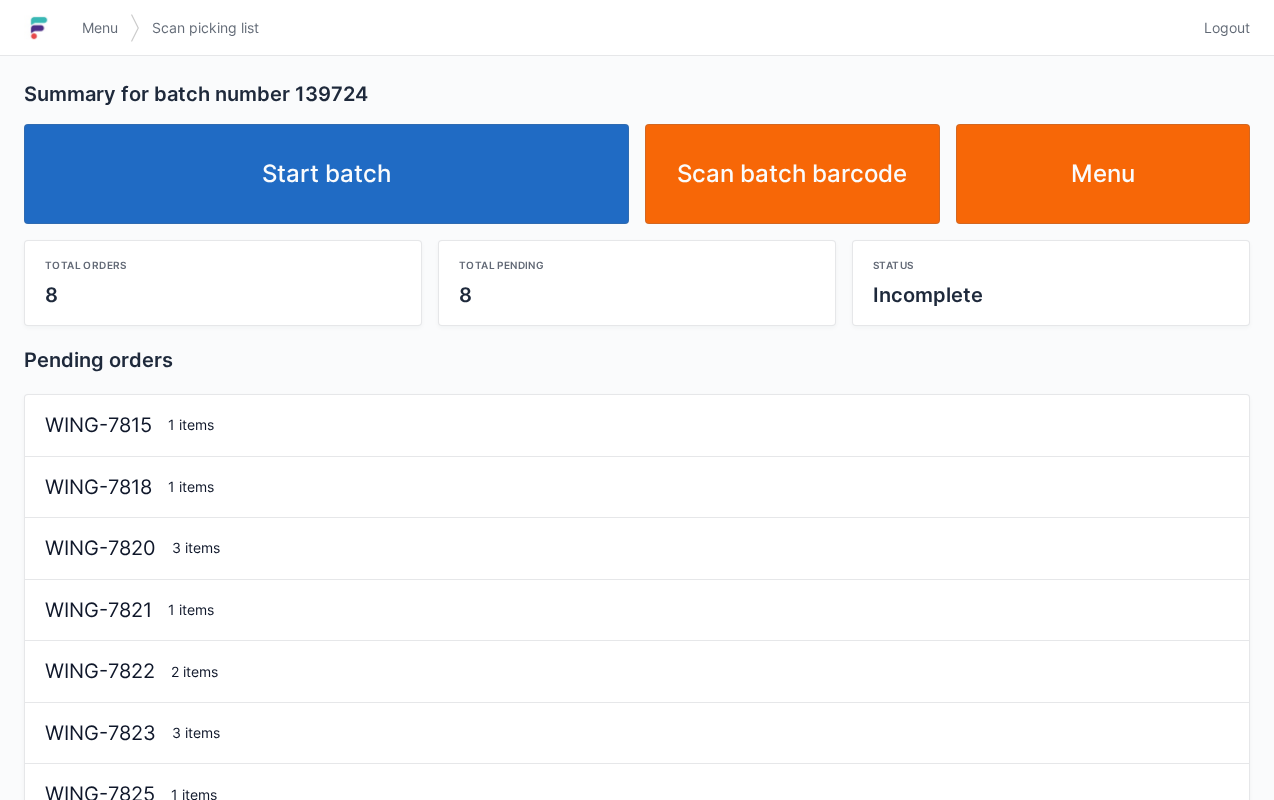 click on "Start batch" at bounding box center [326, 174] 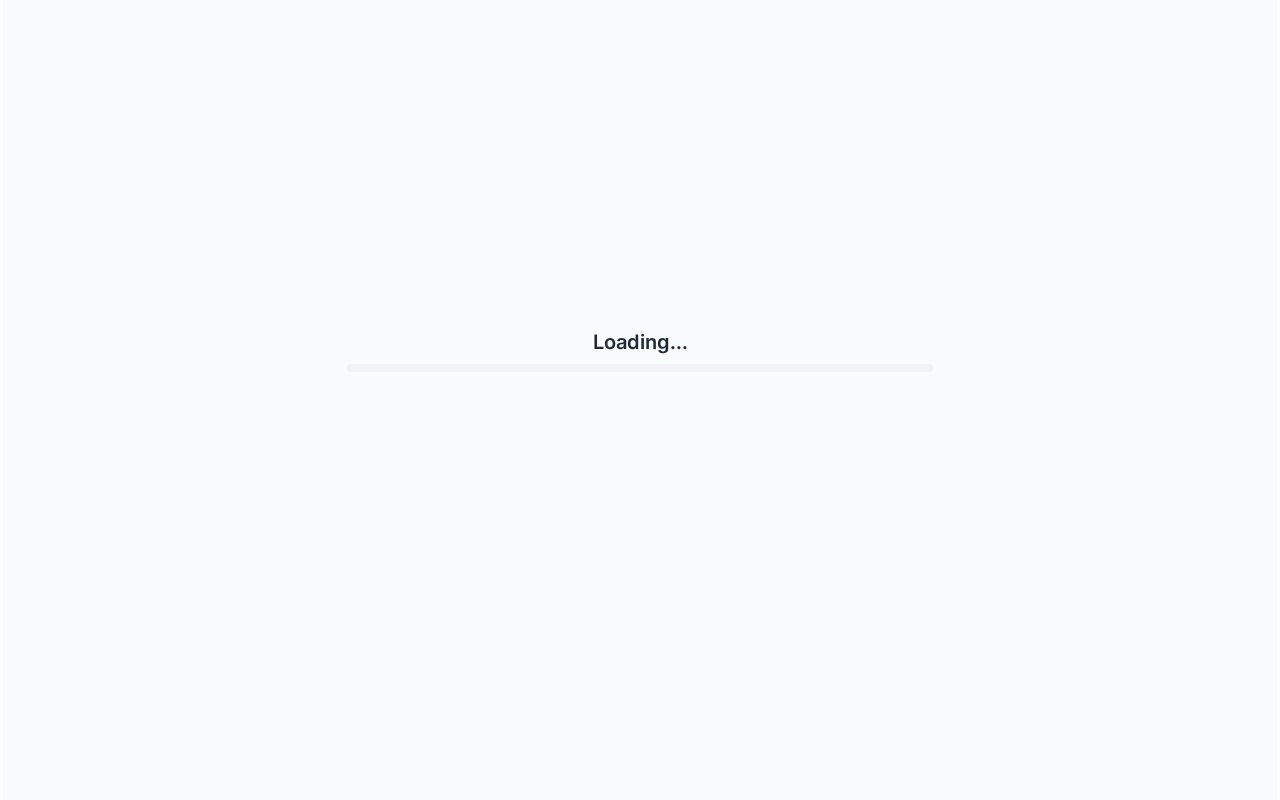scroll, scrollTop: 0, scrollLeft: 0, axis: both 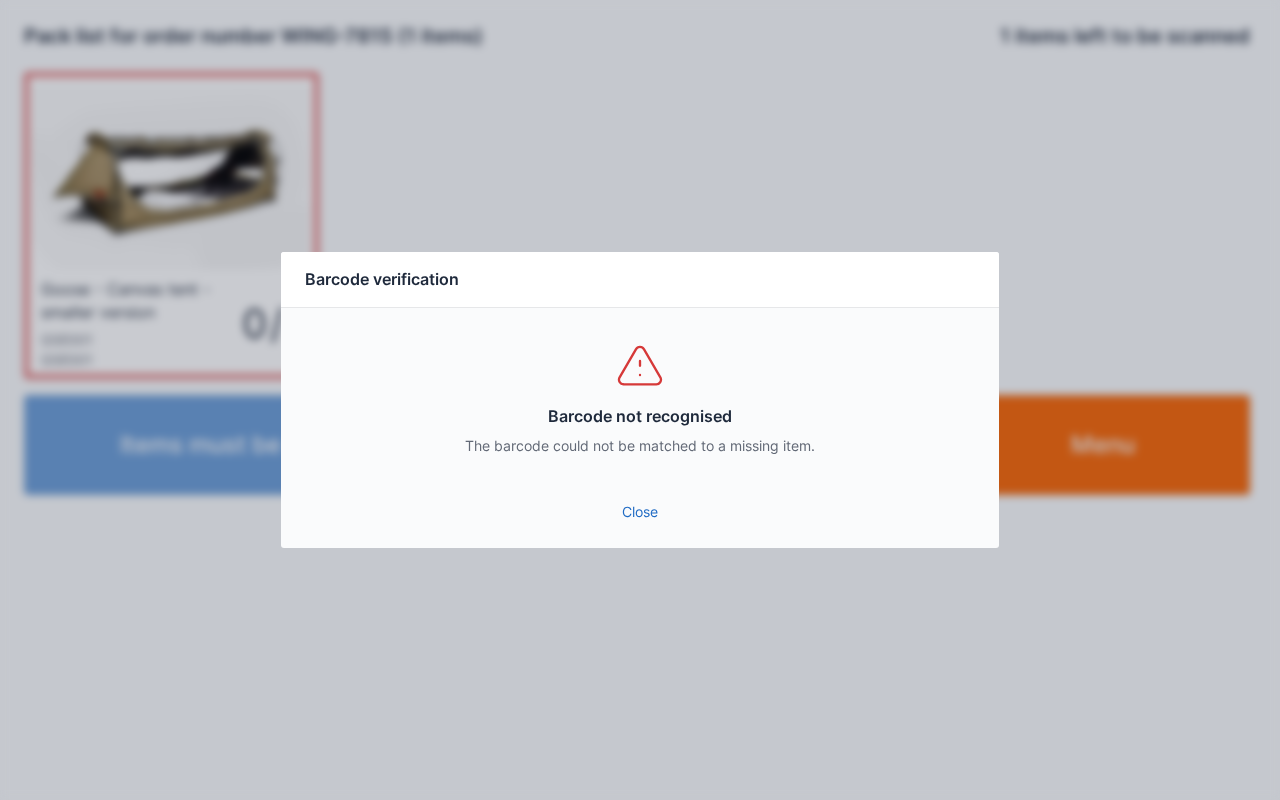 click on "Close" at bounding box center (640, 512) 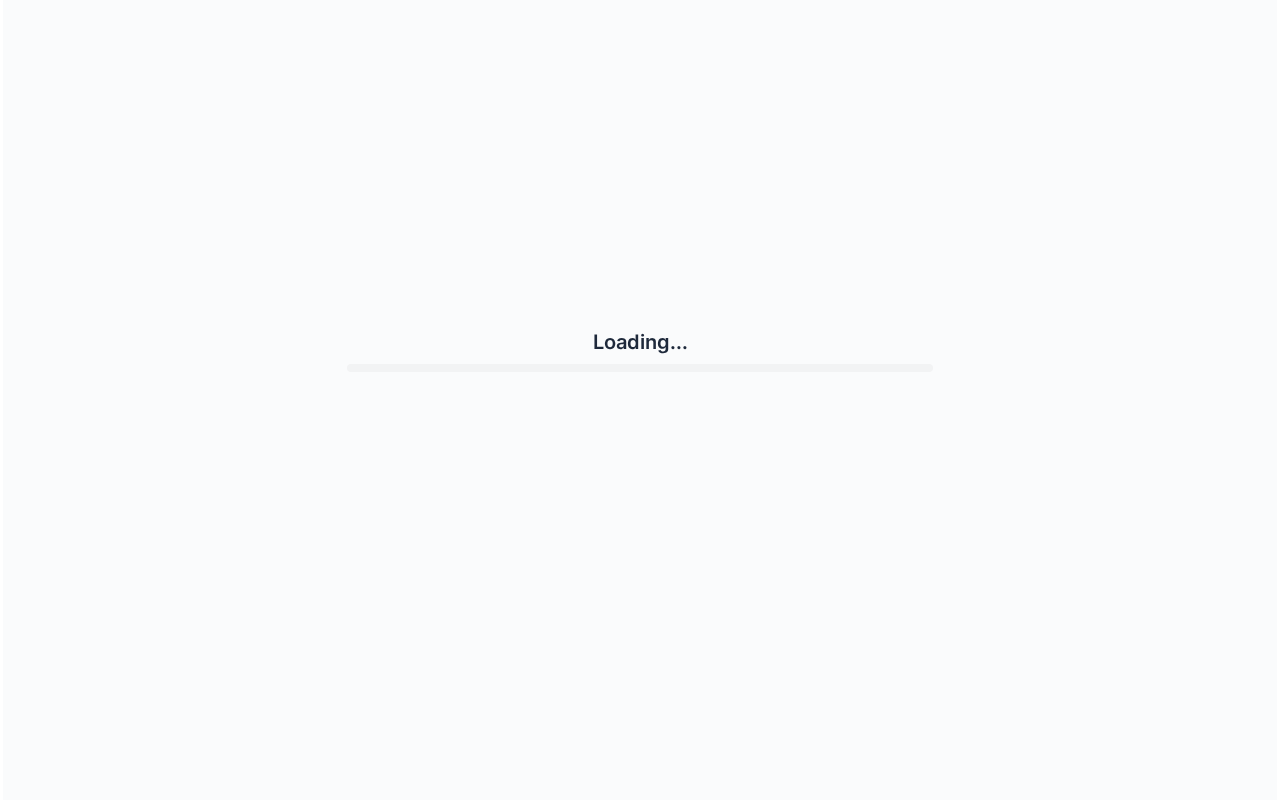 scroll, scrollTop: 0, scrollLeft: 0, axis: both 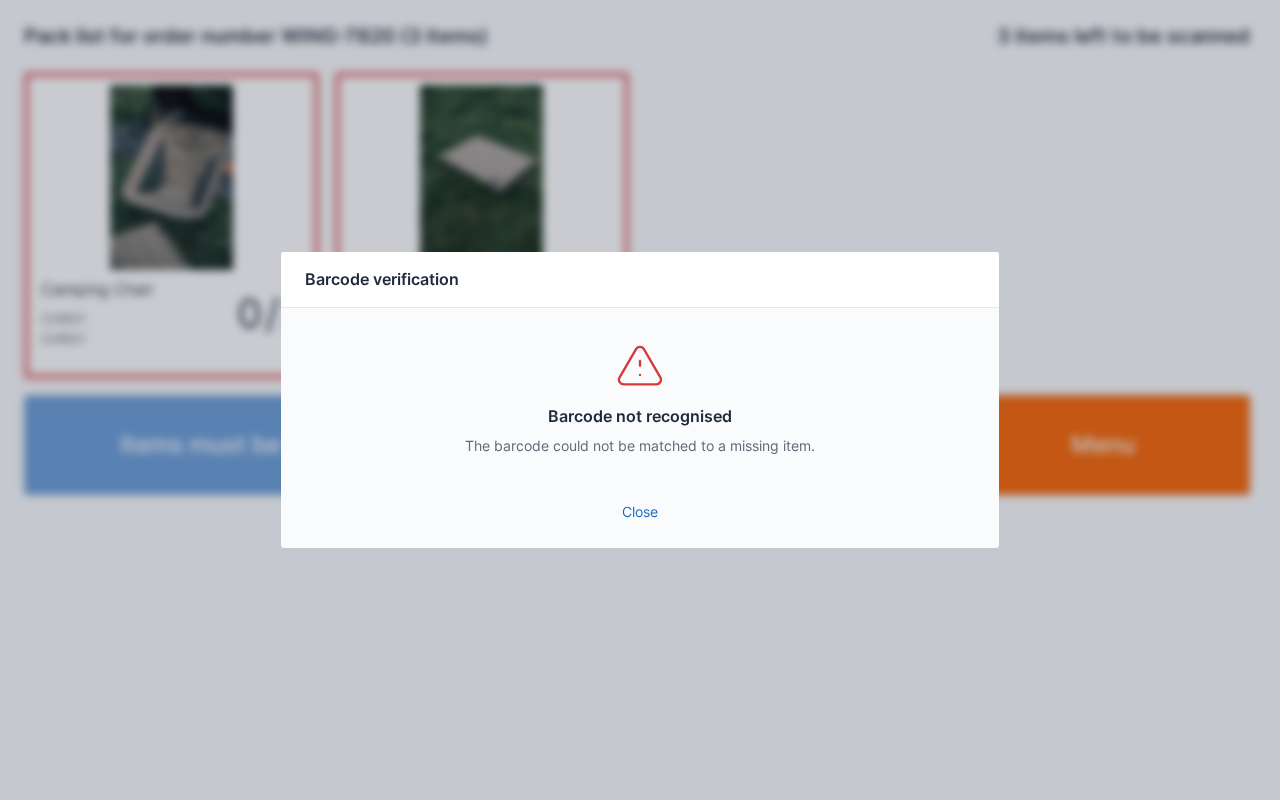 click on "Close" at bounding box center (640, 512) 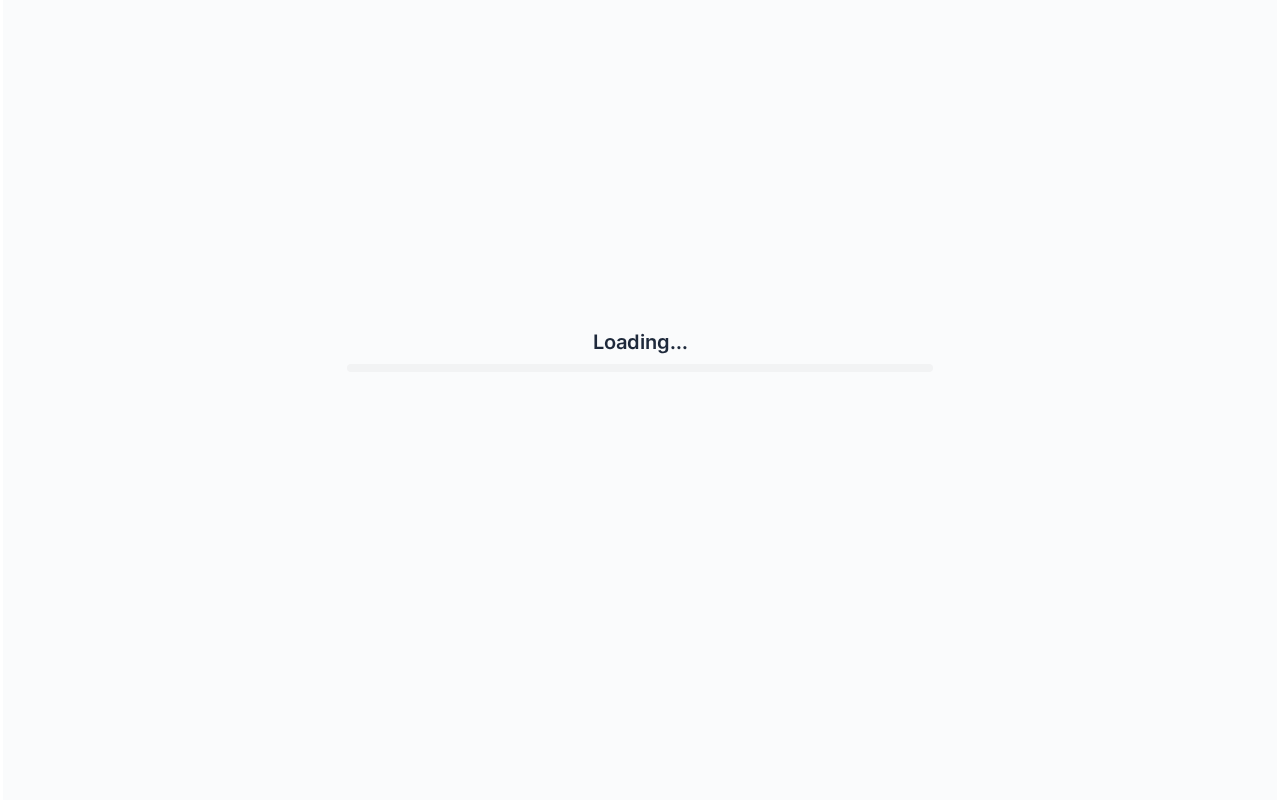scroll, scrollTop: 0, scrollLeft: 0, axis: both 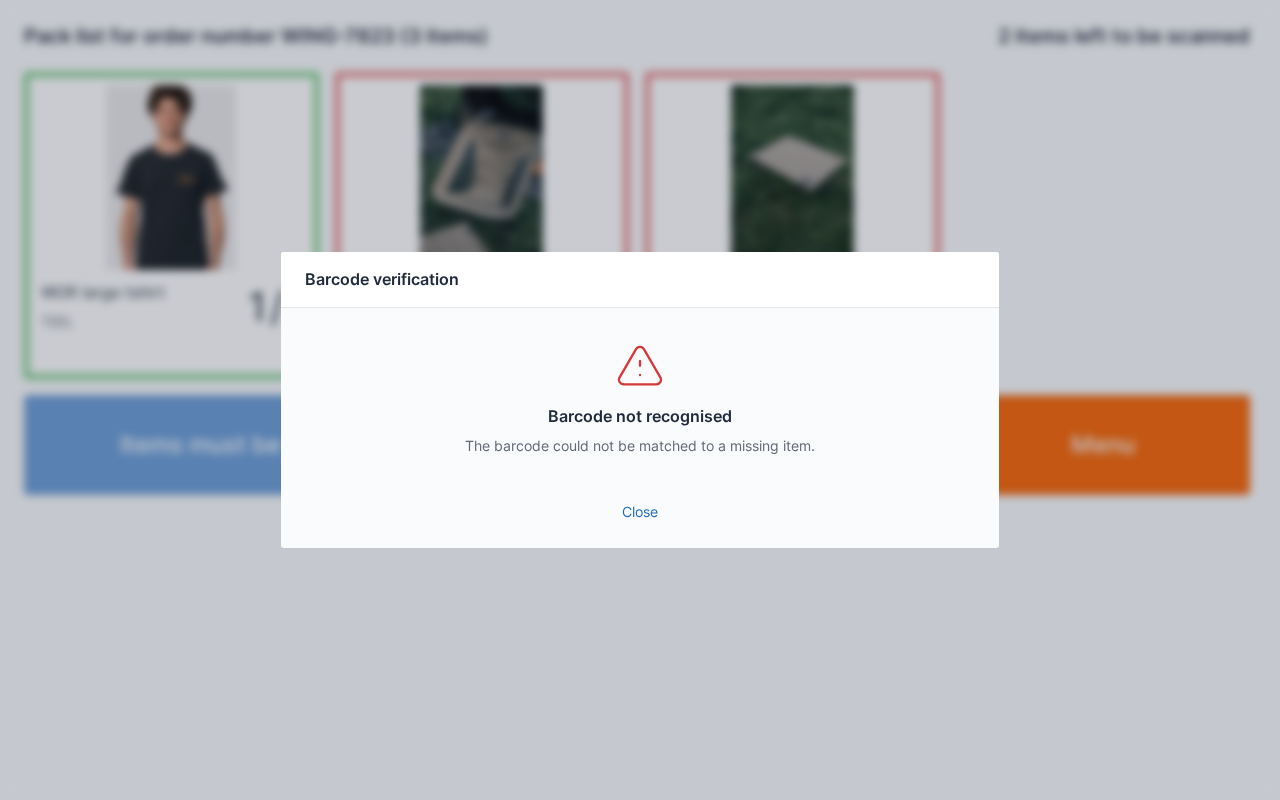 click on "Barcode not recognised The barcode could not be matched to a missing item." at bounding box center [640, 398] 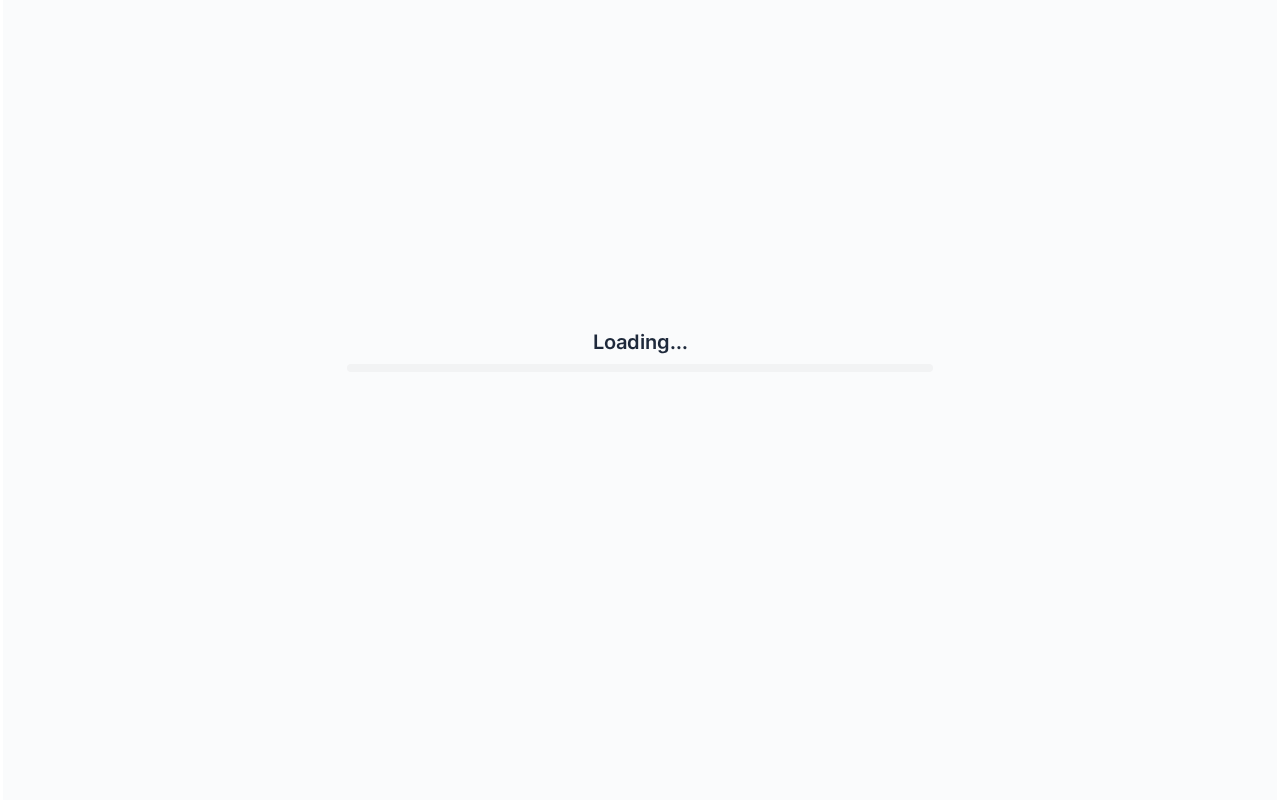 scroll, scrollTop: 0, scrollLeft: 0, axis: both 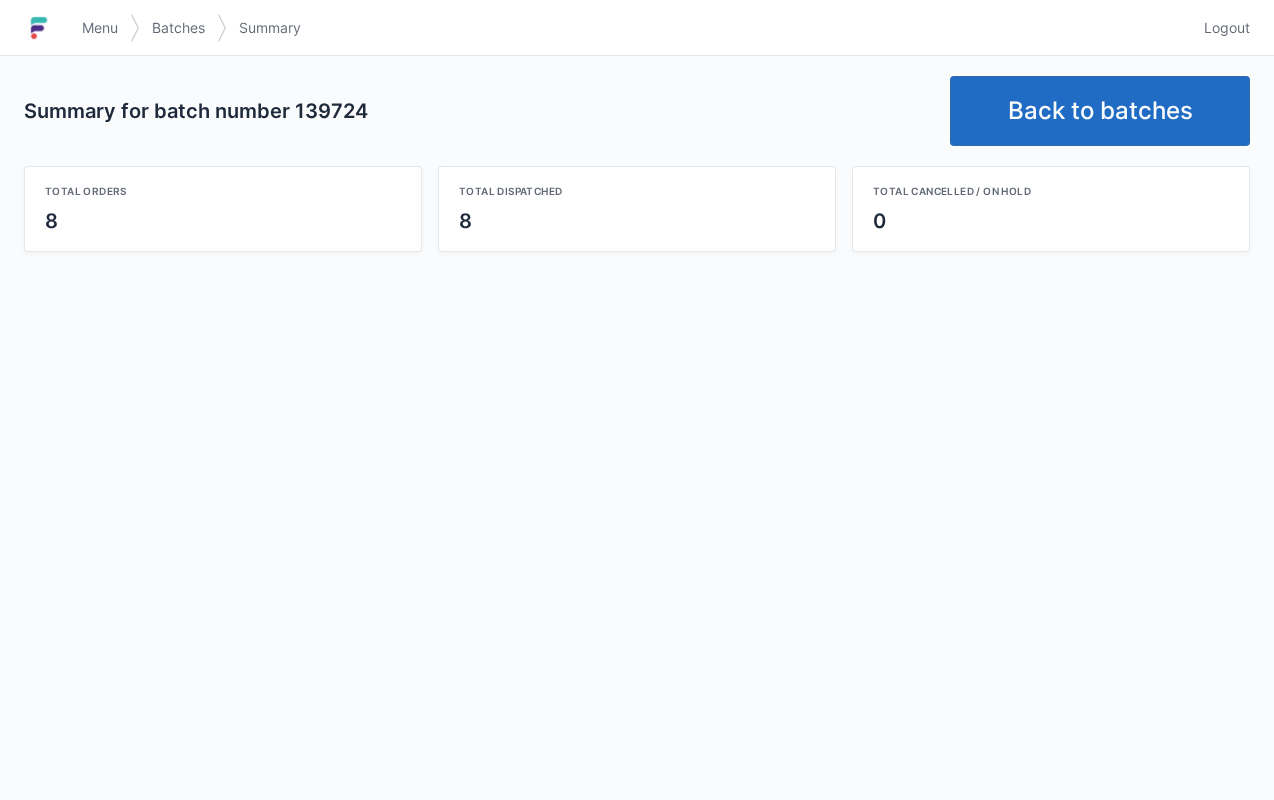 click on "Back to batches" at bounding box center [1100, 111] 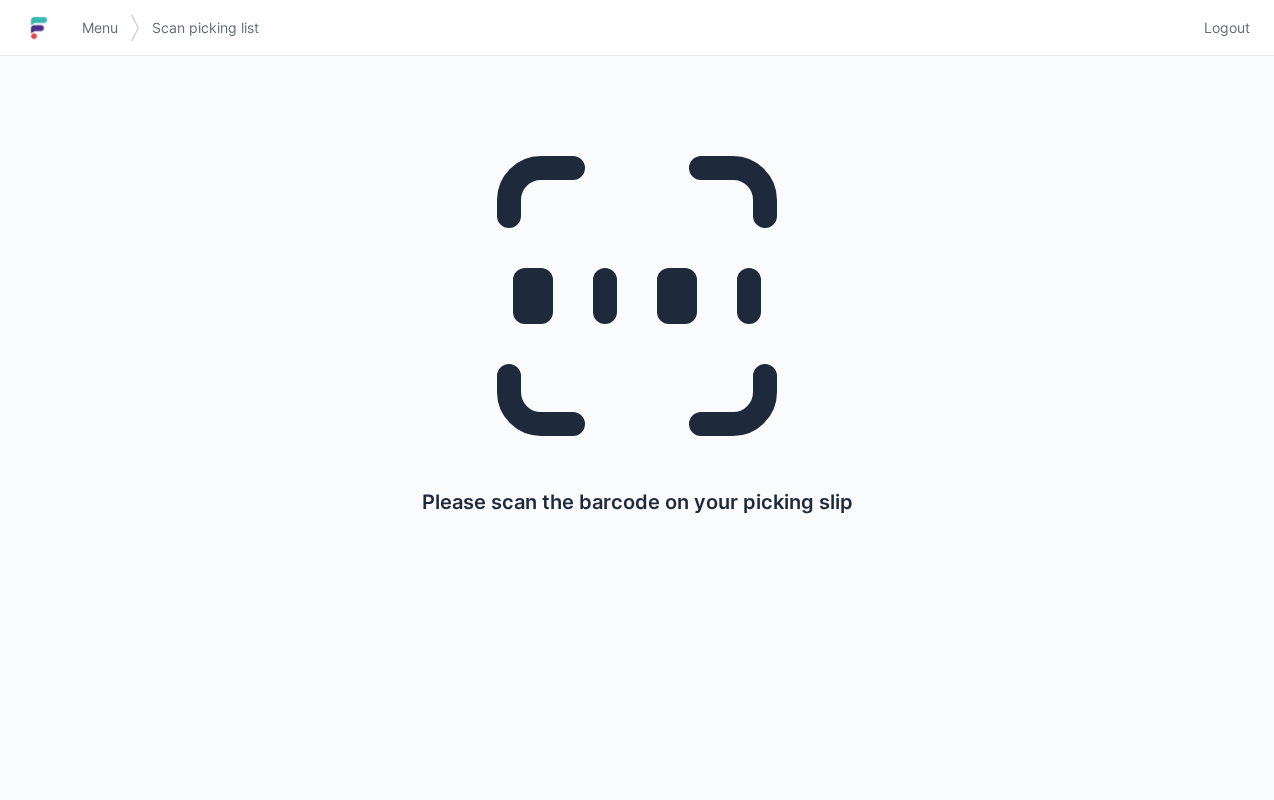scroll, scrollTop: 0, scrollLeft: 0, axis: both 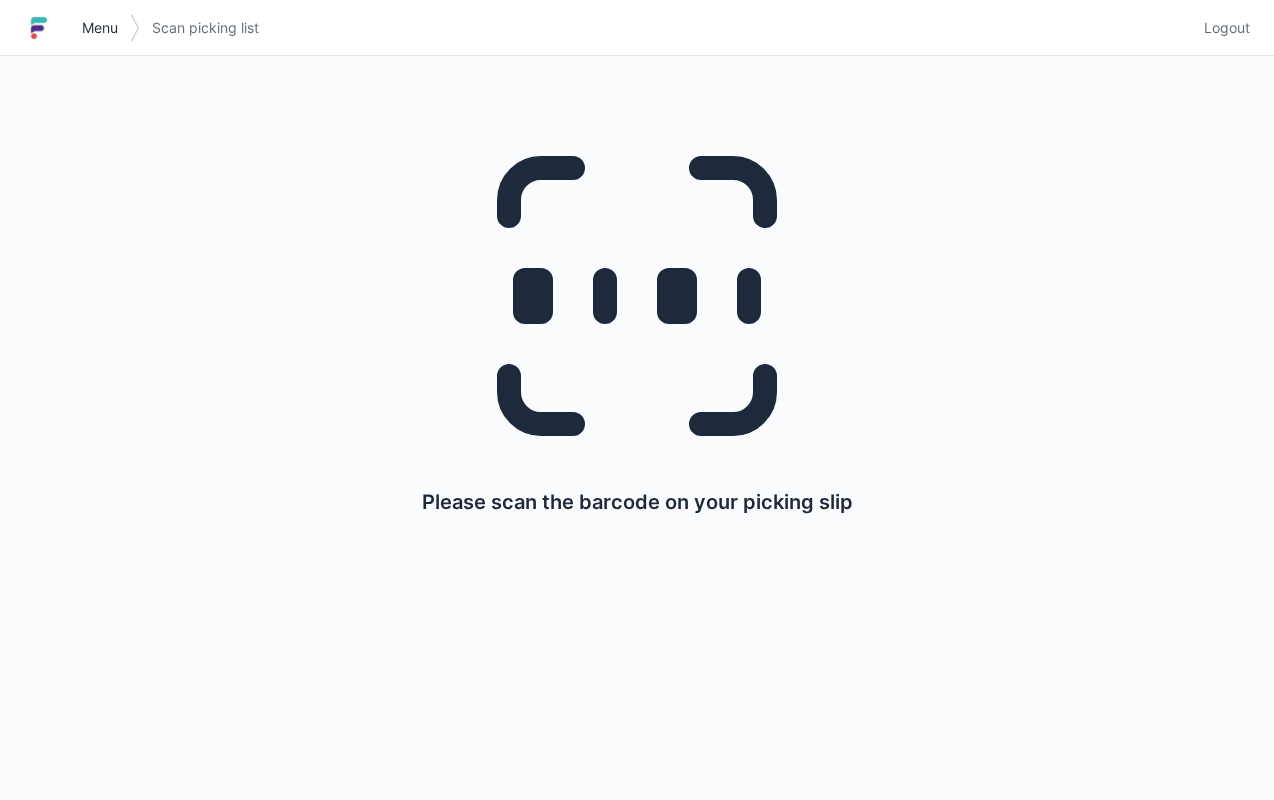 click on "Menu" at bounding box center [100, 28] 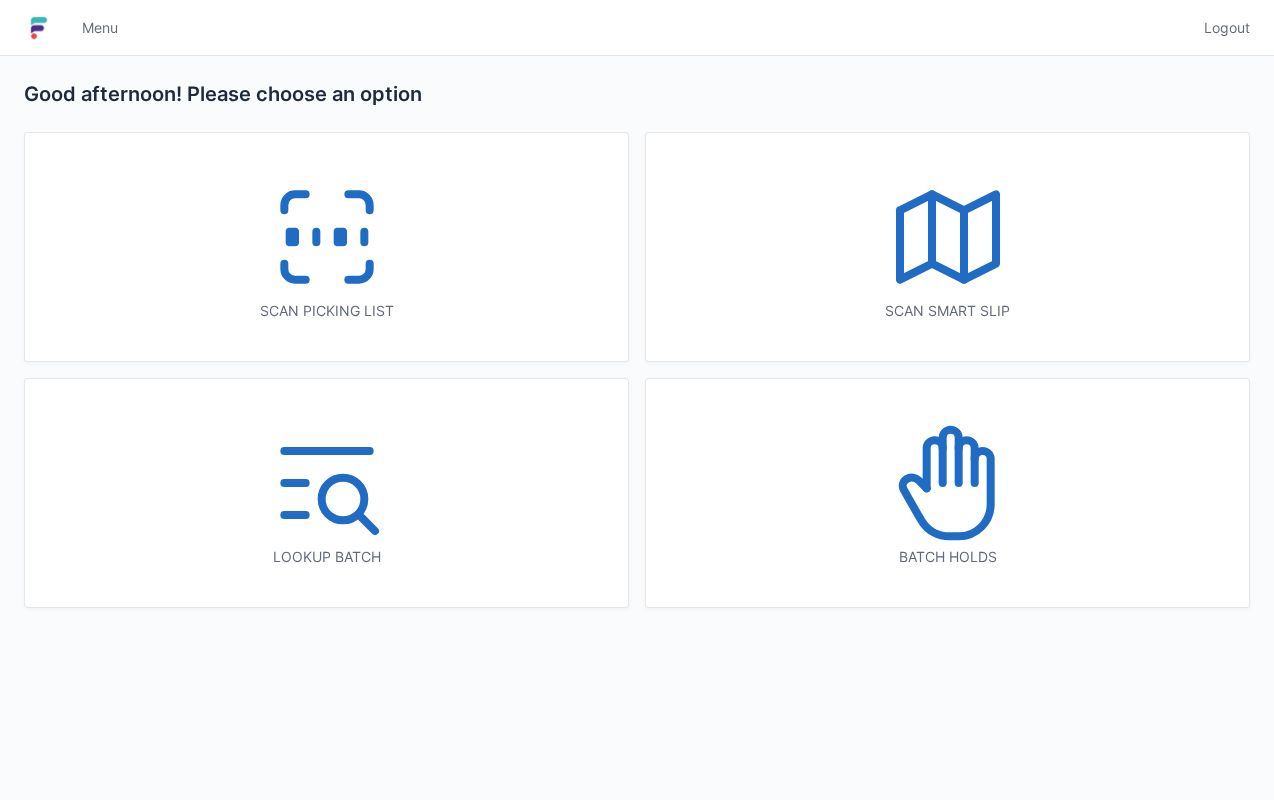 scroll, scrollTop: 0, scrollLeft: 0, axis: both 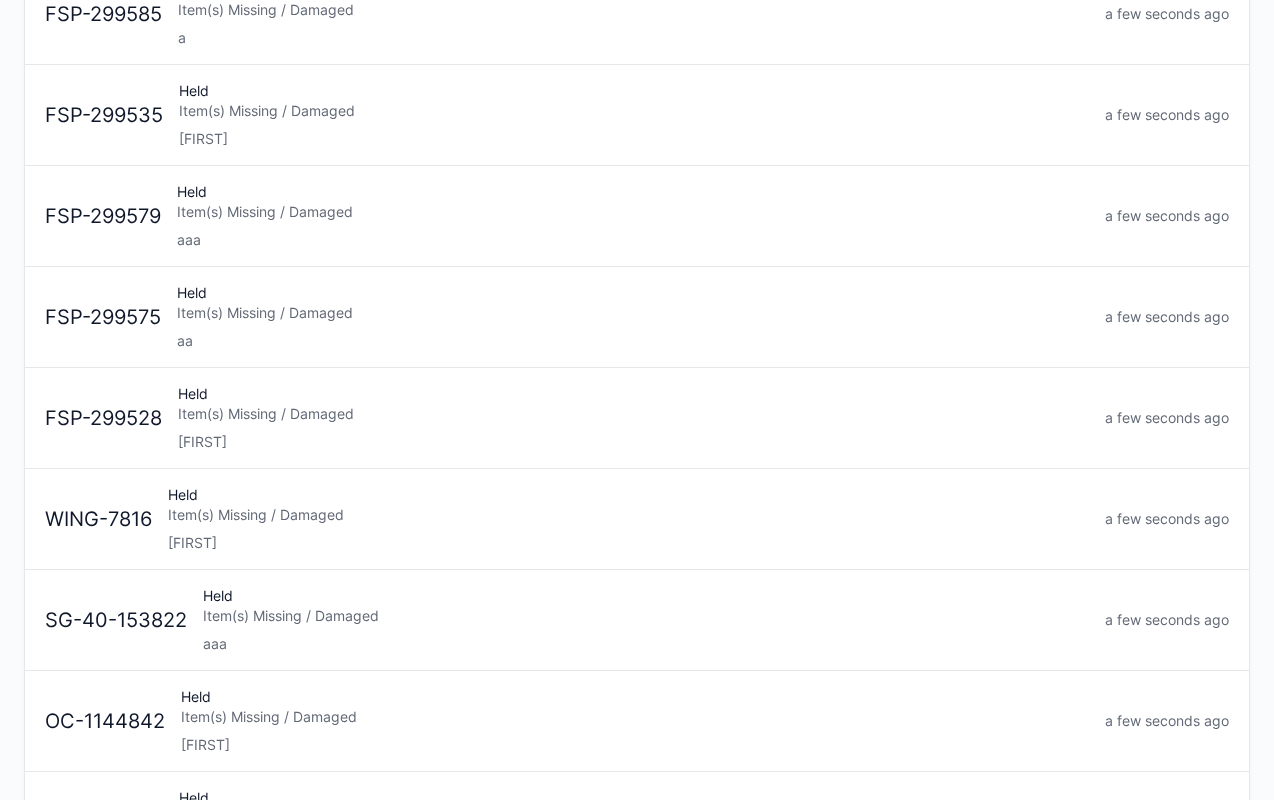 click on "Item(s) Missing / Damaged" at bounding box center [628, 515] 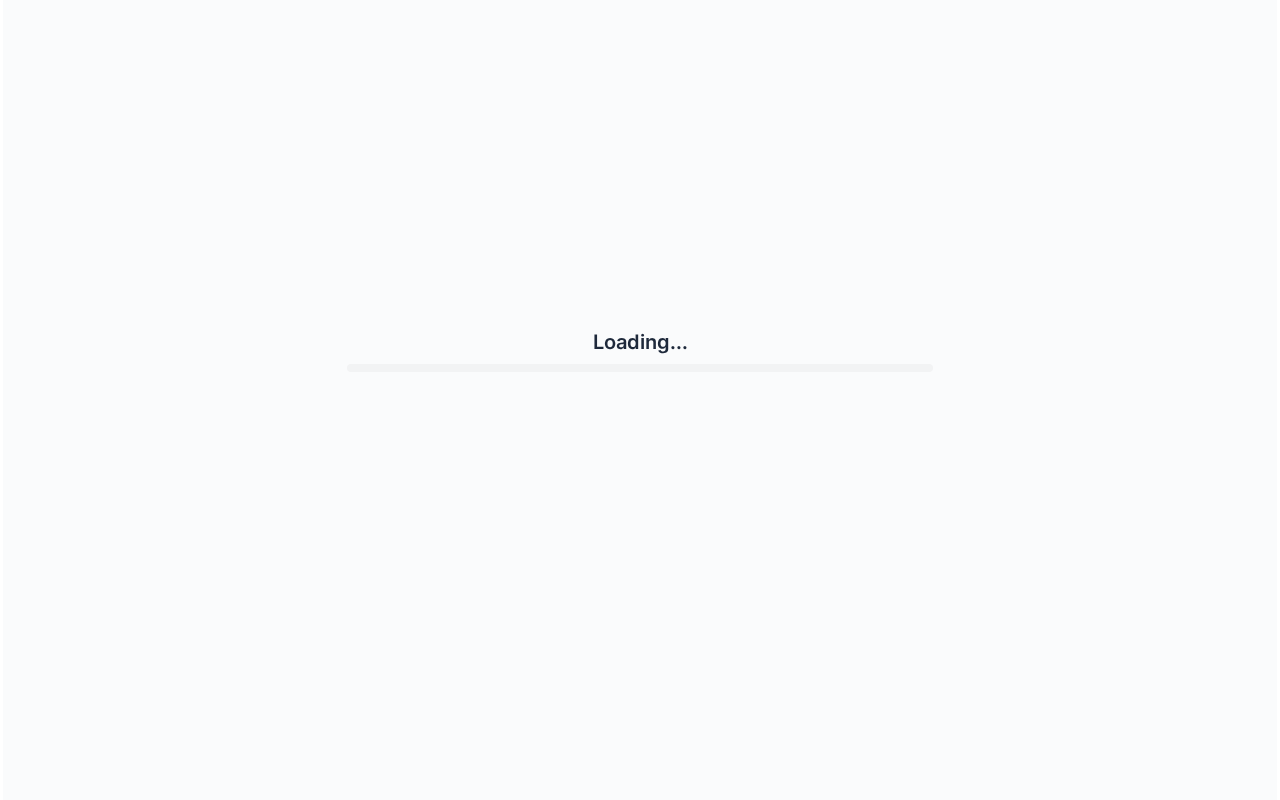 scroll, scrollTop: 0, scrollLeft: 0, axis: both 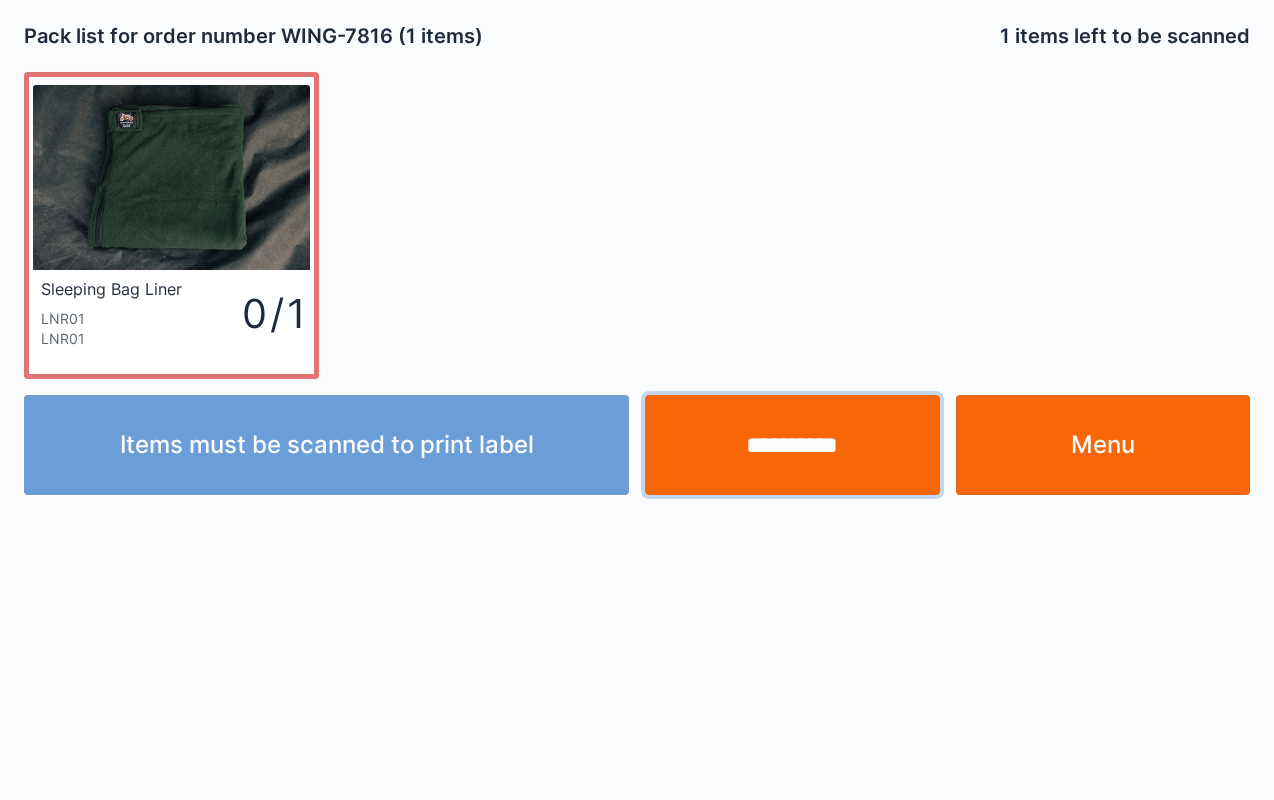 click on "**********" at bounding box center (792, 445) 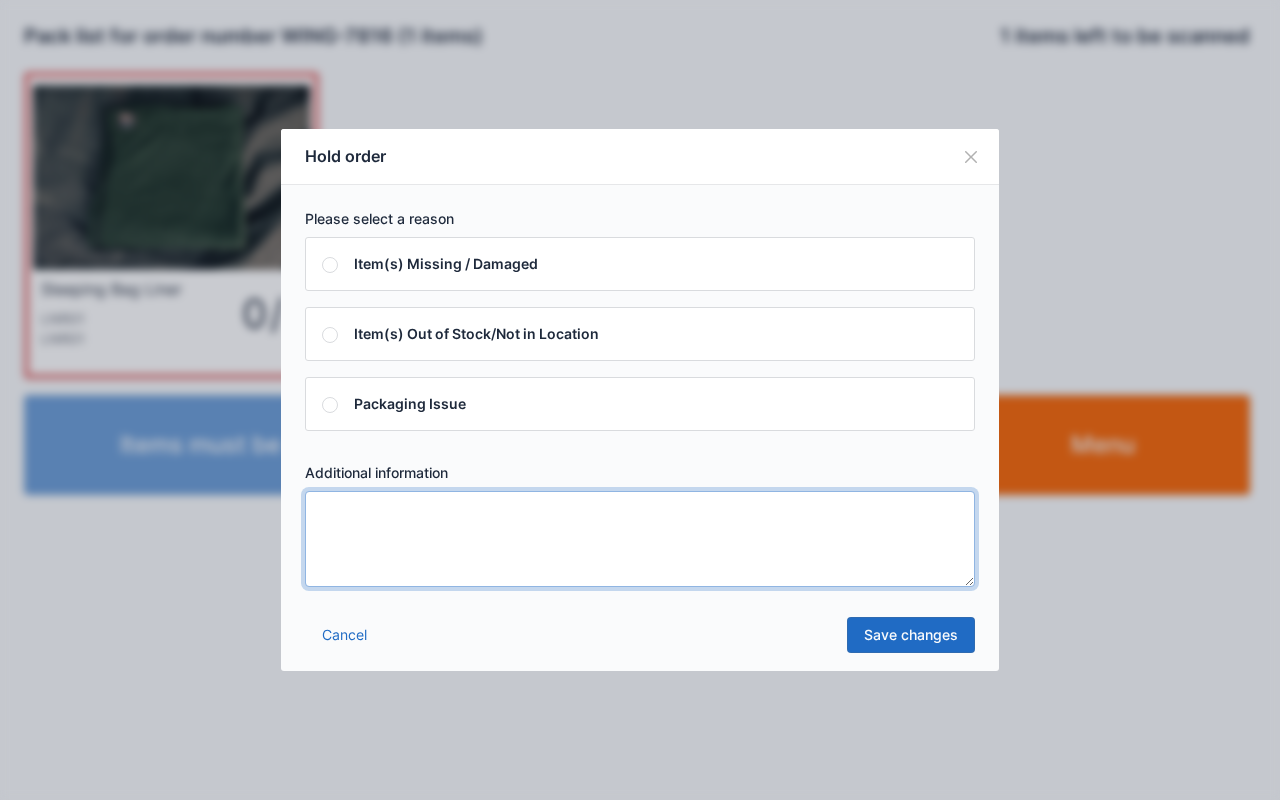 click at bounding box center [640, 539] 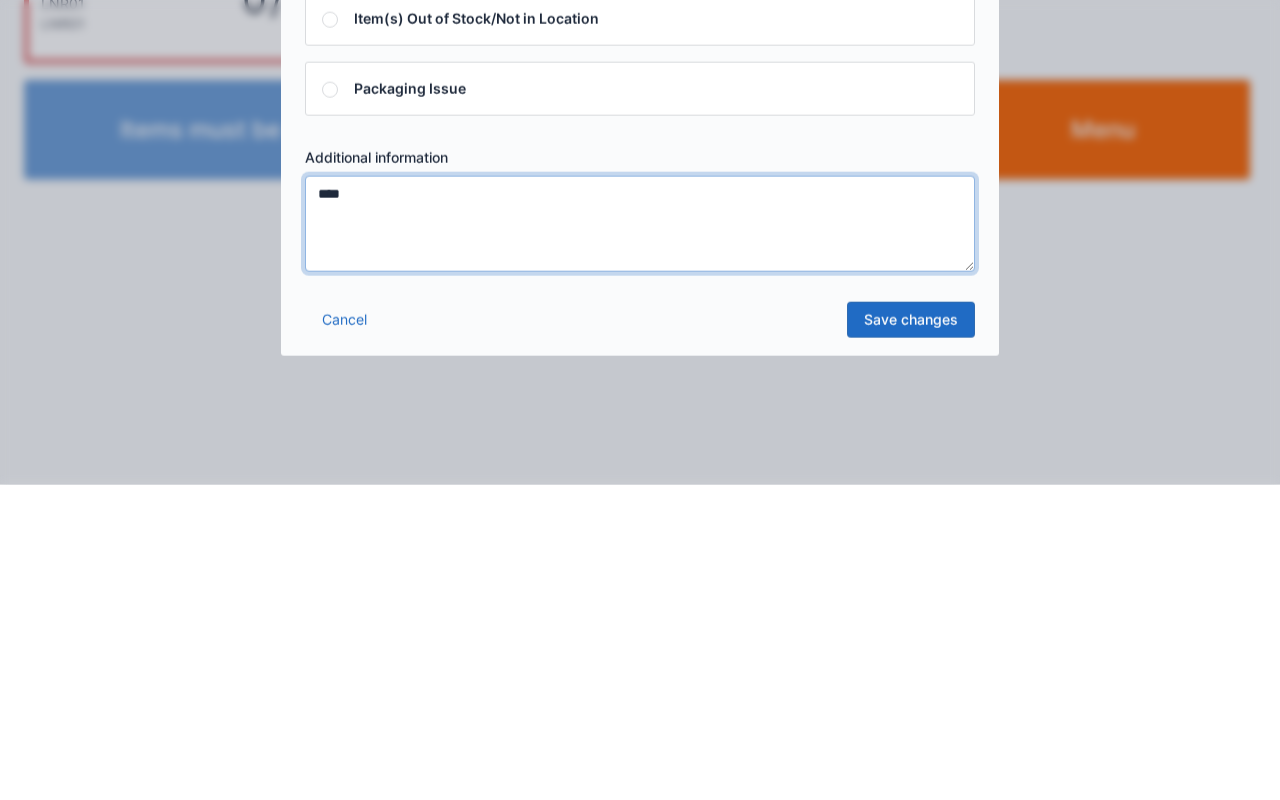 type on "****" 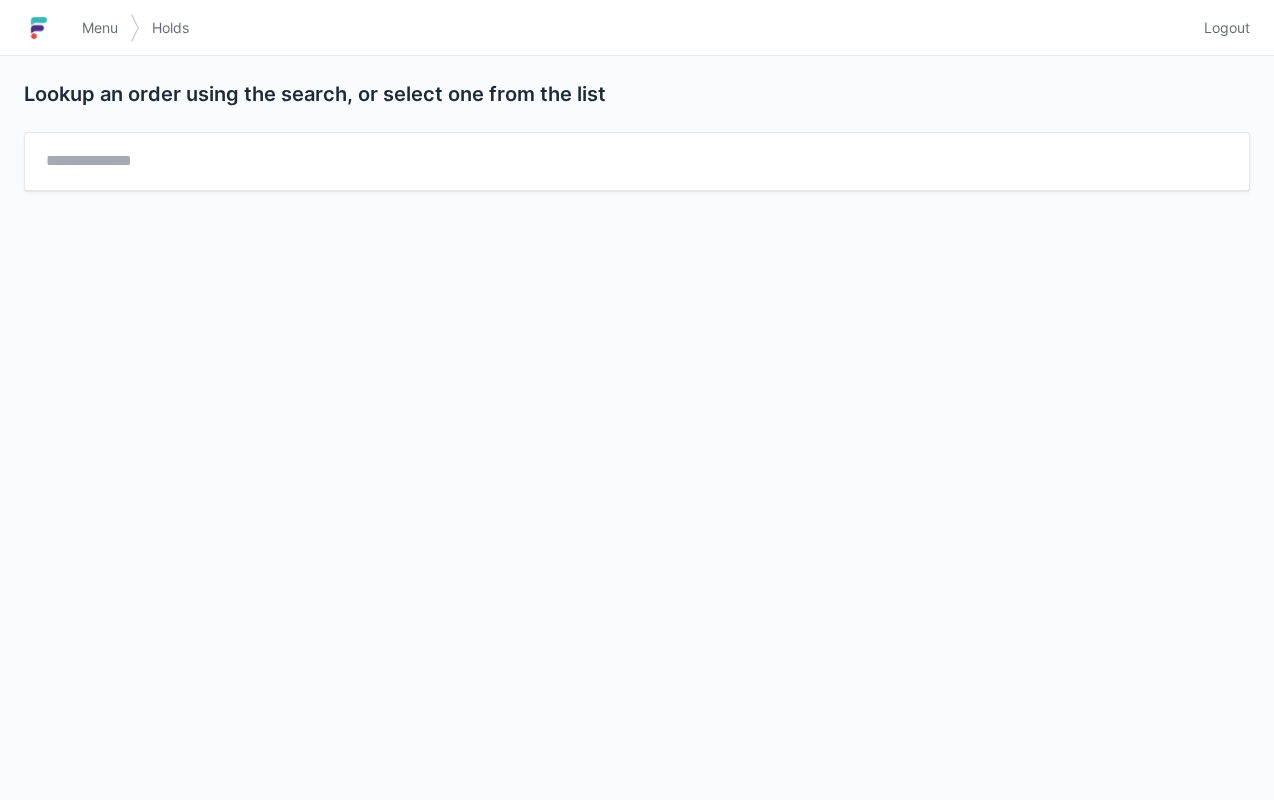 scroll, scrollTop: 0, scrollLeft: 0, axis: both 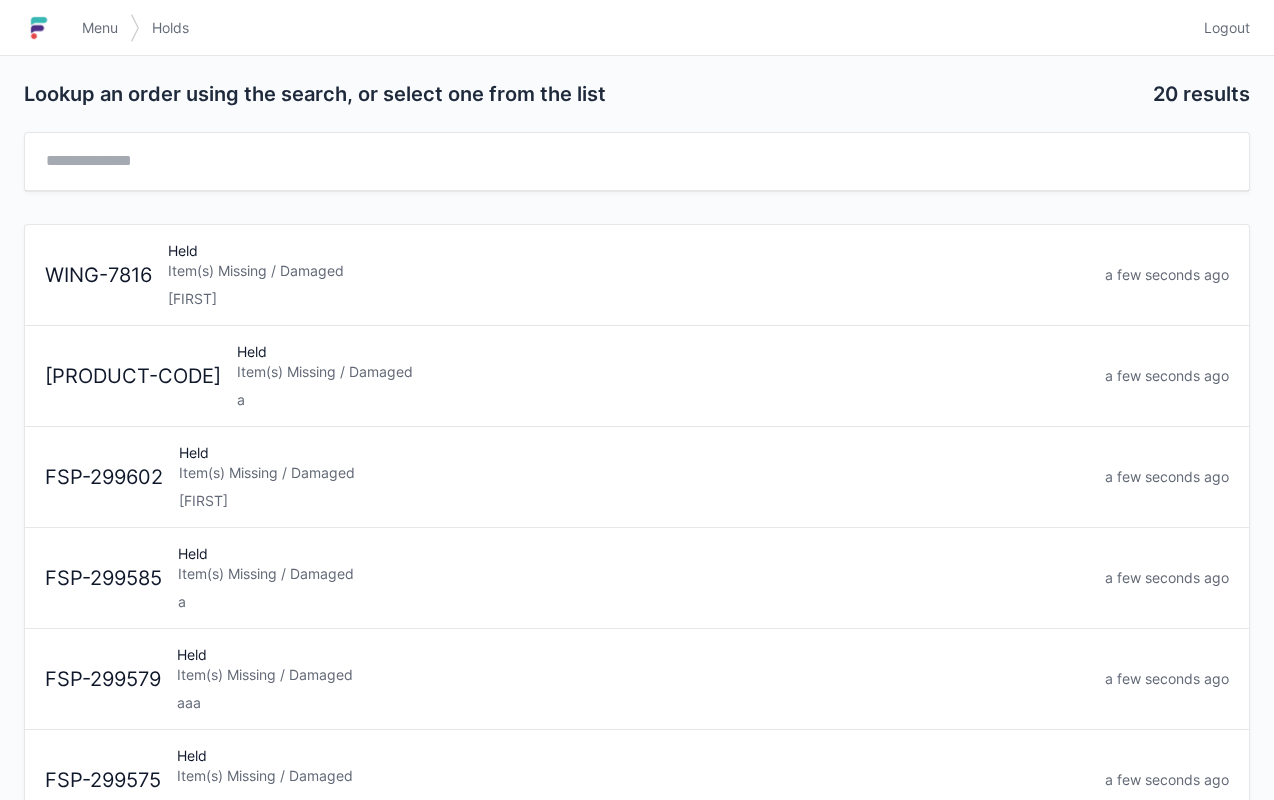 click on "Menu" at bounding box center [100, 28] 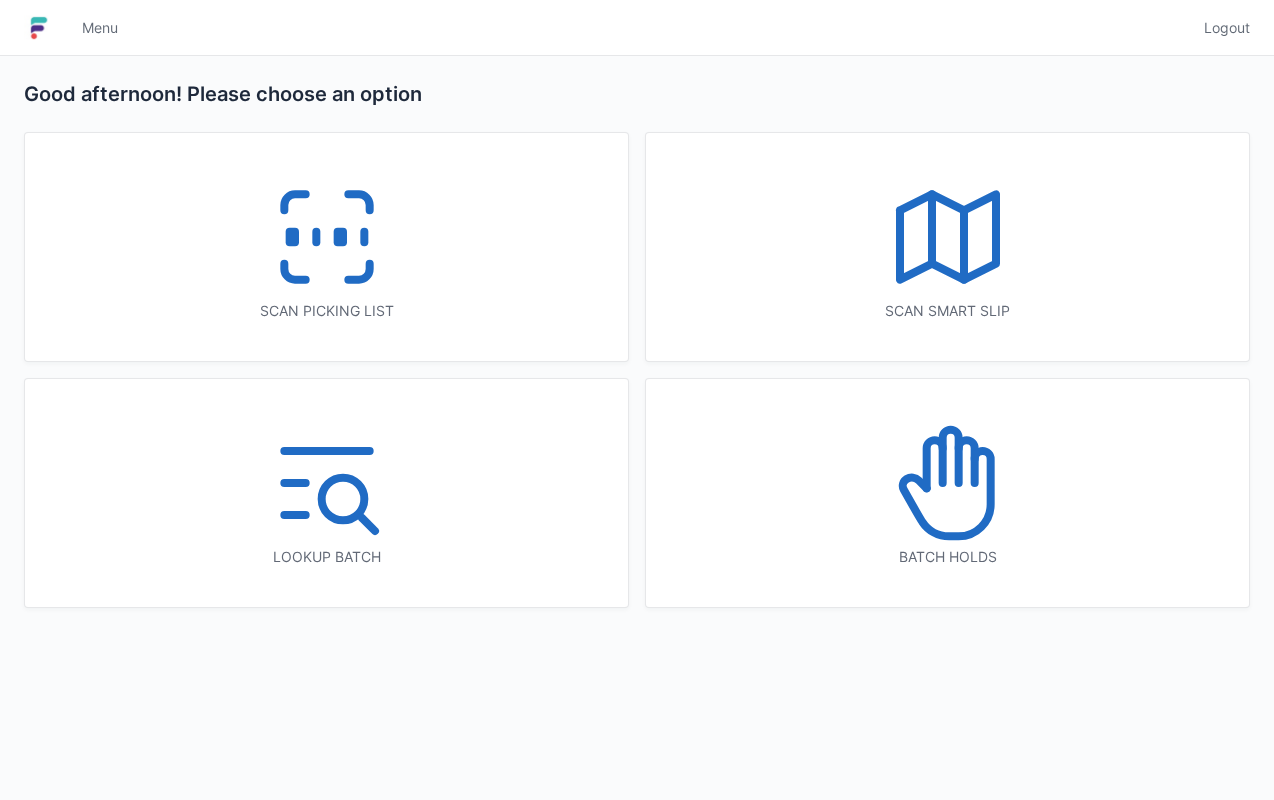scroll, scrollTop: 0, scrollLeft: 0, axis: both 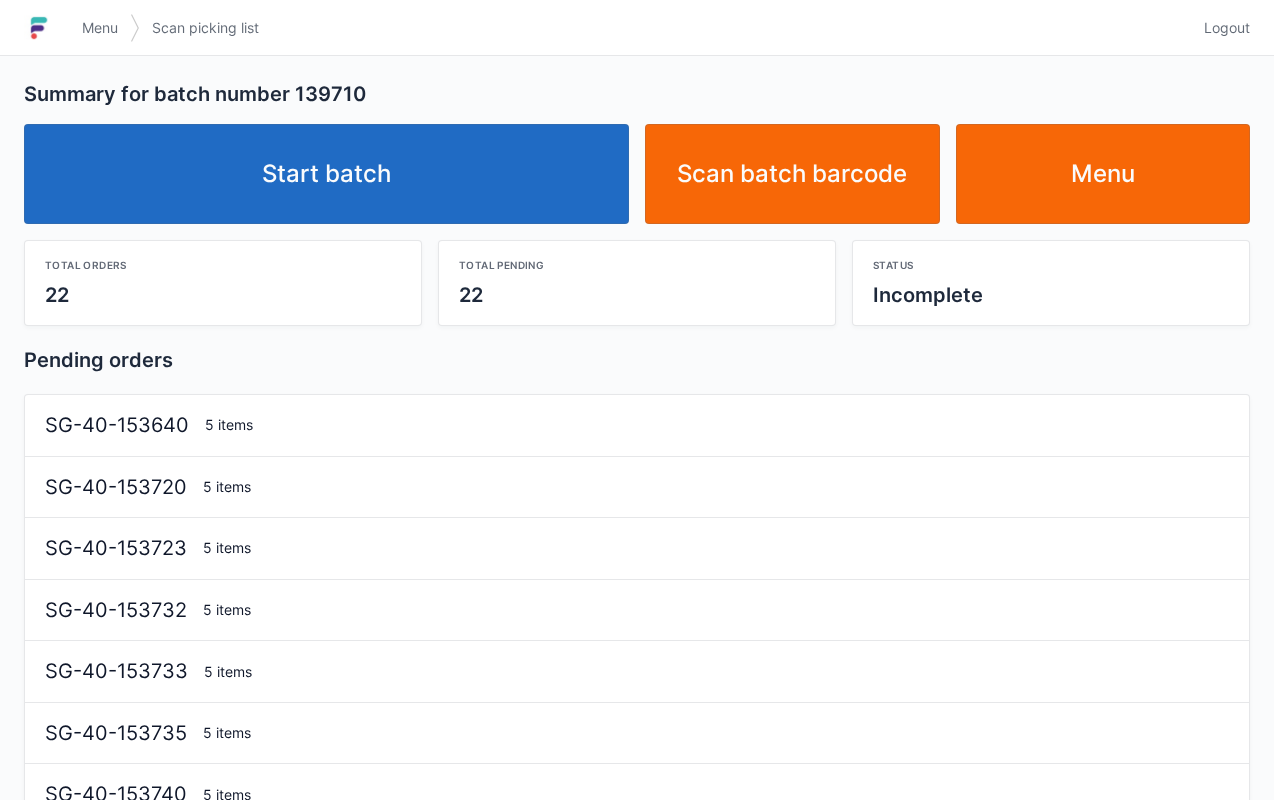 click on "Start batch" at bounding box center [326, 174] 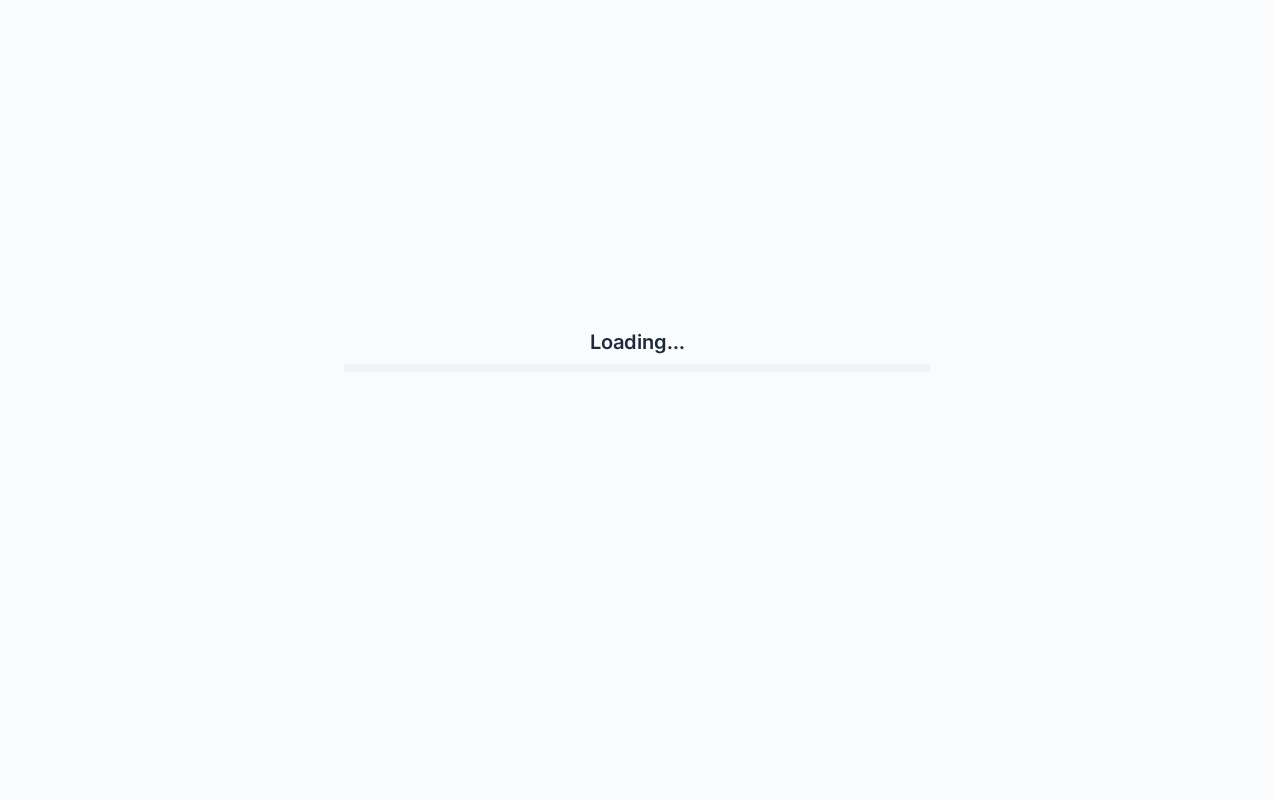scroll, scrollTop: 0, scrollLeft: 0, axis: both 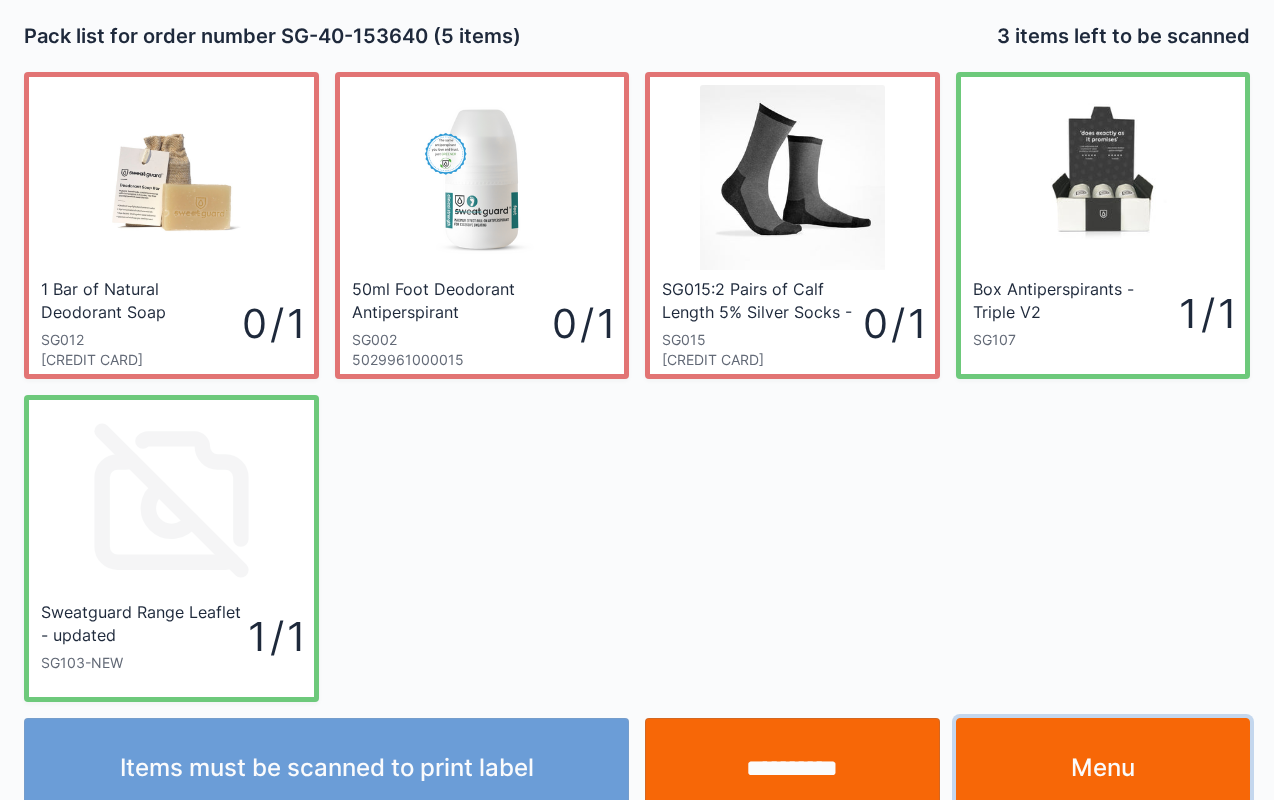 click on "Menu" at bounding box center [1103, 768] 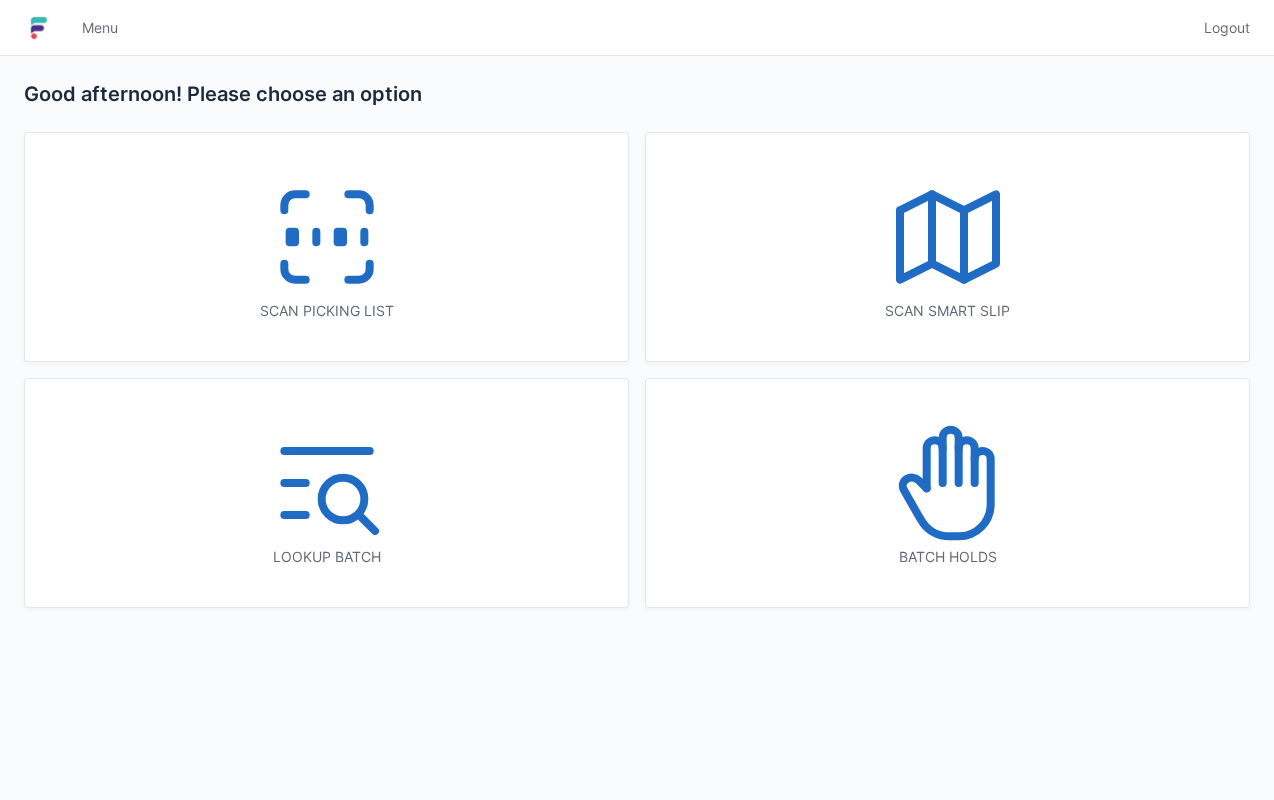 scroll, scrollTop: 0, scrollLeft: 0, axis: both 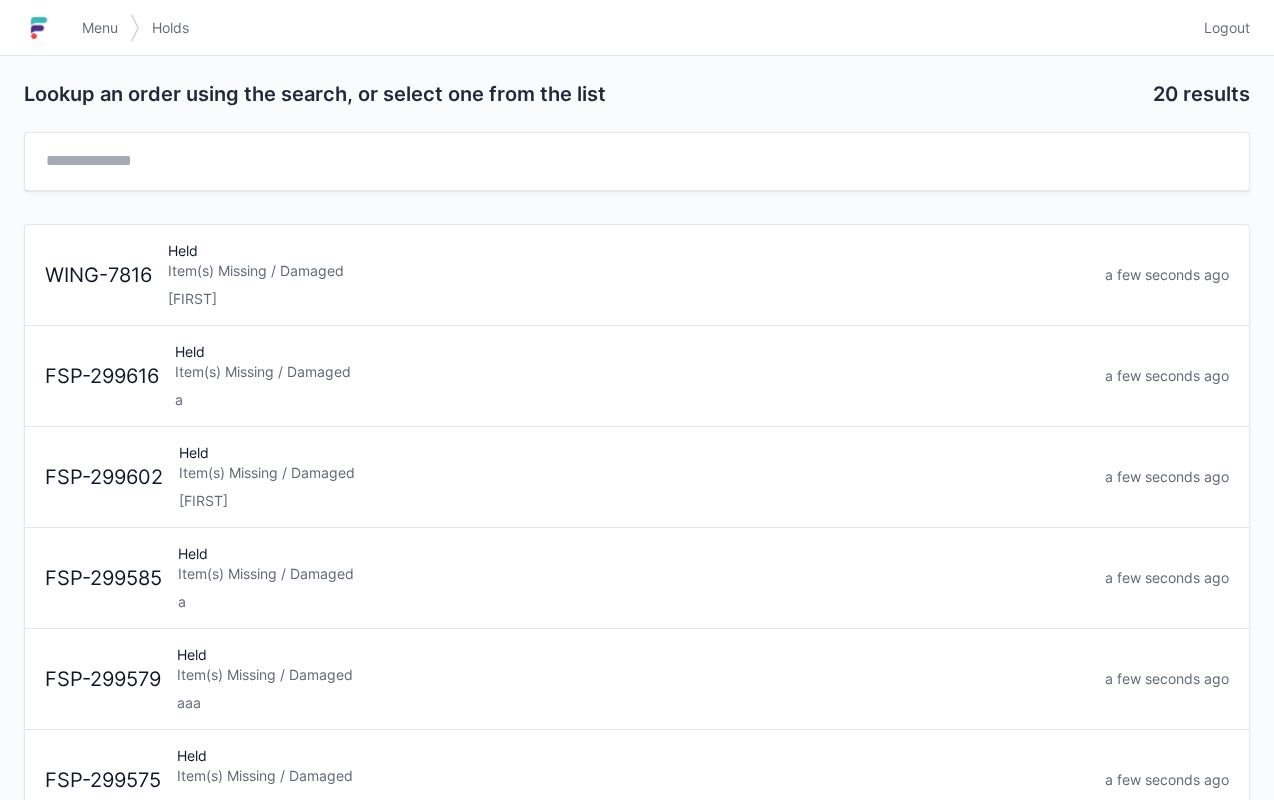 click on "Item(s) Missing / Damaged" at bounding box center [628, 271] 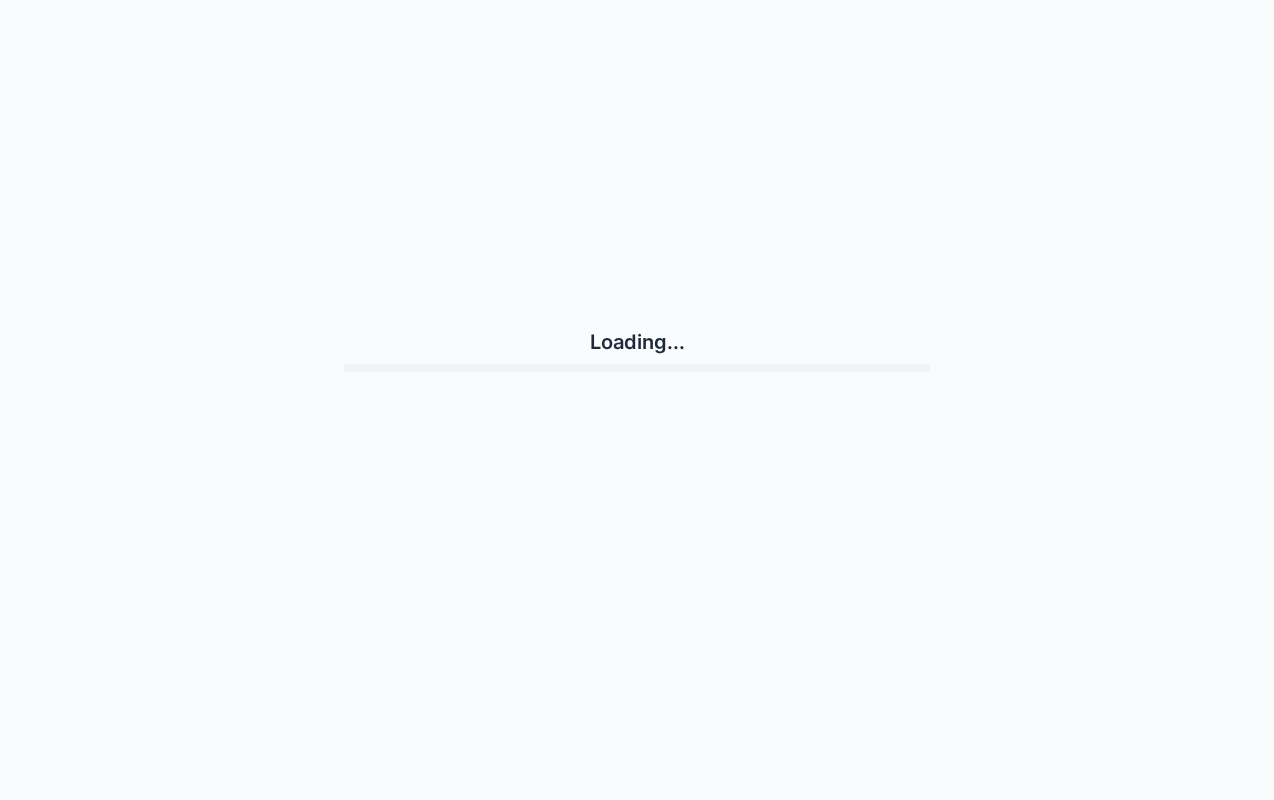scroll, scrollTop: 0, scrollLeft: 0, axis: both 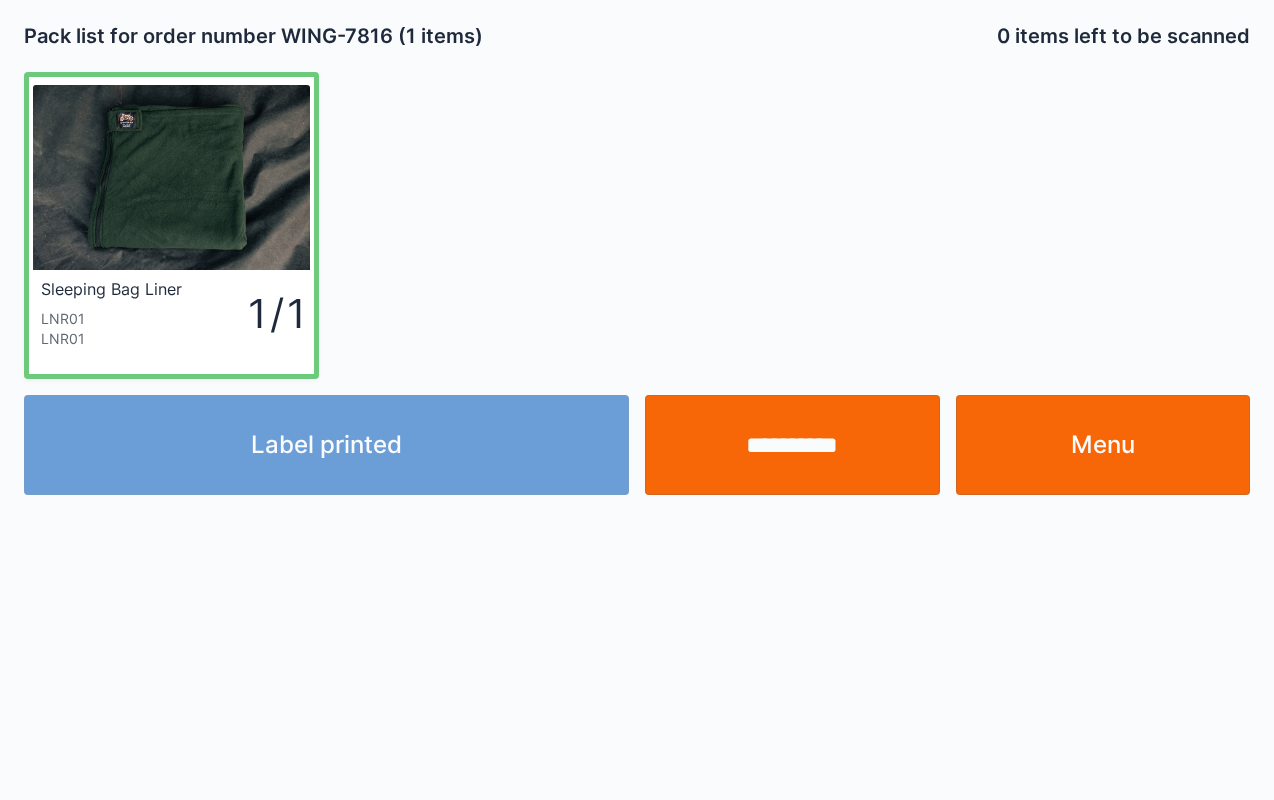 click on "Menu" at bounding box center [1103, 445] 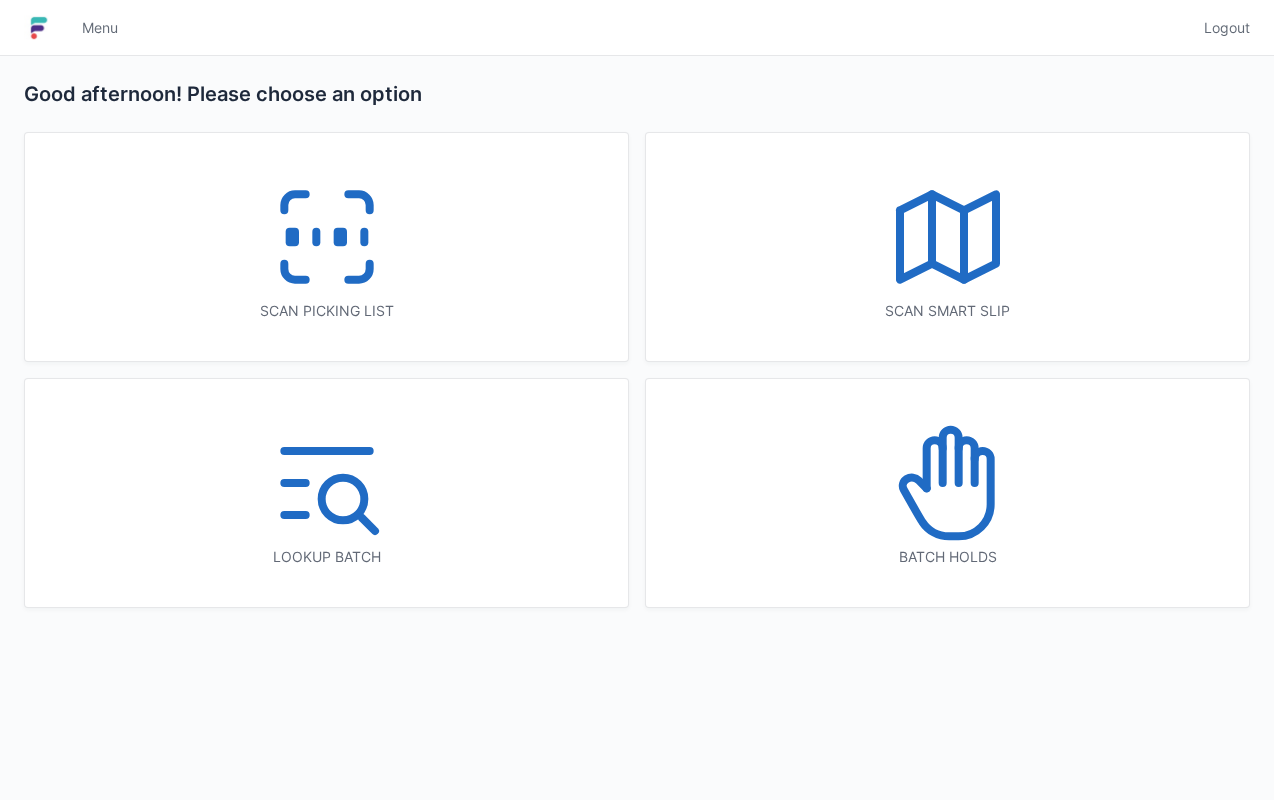 scroll, scrollTop: 0, scrollLeft: 0, axis: both 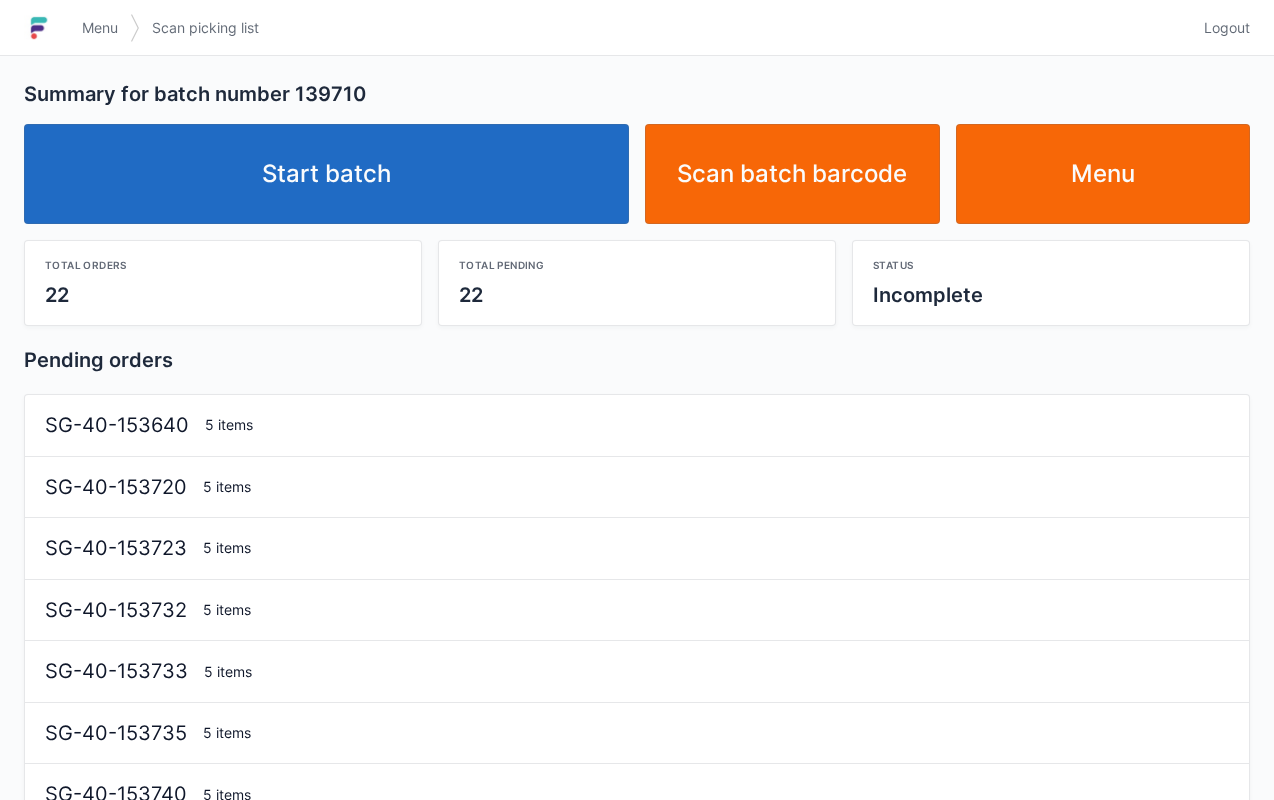 click on "Start batch" at bounding box center (326, 174) 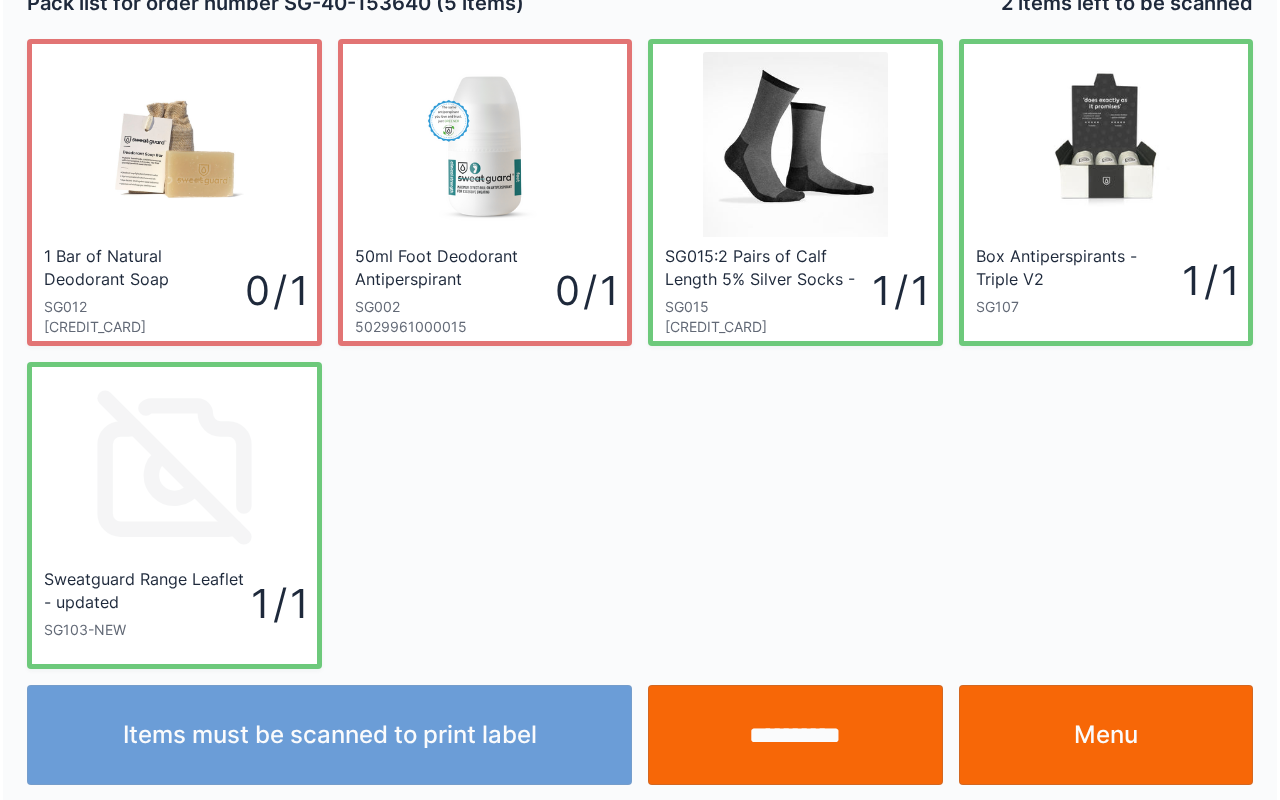 scroll, scrollTop: 36, scrollLeft: 0, axis: vertical 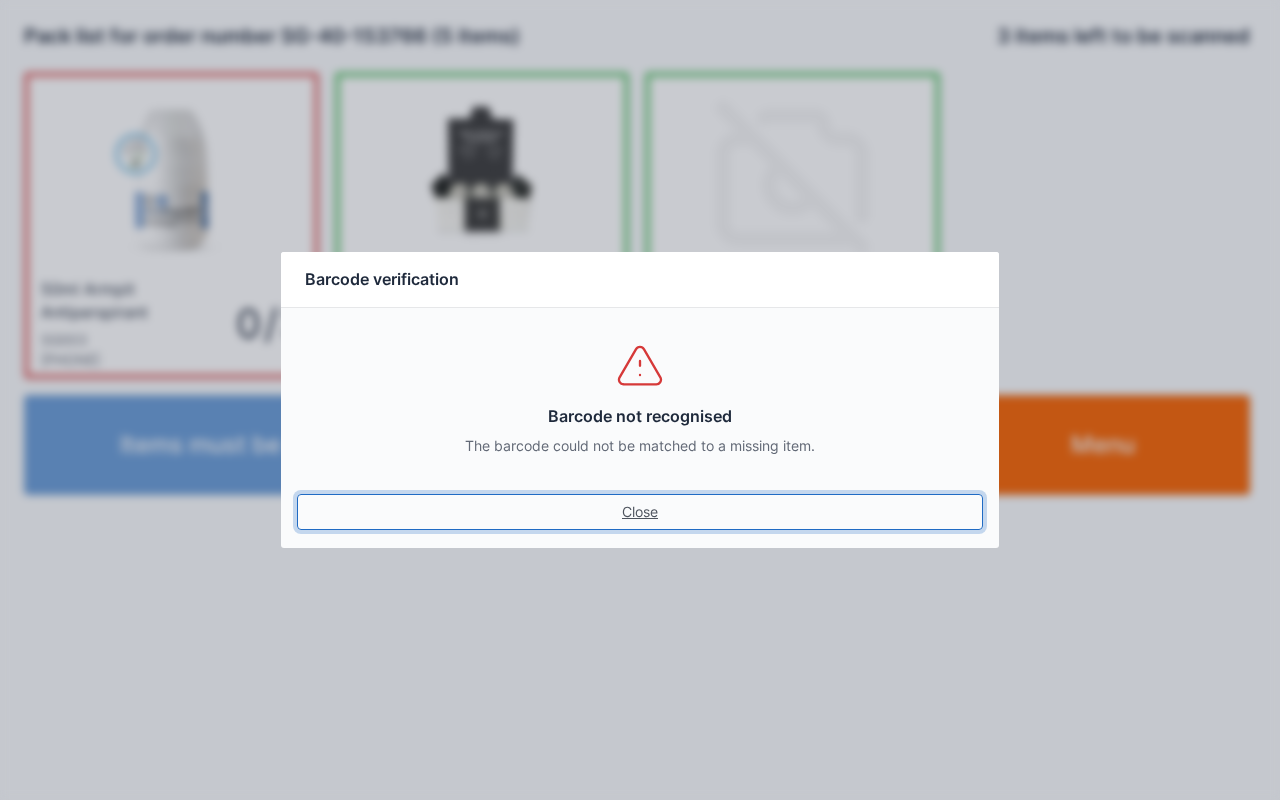 click on "Close" at bounding box center [640, 512] 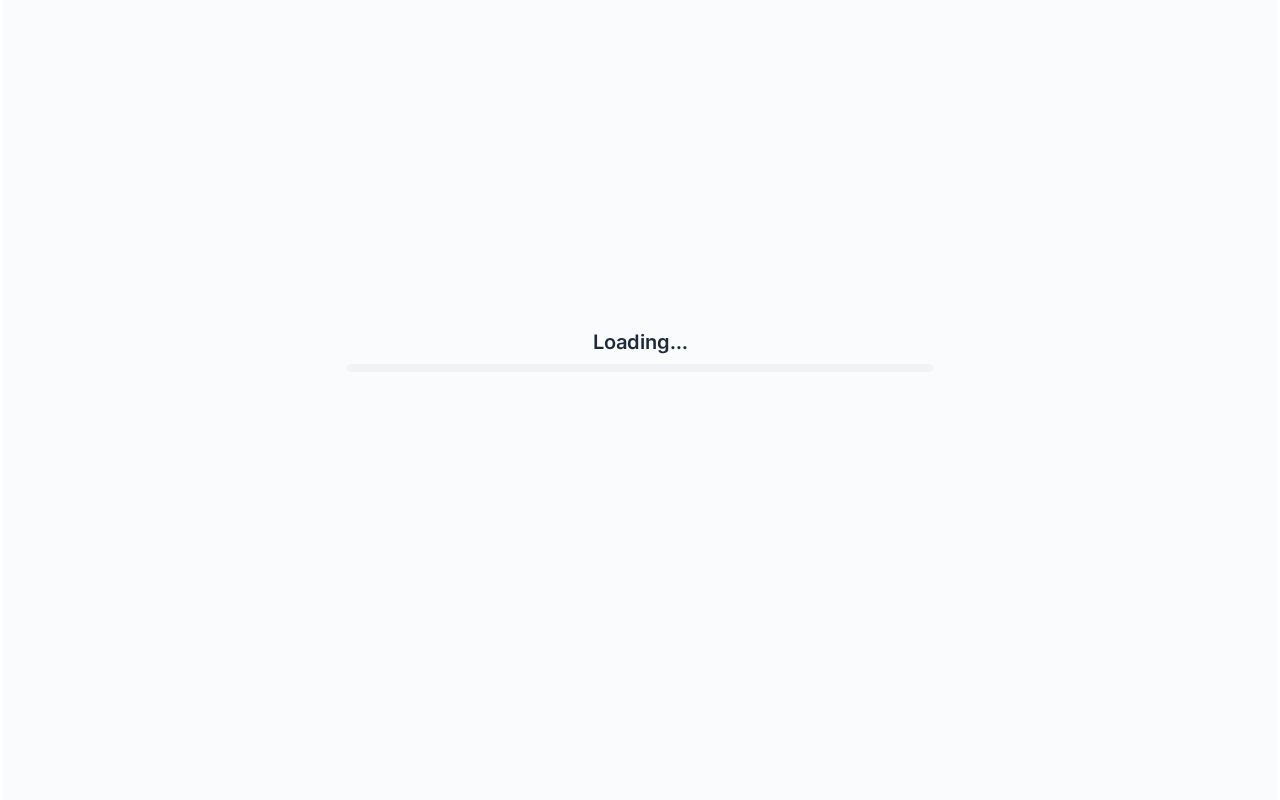 scroll, scrollTop: 0, scrollLeft: 0, axis: both 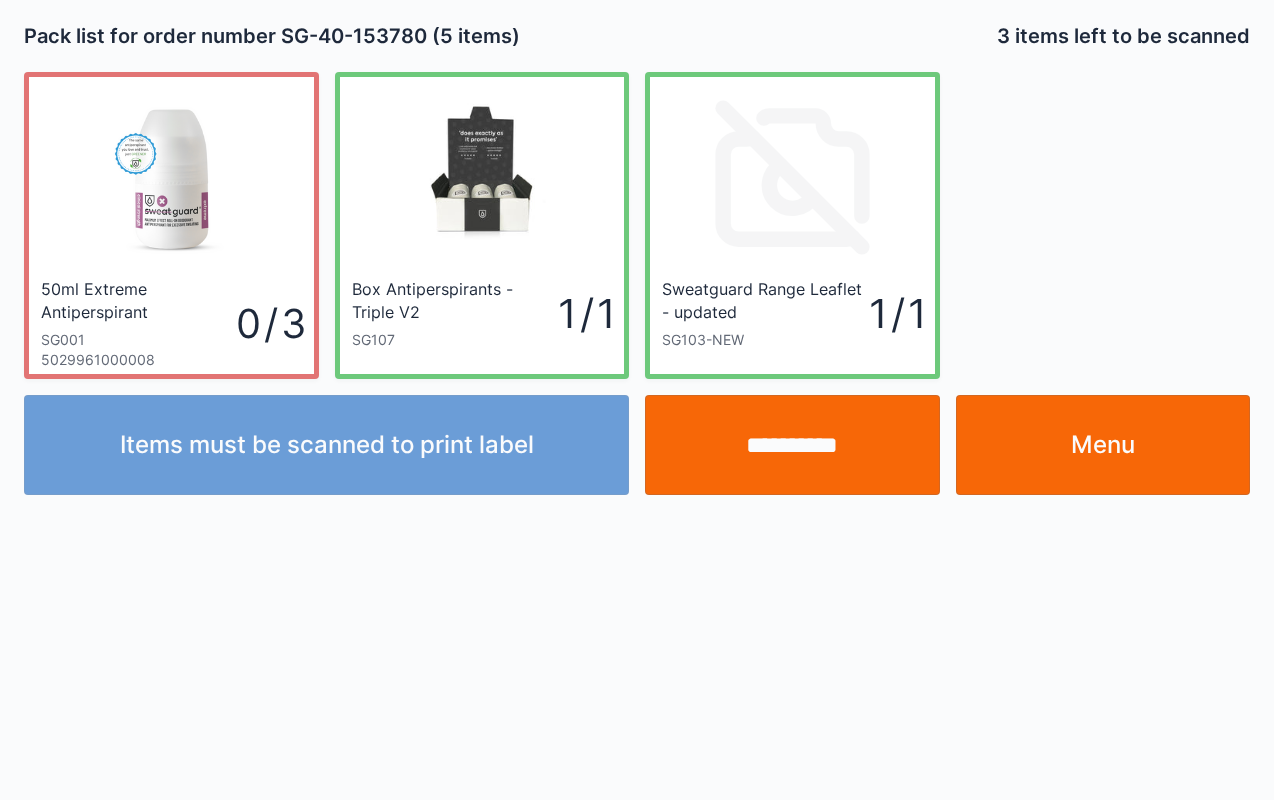 click on "**********" at bounding box center (792, 445) 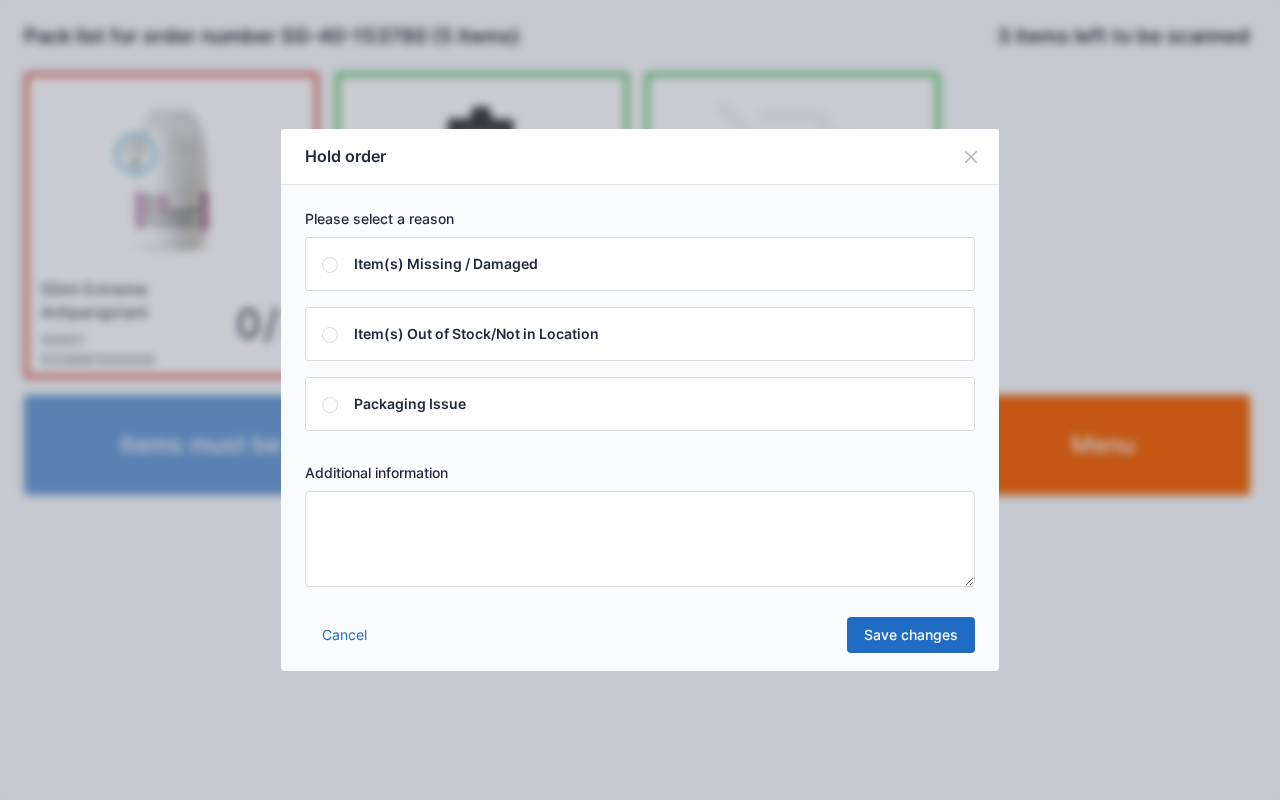 click at bounding box center [640, 539] 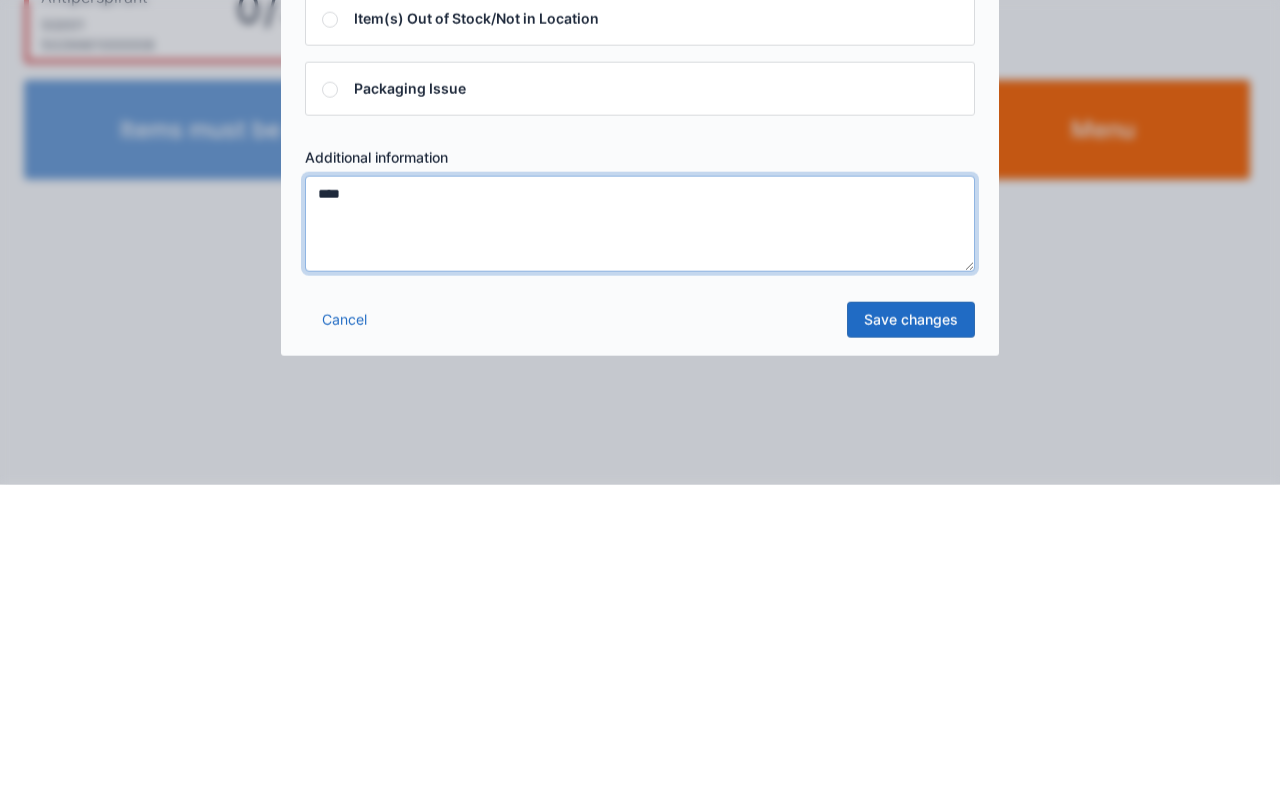 type on "****" 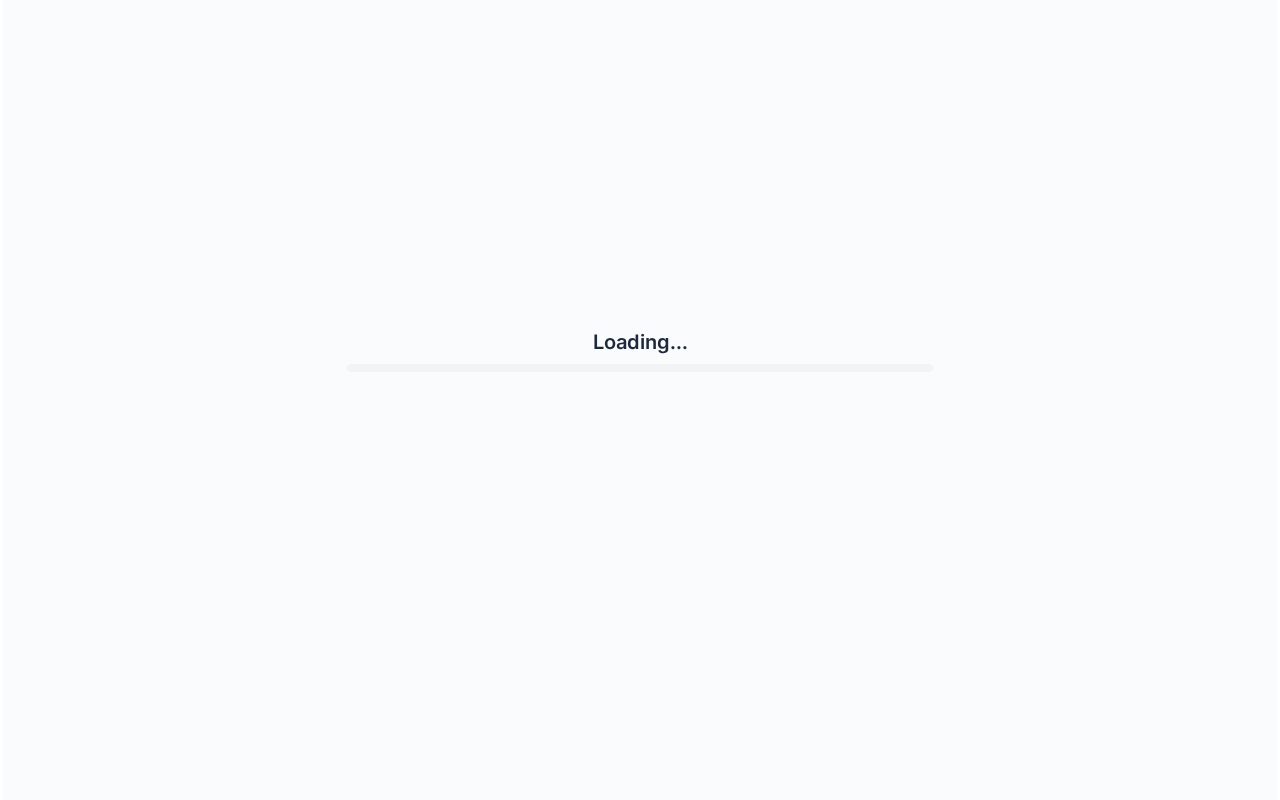 scroll, scrollTop: 0, scrollLeft: 0, axis: both 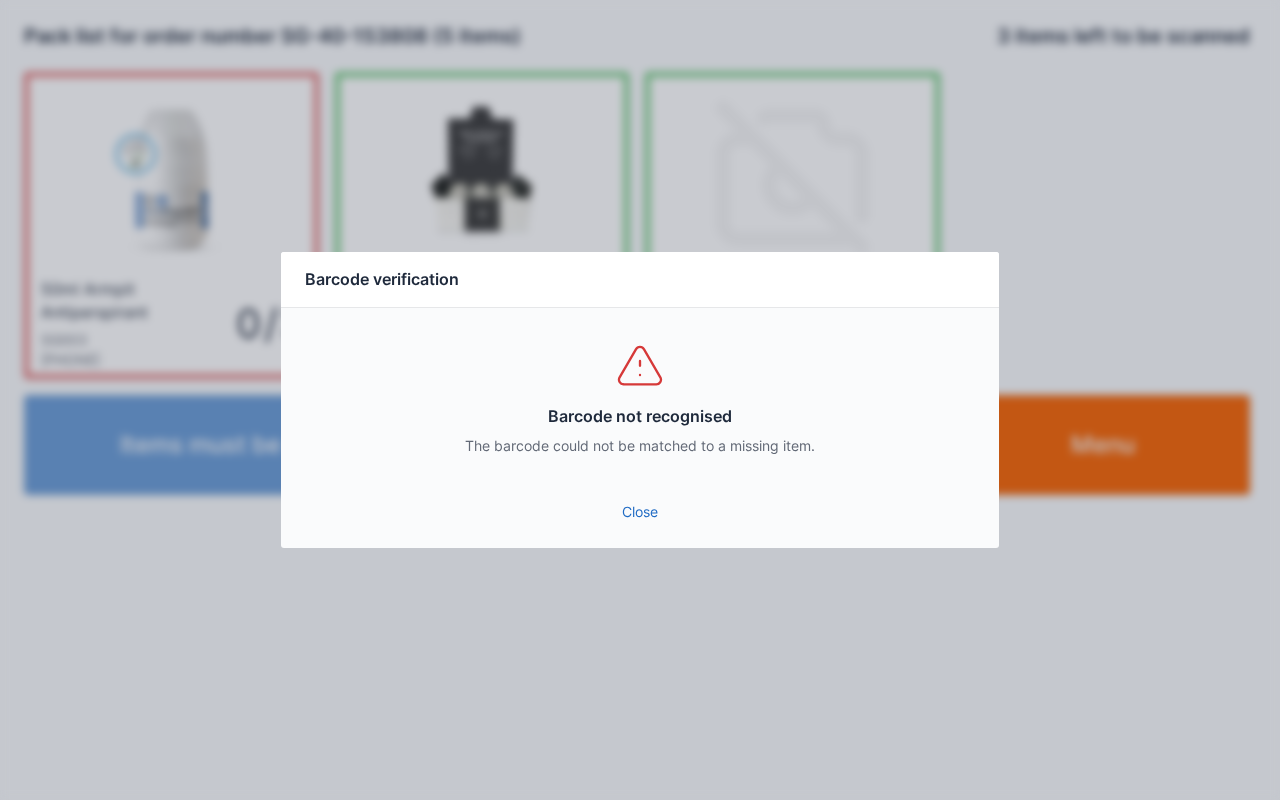 click on "Barcode not recognised The barcode could not be matched to a missing item." at bounding box center [640, 398] 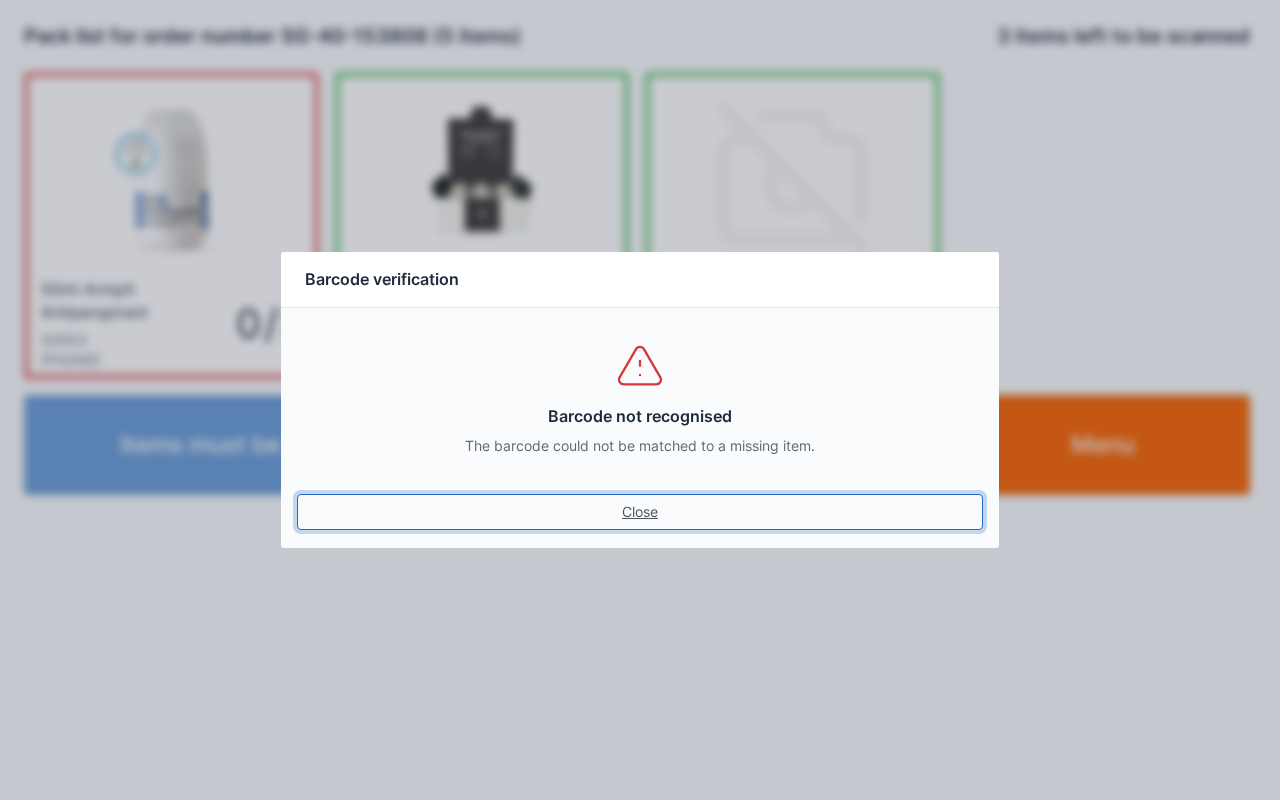 click on "Close" at bounding box center [640, 512] 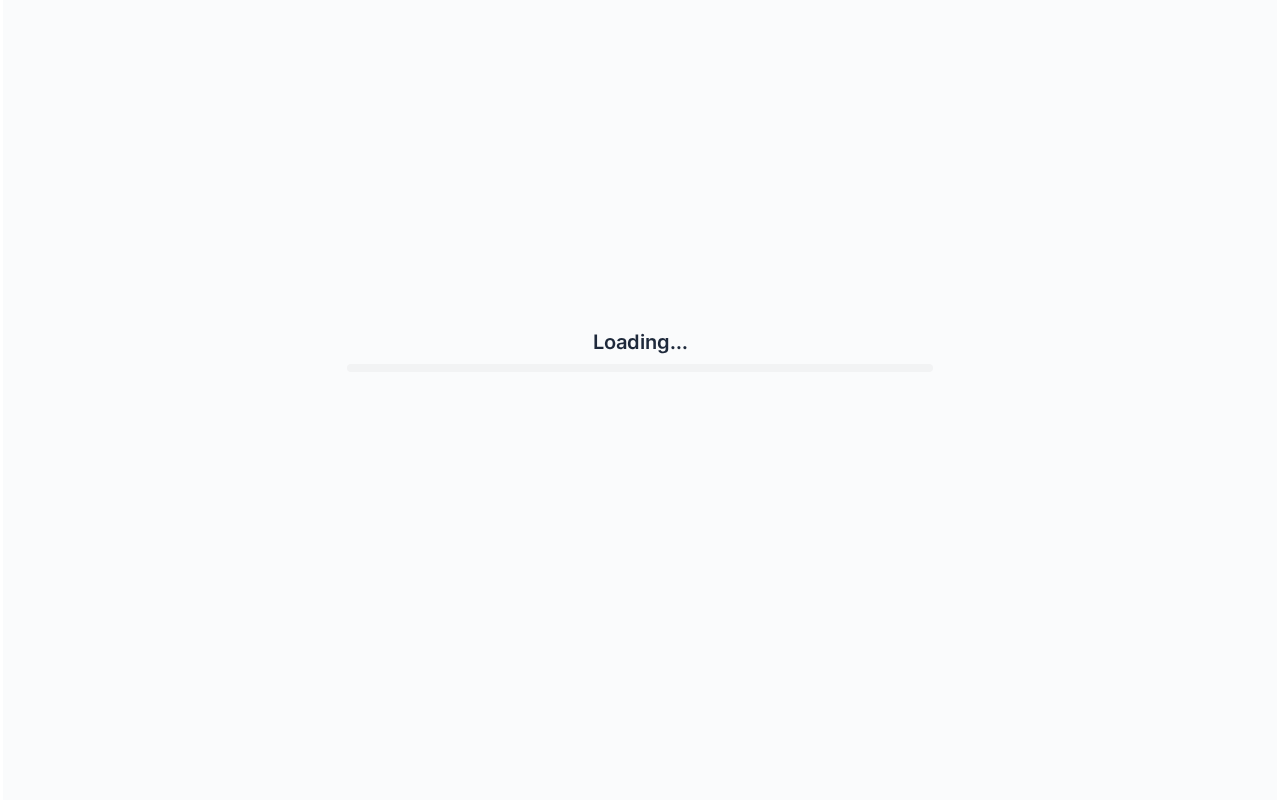 scroll, scrollTop: 0, scrollLeft: 0, axis: both 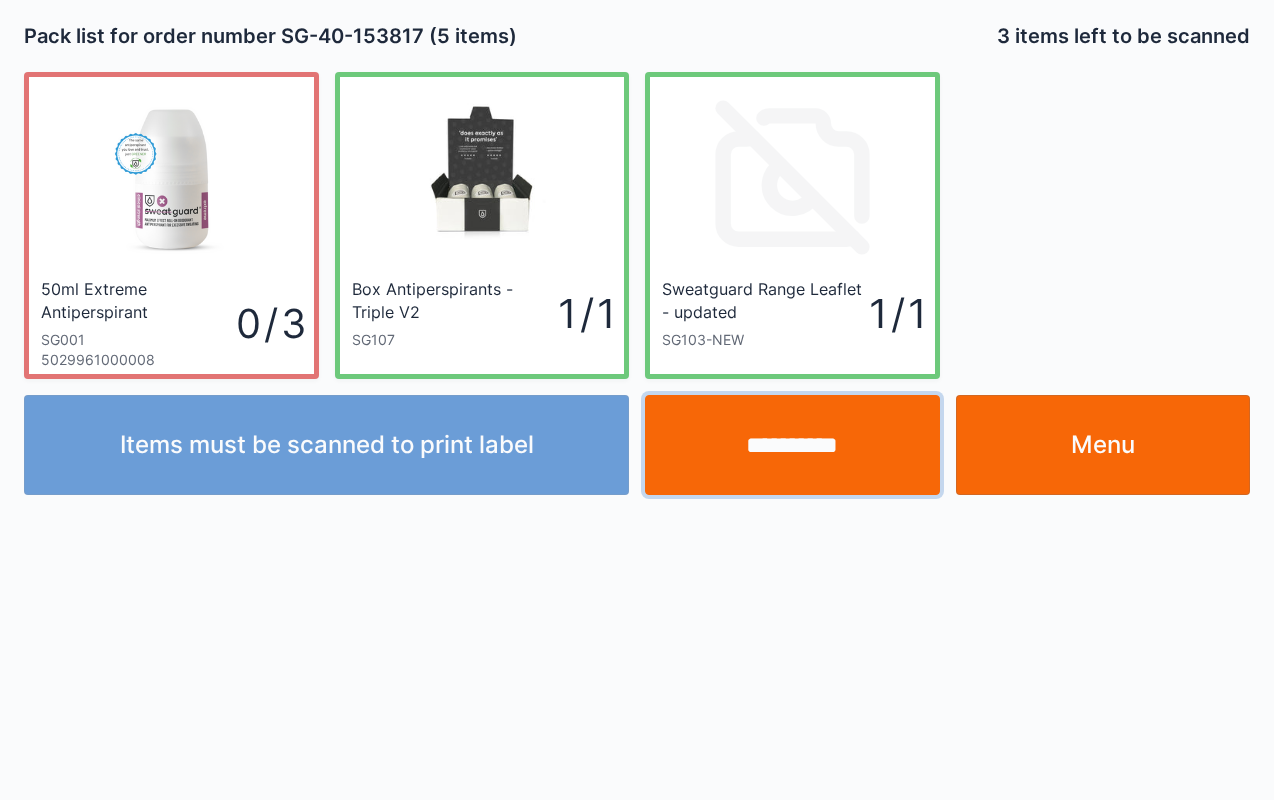 click on "**********" at bounding box center (792, 445) 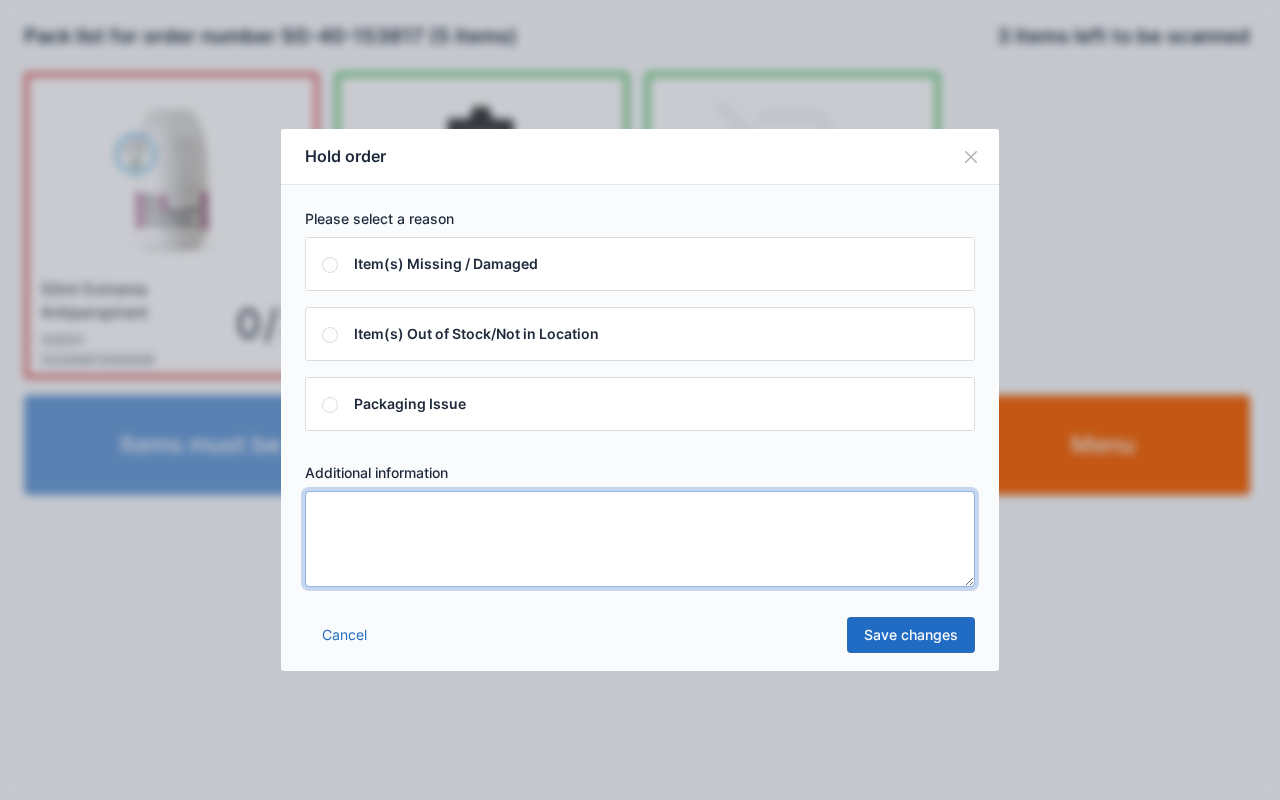 click at bounding box center (640, 539) 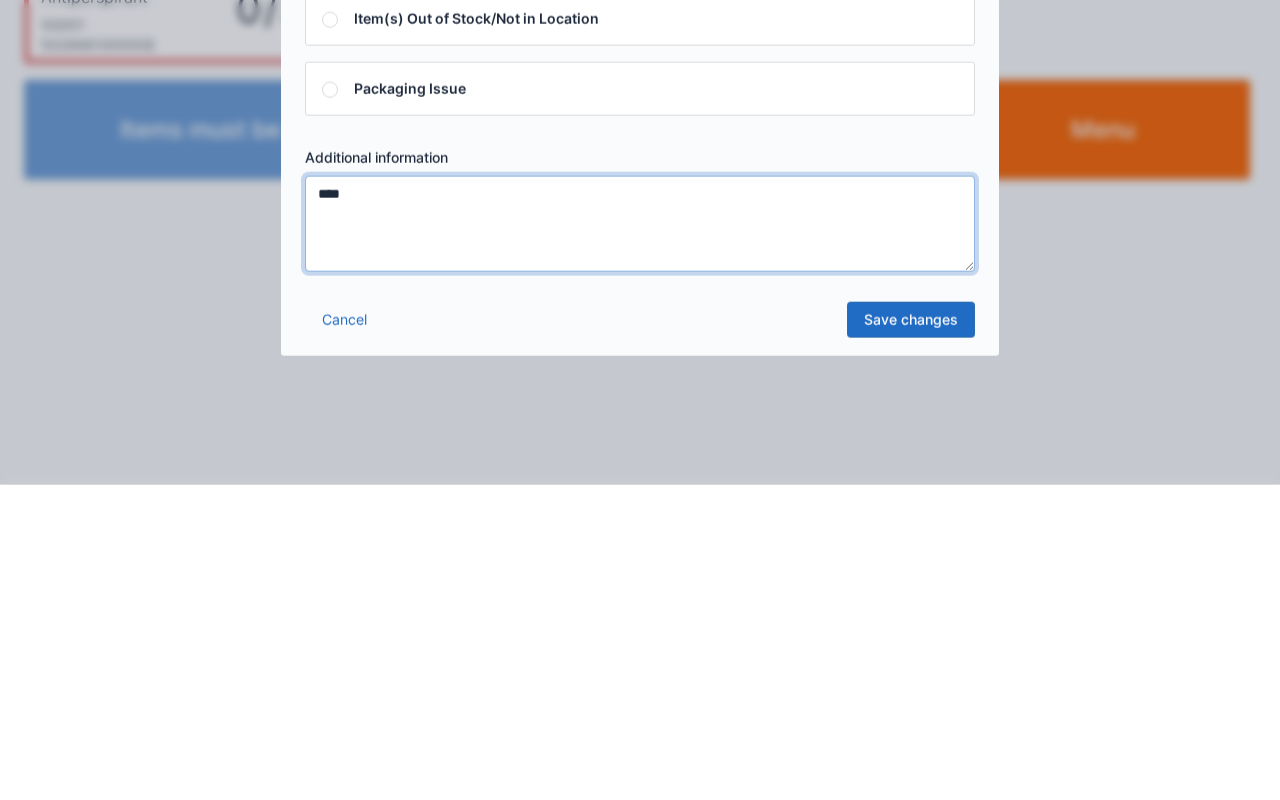 type on "****" 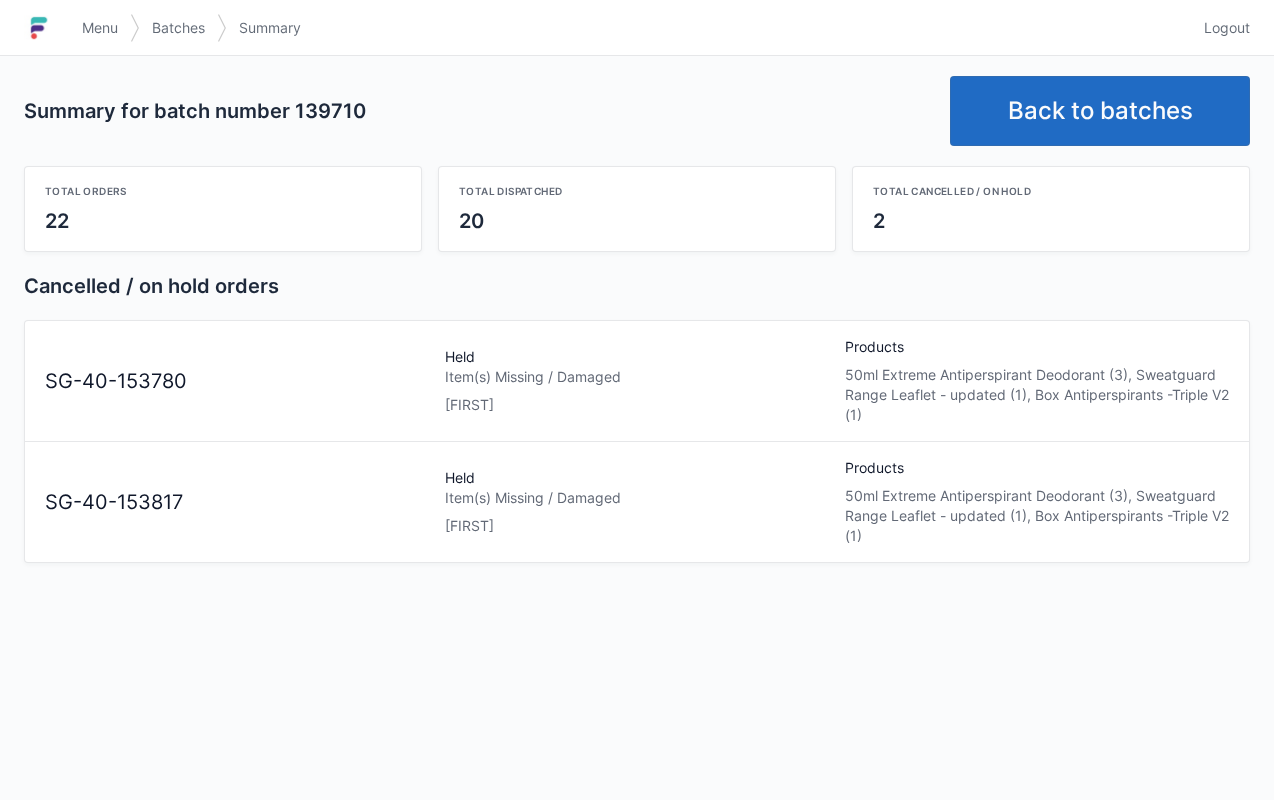 scroll, scrollTop: 0, scrollLeft: 0, axis: both 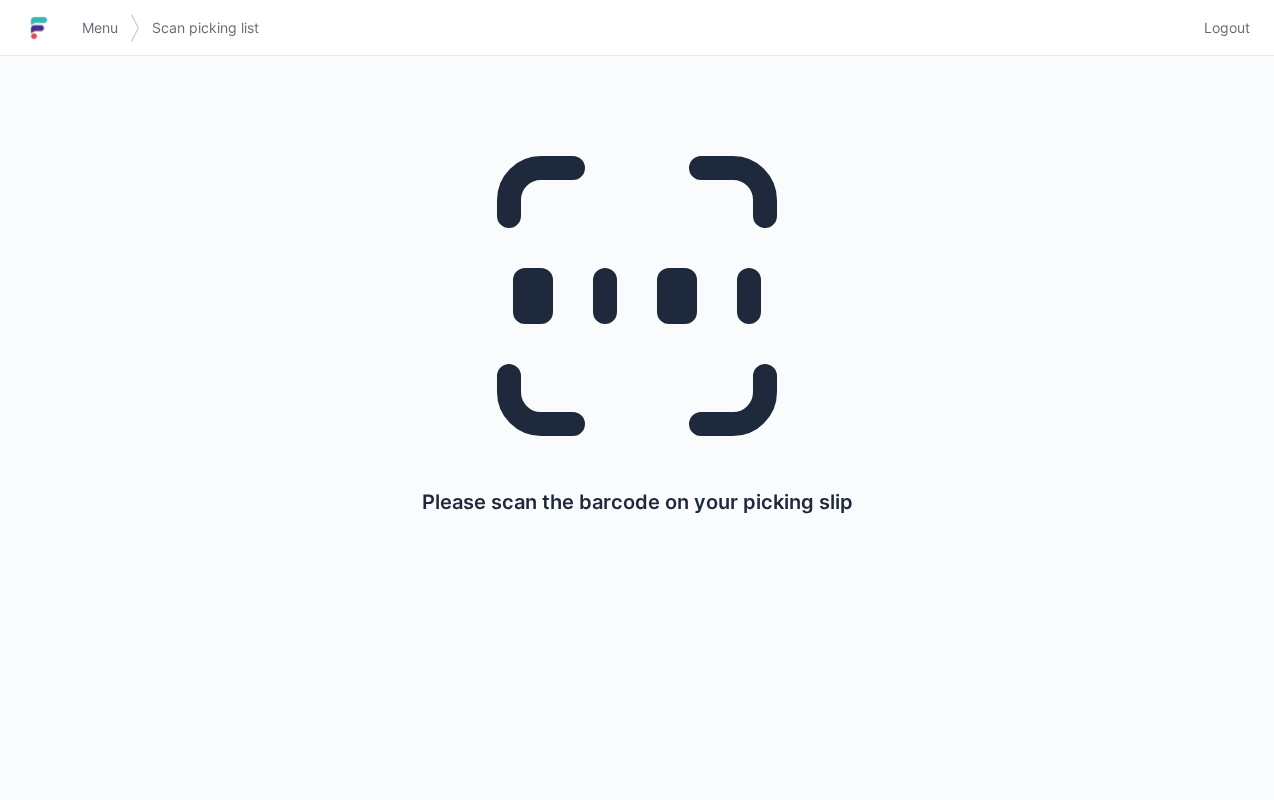 click on "Menu" at bounding box center (100, 28) 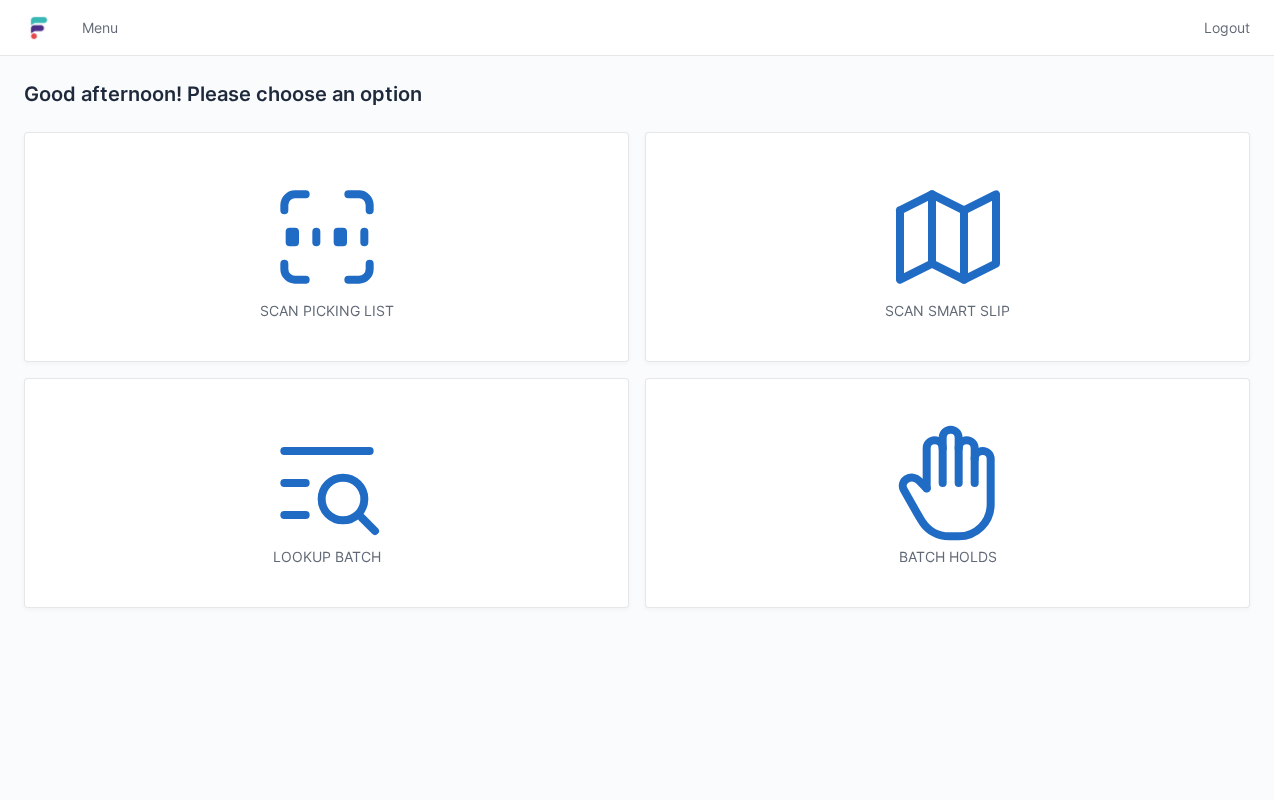 scroll, scrollTop: 0, scrollLeft: 0, axis: both 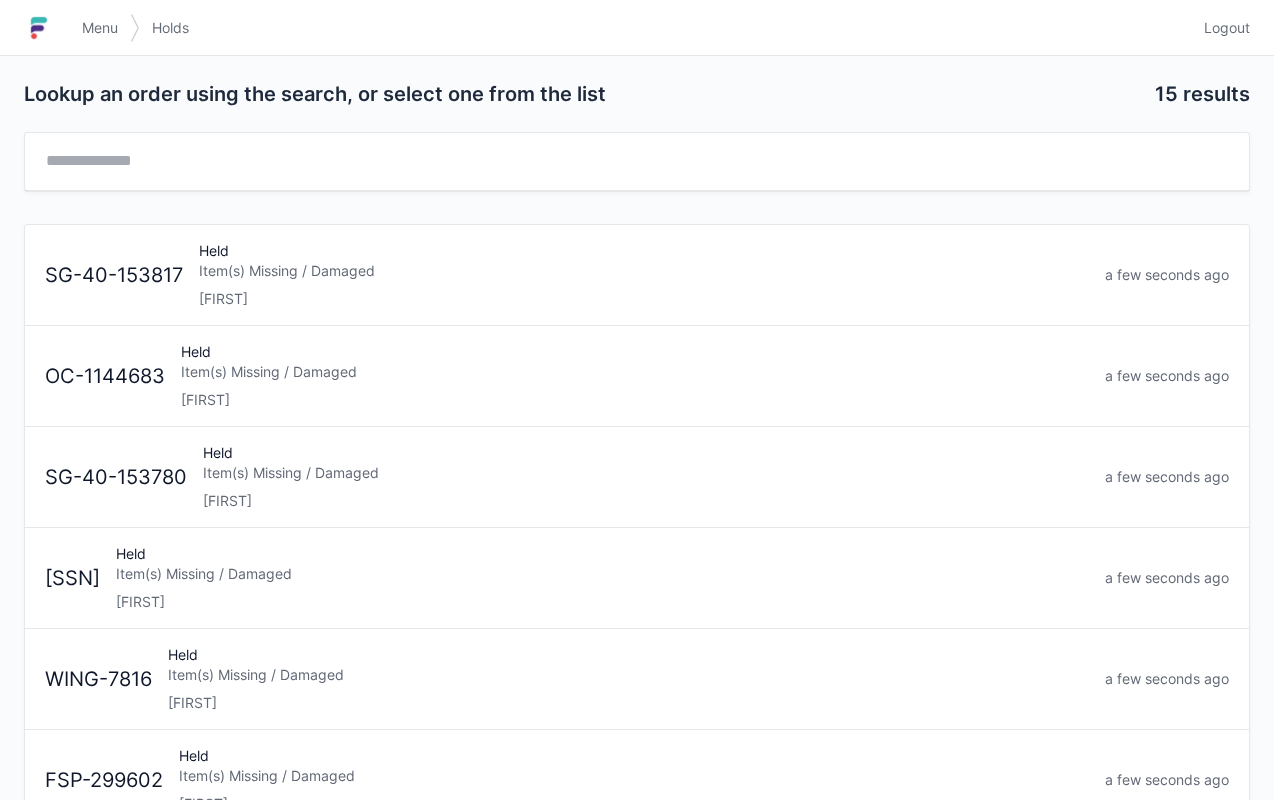 click on "Item(s) Missing / Damaged" at bounding box center (646, 473) 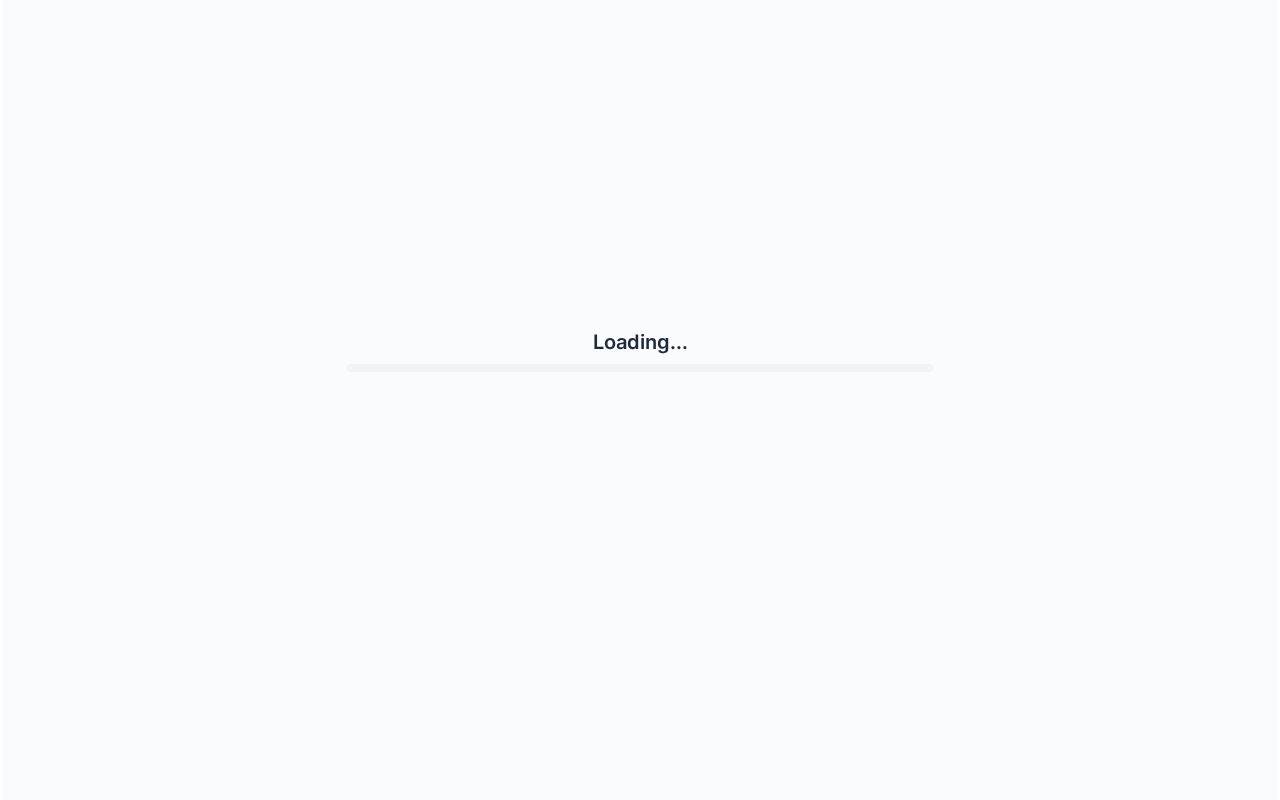 scroll, scrollTop: 0, scrollLeft: 0, axis: both 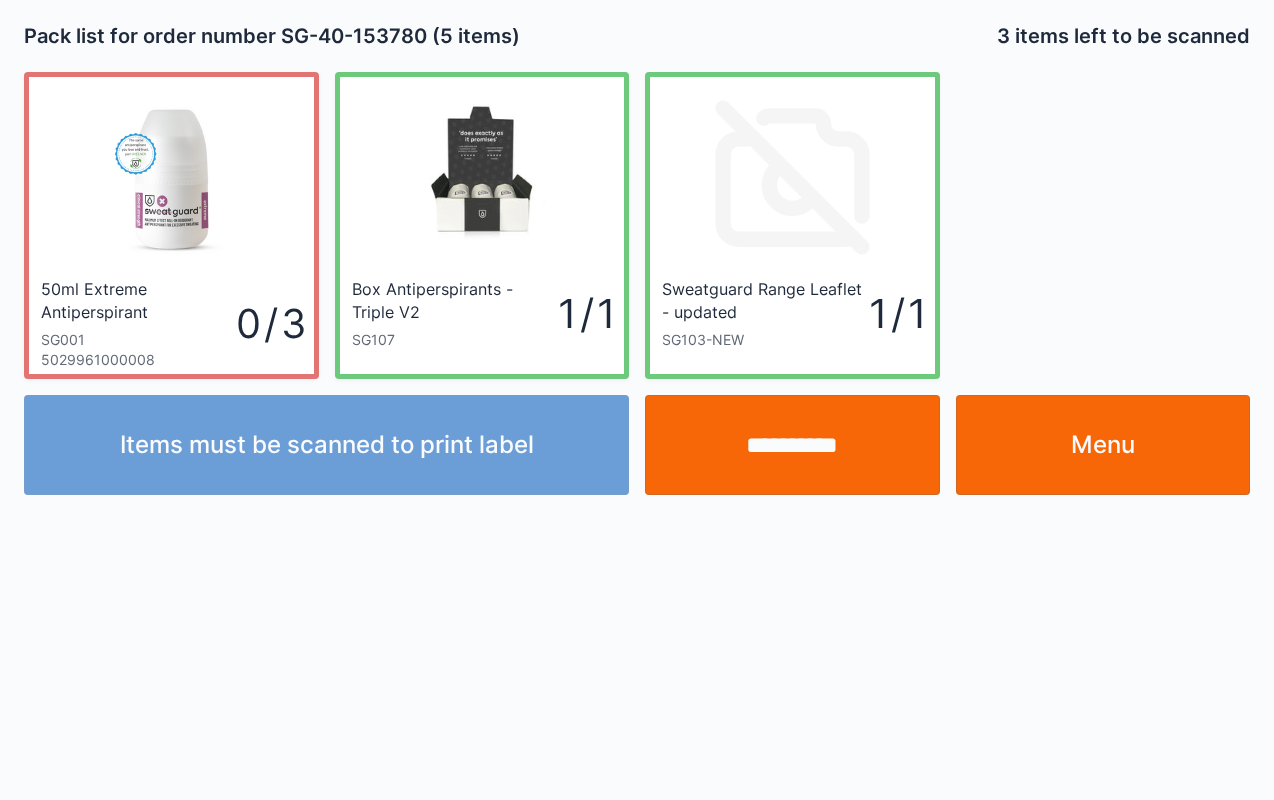 click on "**********" at bounding box center [792, 445] 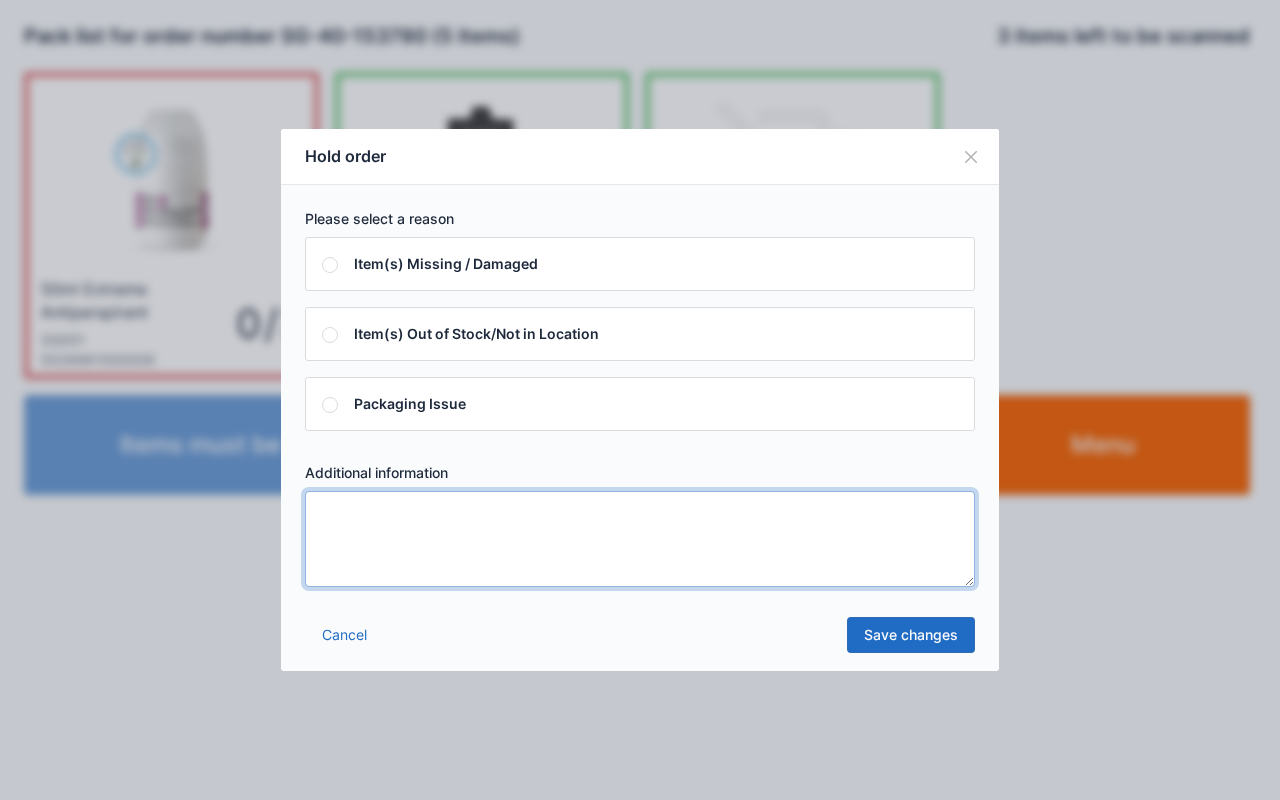 click at bounding box center (640, 539) 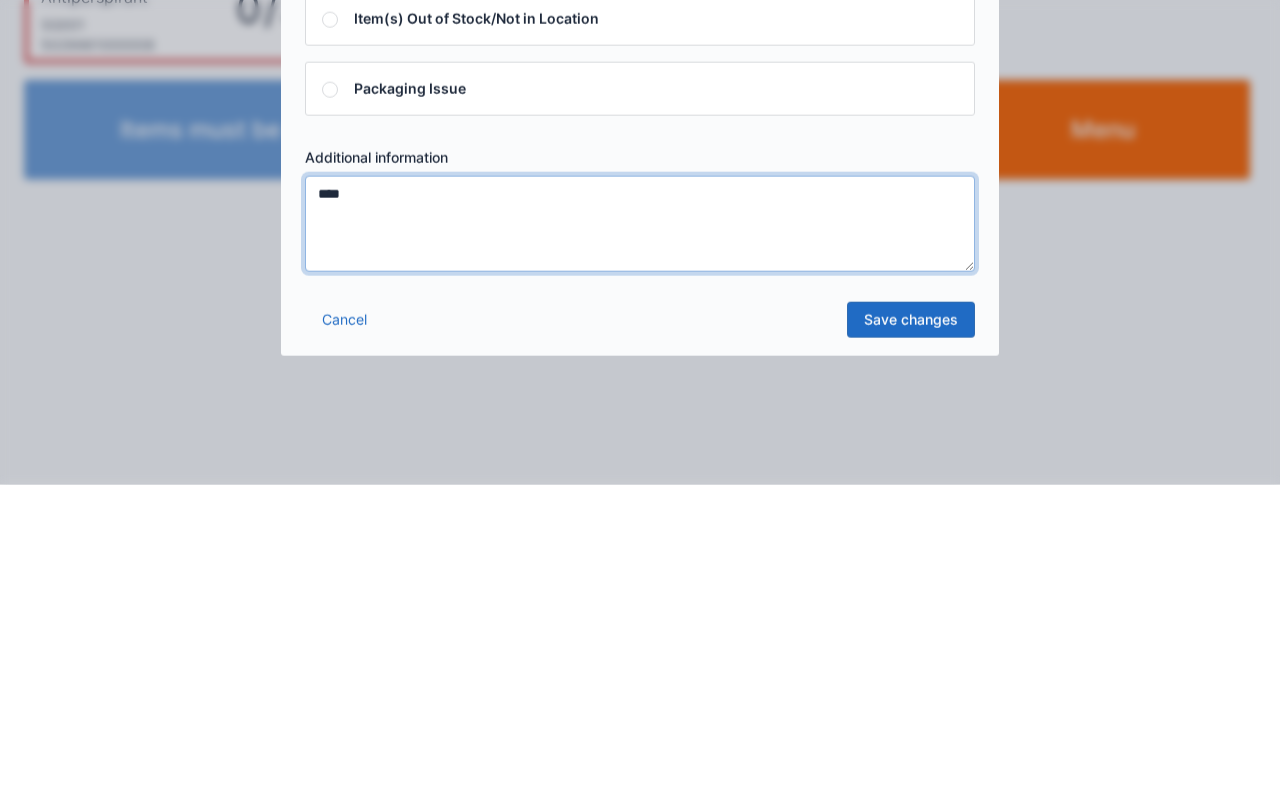 type on "****" 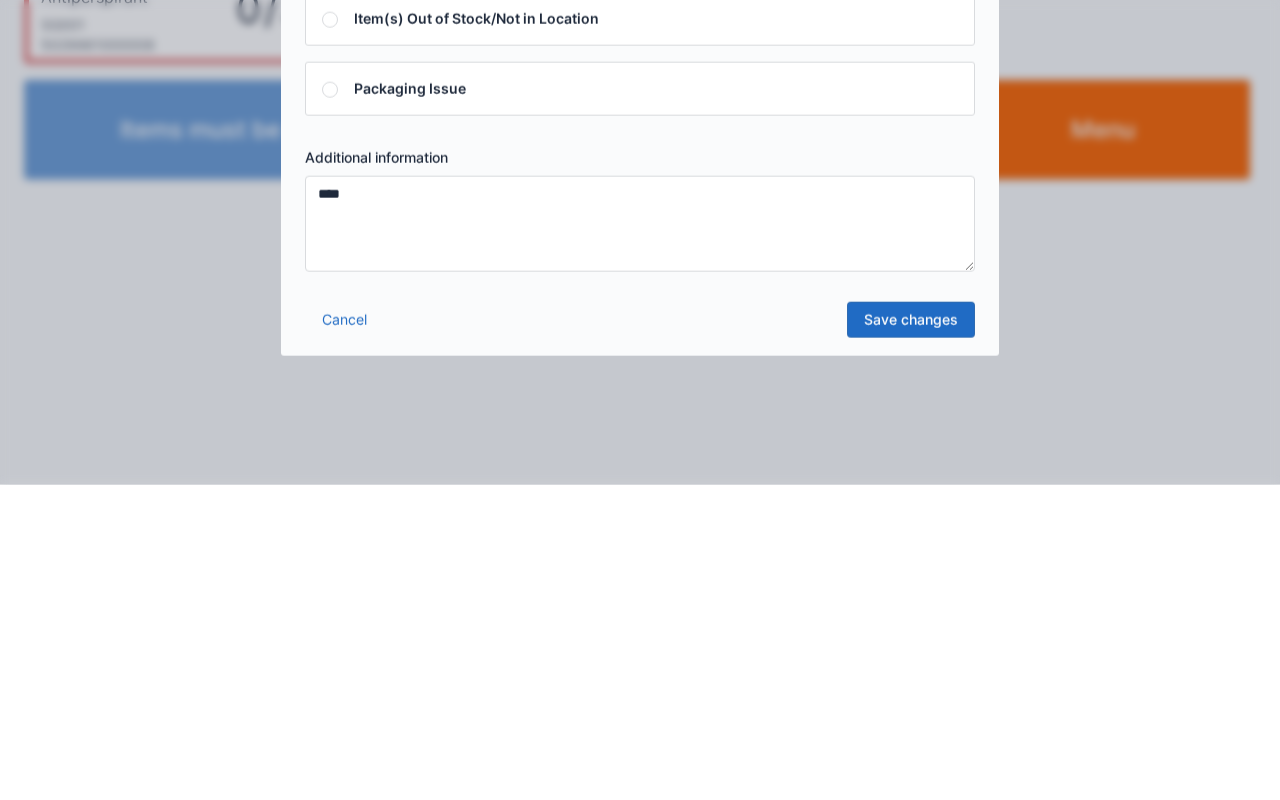 click on "Save changes" at bounding box center (911, 635) 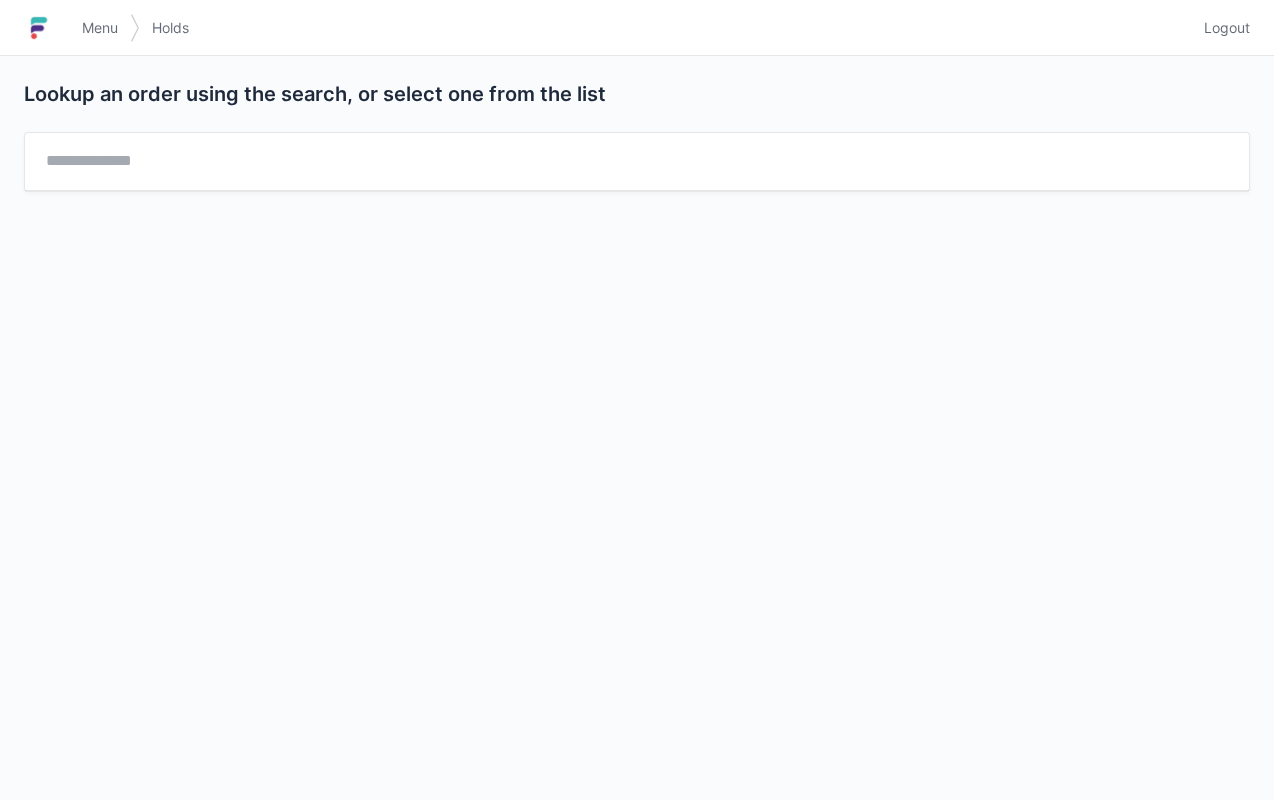 scroll, scrollTop: 0, scrollLeft: 0, axis: both 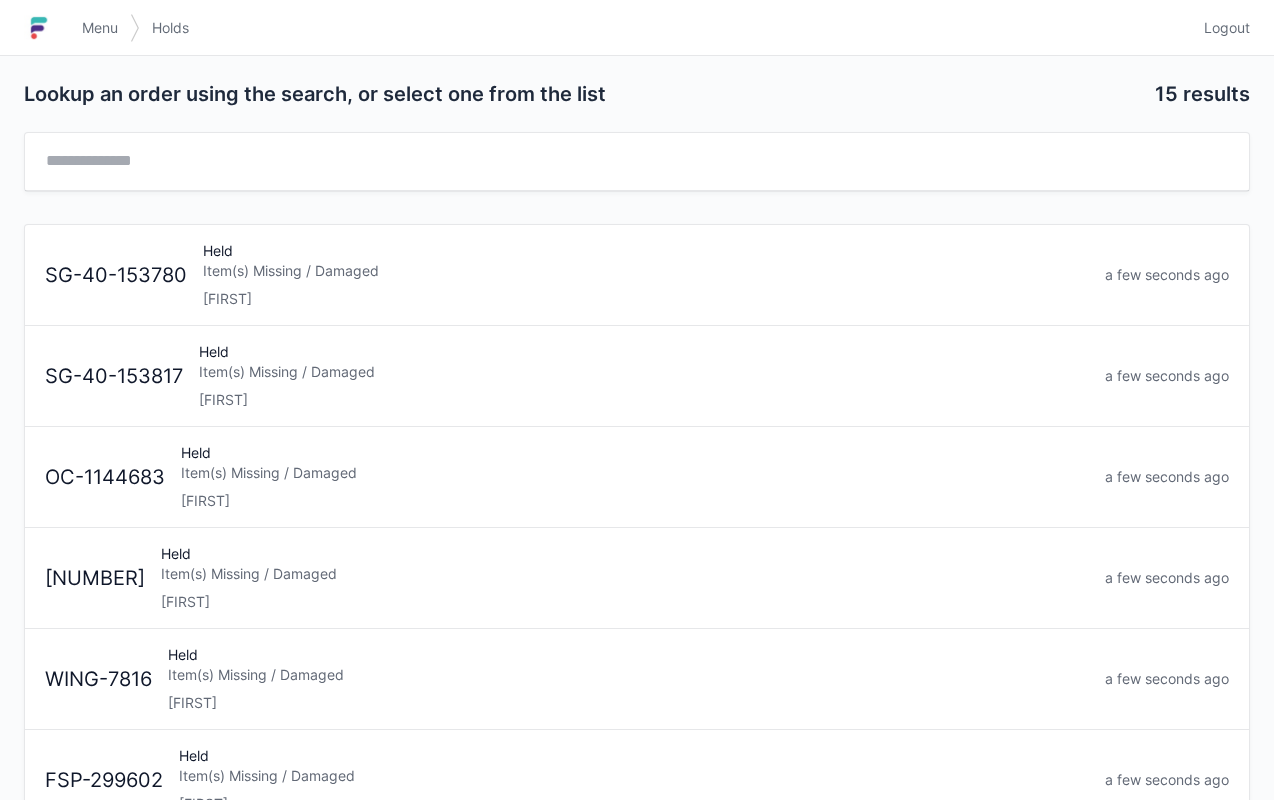 click on "Menu" at bounding box center (100, 28) 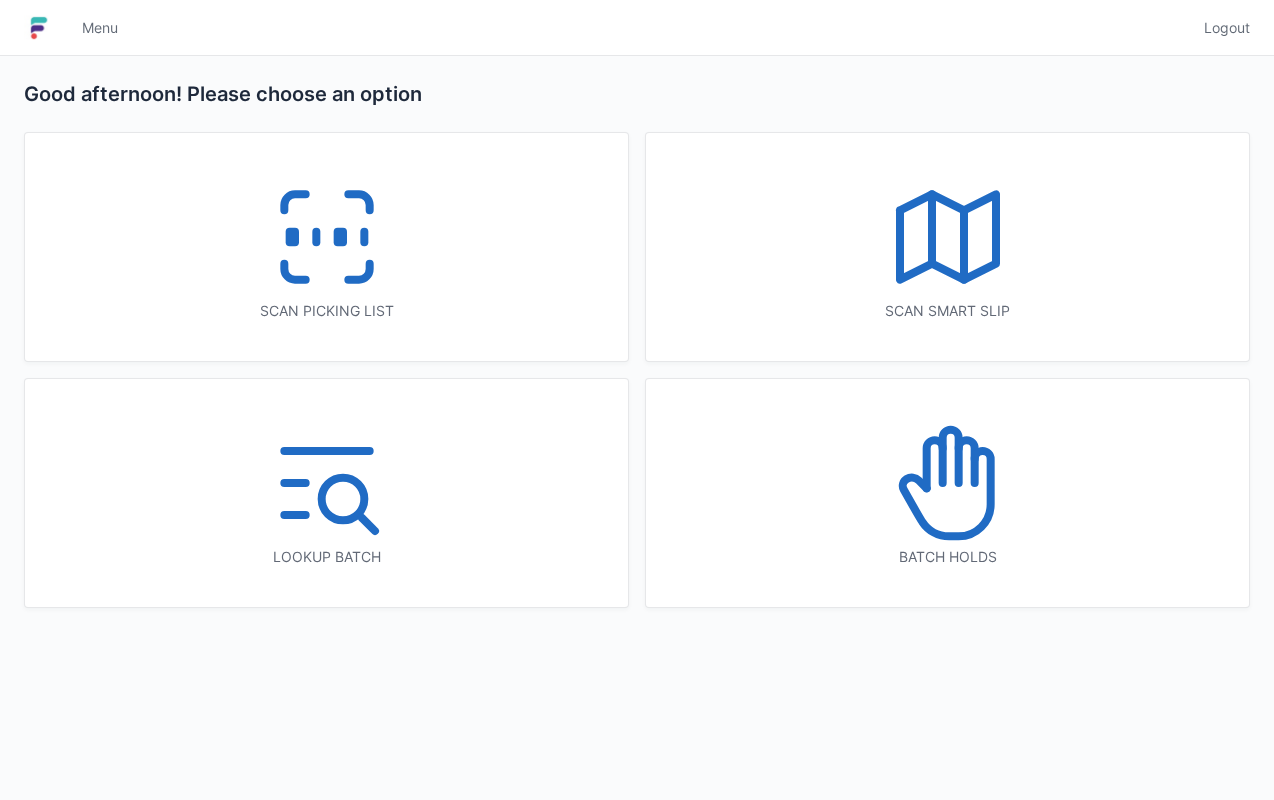 scroll, scrollTop: 0, scrollLeft: 0, axis: both 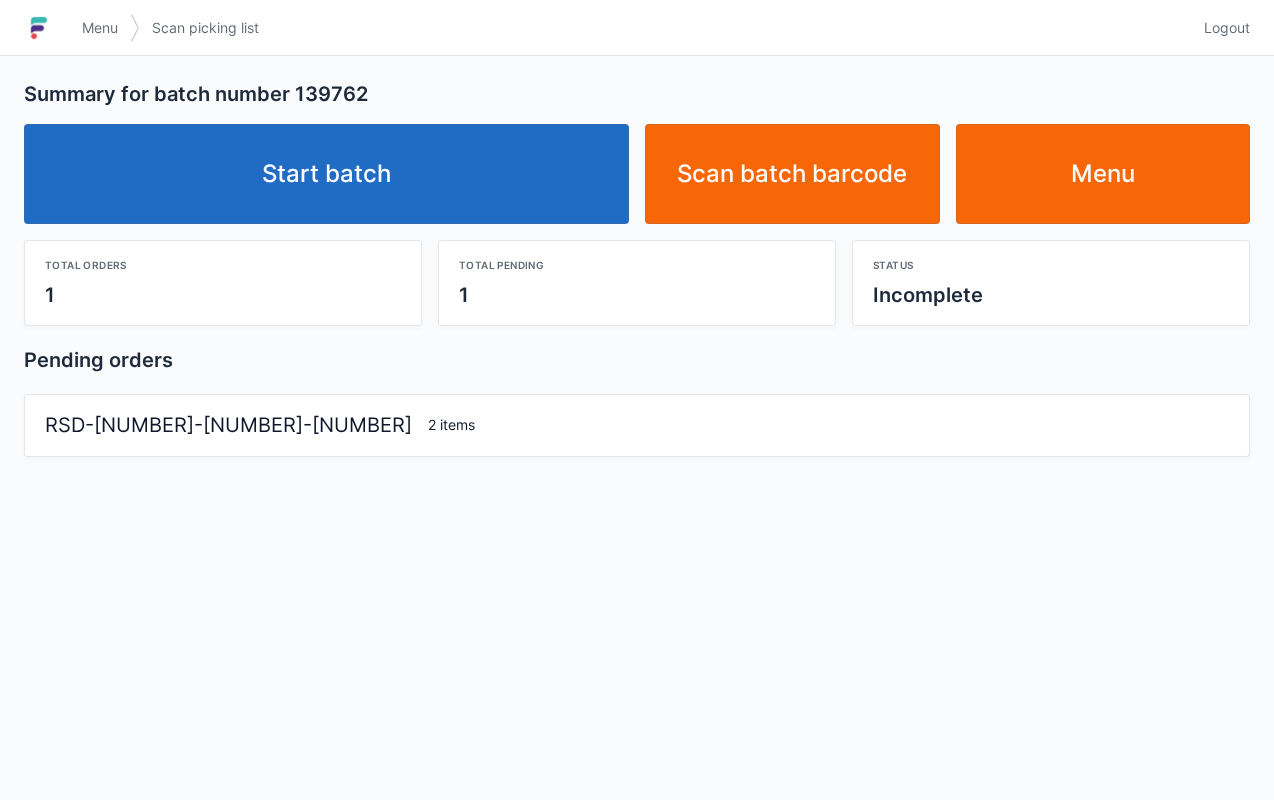 click on "Start batch" at bounding box center [326, 174] 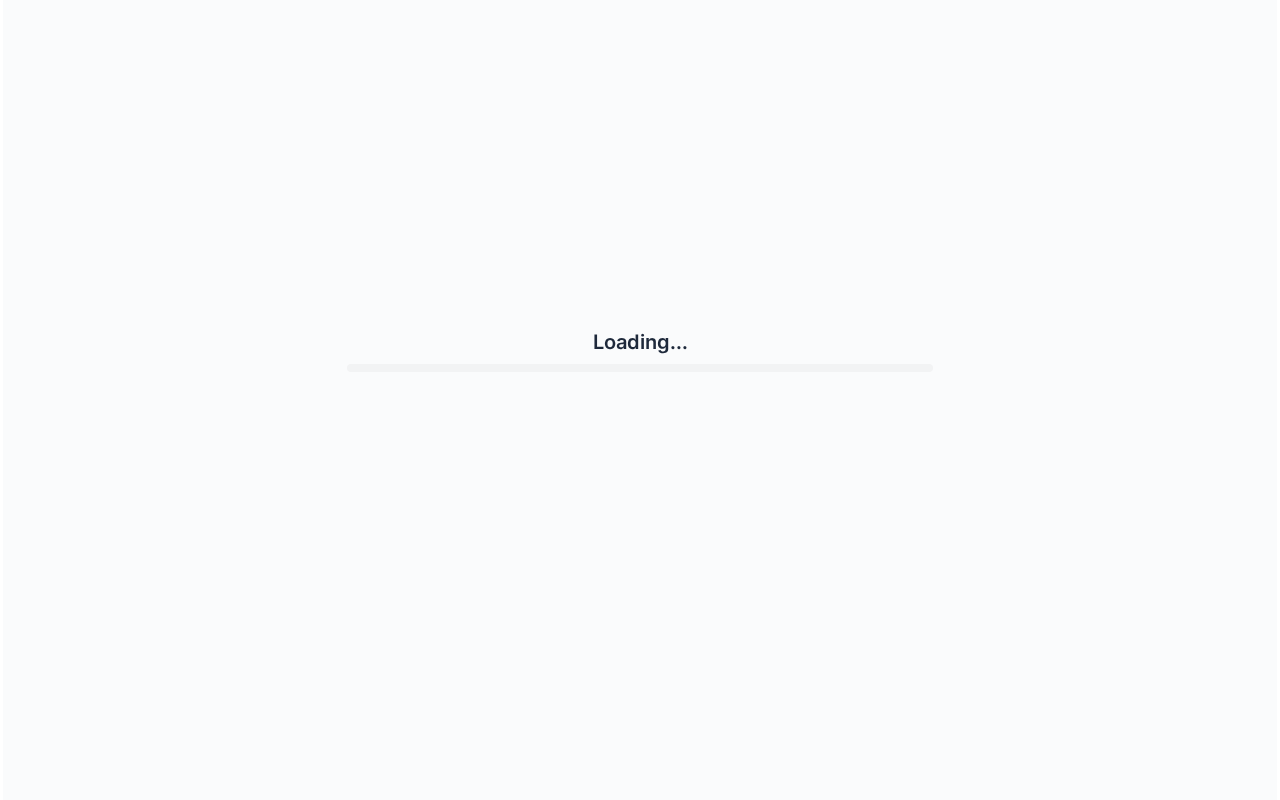 scroll, scrollTop: 0, scrollLeft: 0, axis: both 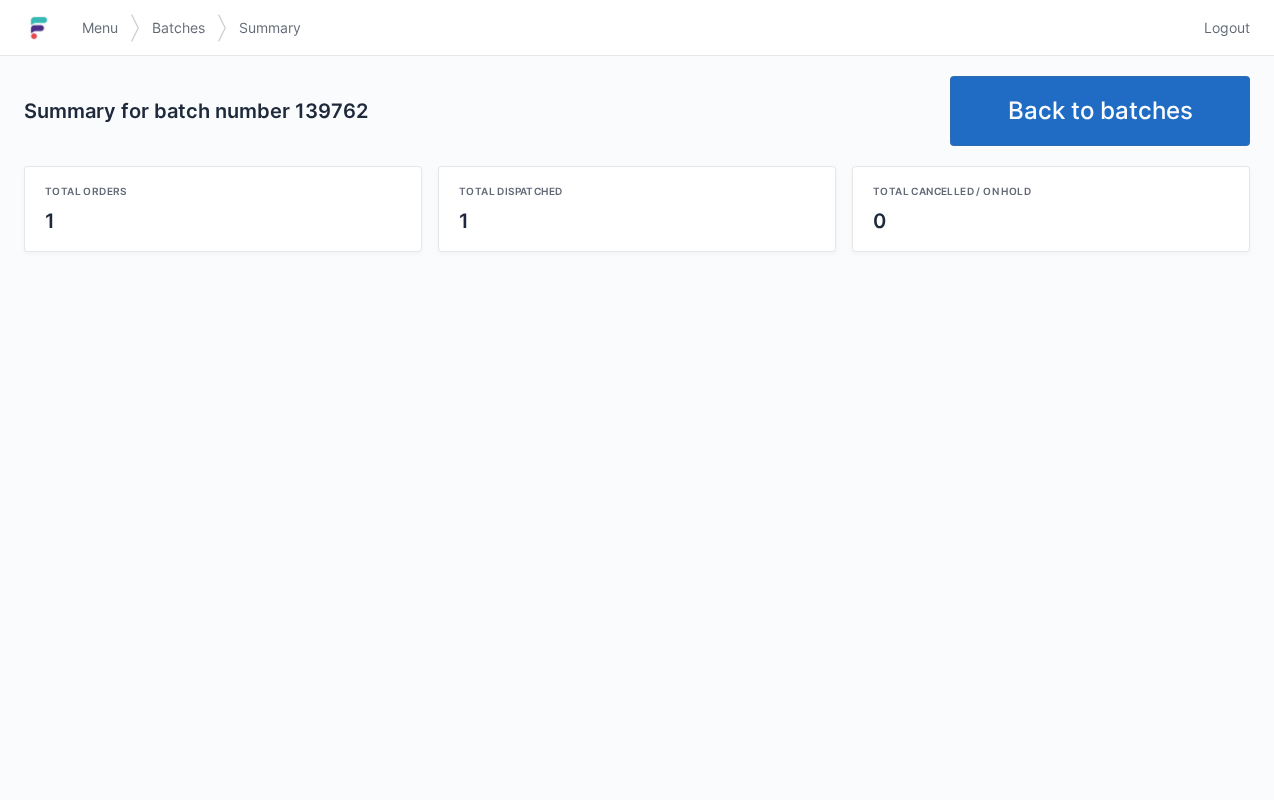 click on "Back to batches" at bounding box center [1100, 111] 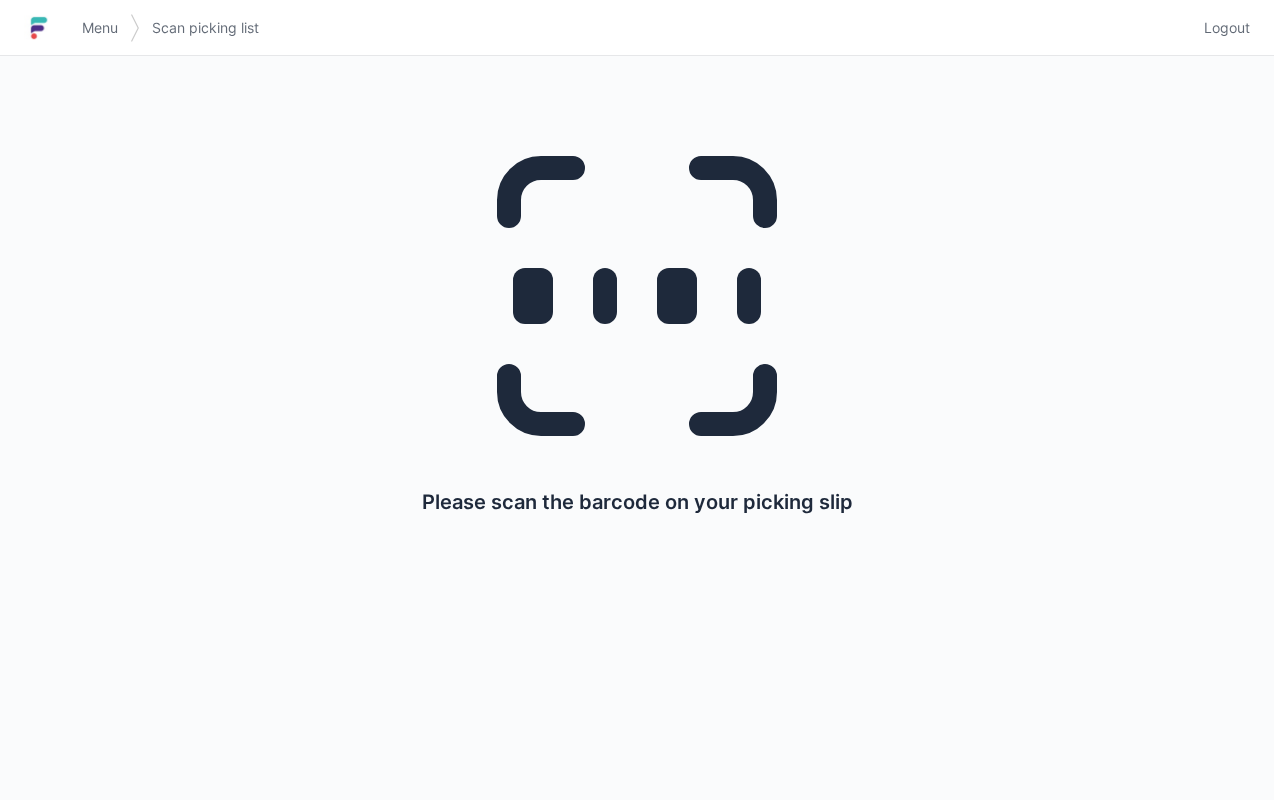 scroll, scrollTop: 0, scrollLeft: 0, axis: both 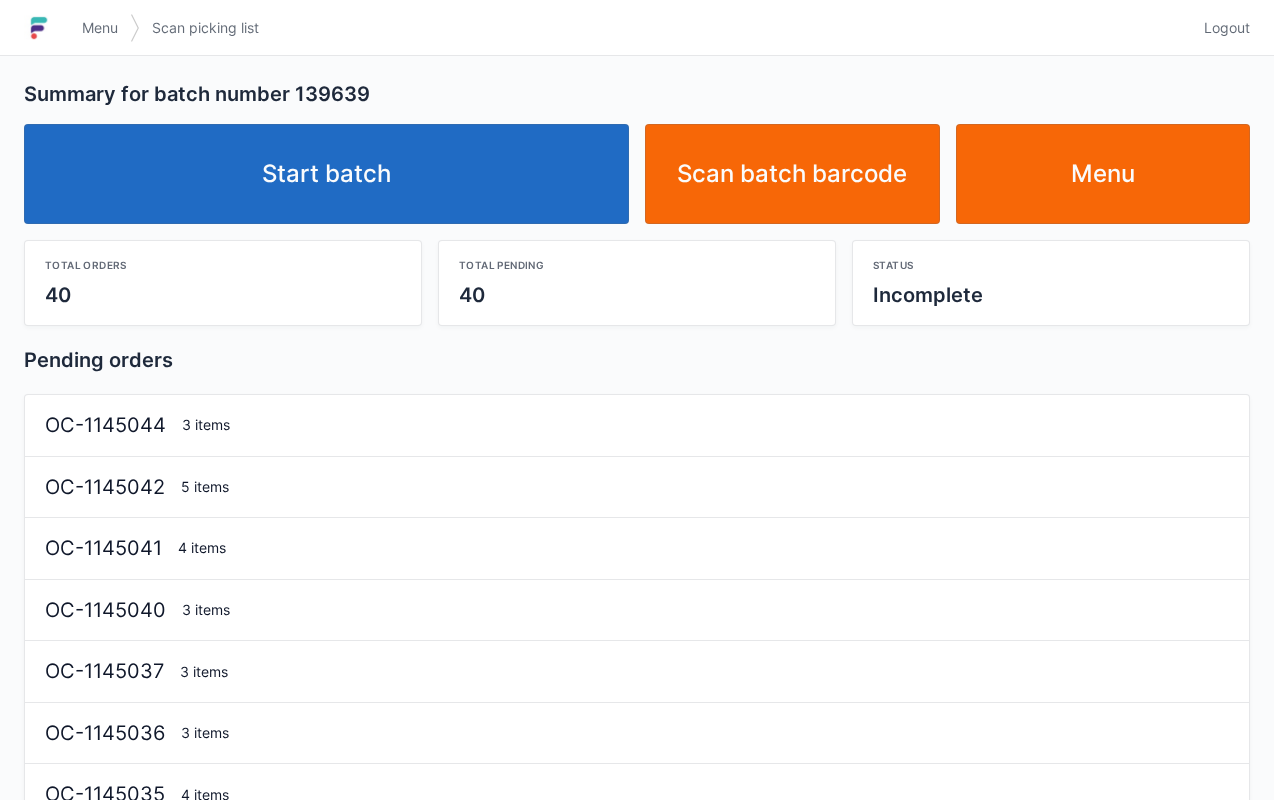 click on "Start batch" at bounding box center (326, 174) 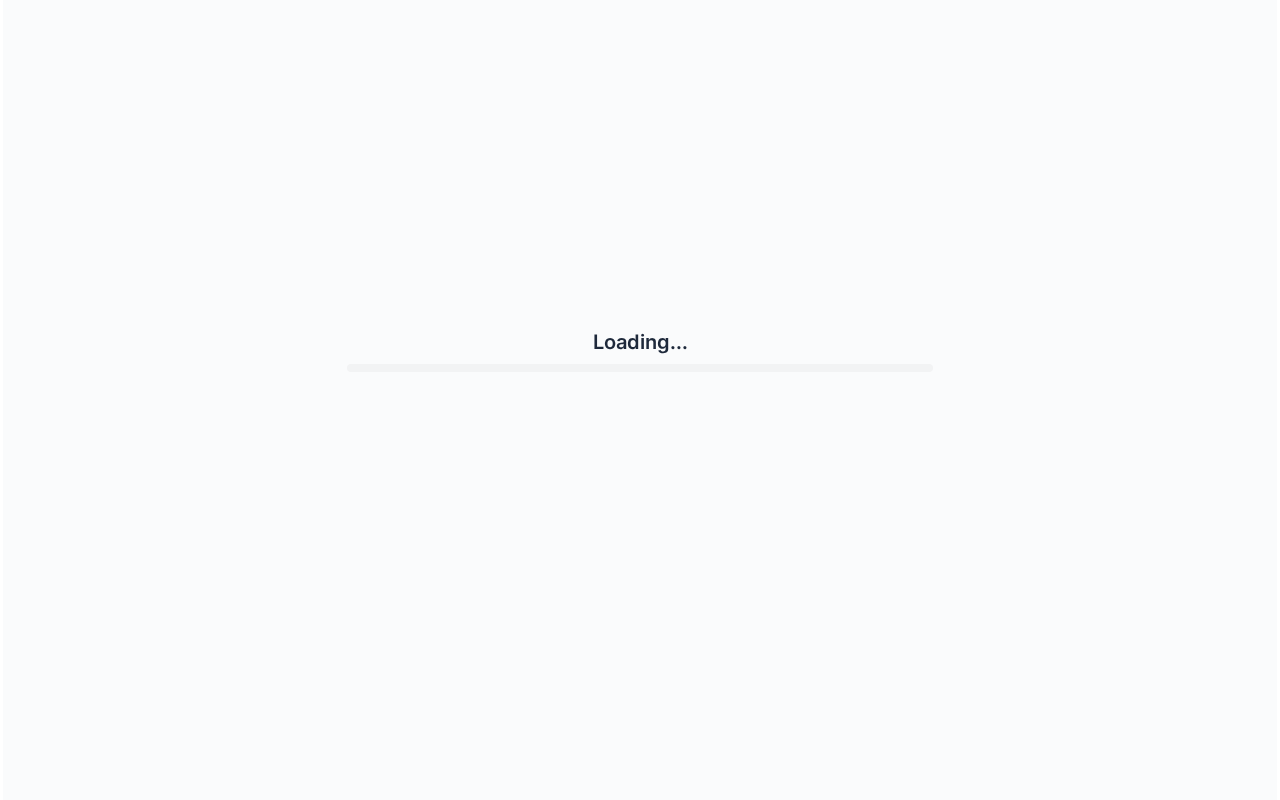 scroll, scrollTop: 0, scrollLeft: 0, axis: both 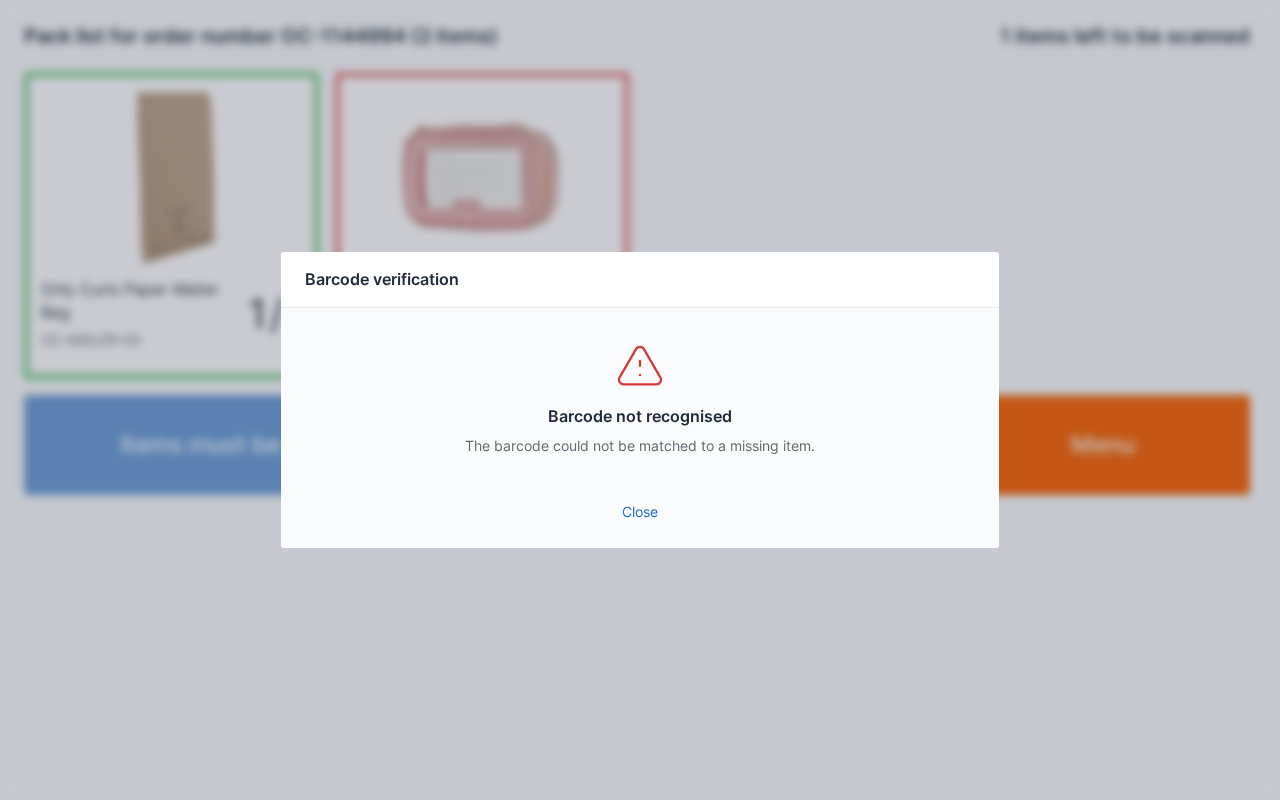 click on "Close" at bounding box center [640, 512] 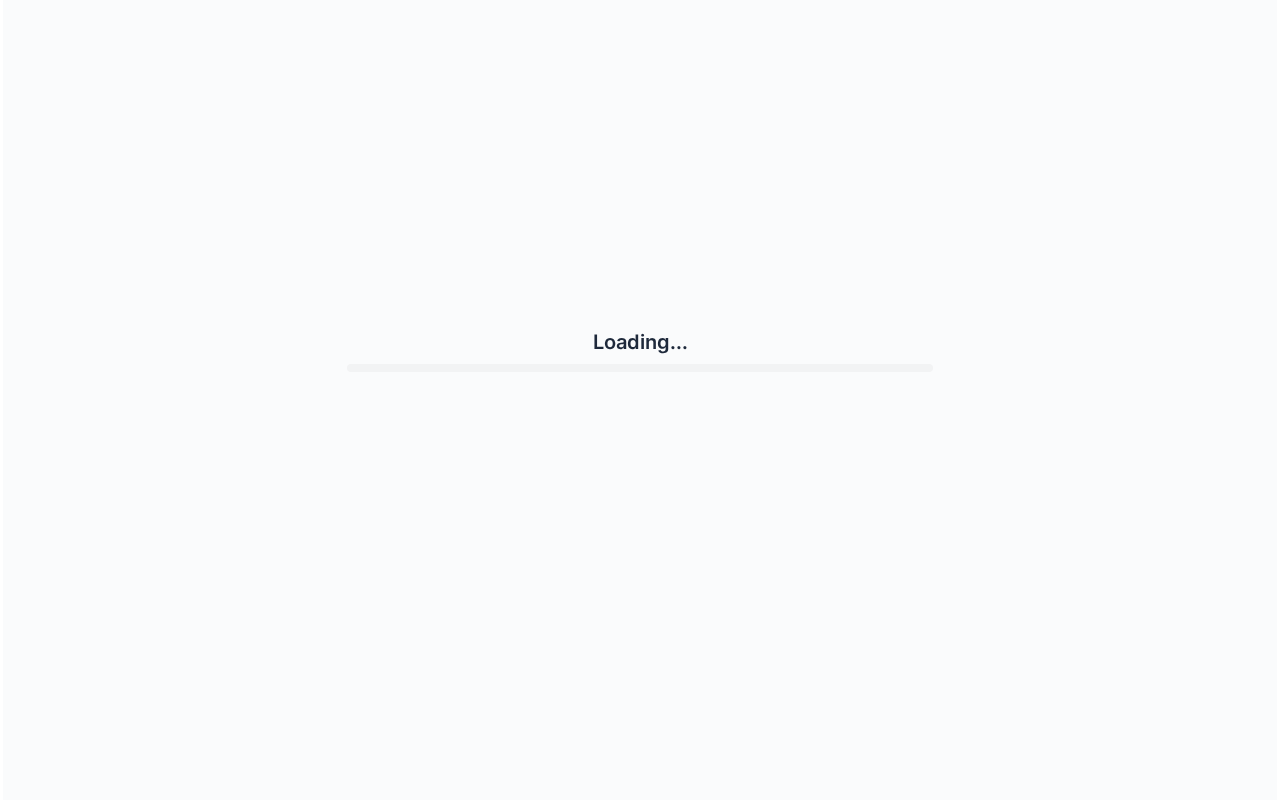 scroll, scrollTop: 0, scrollLeft: 0, axis: both 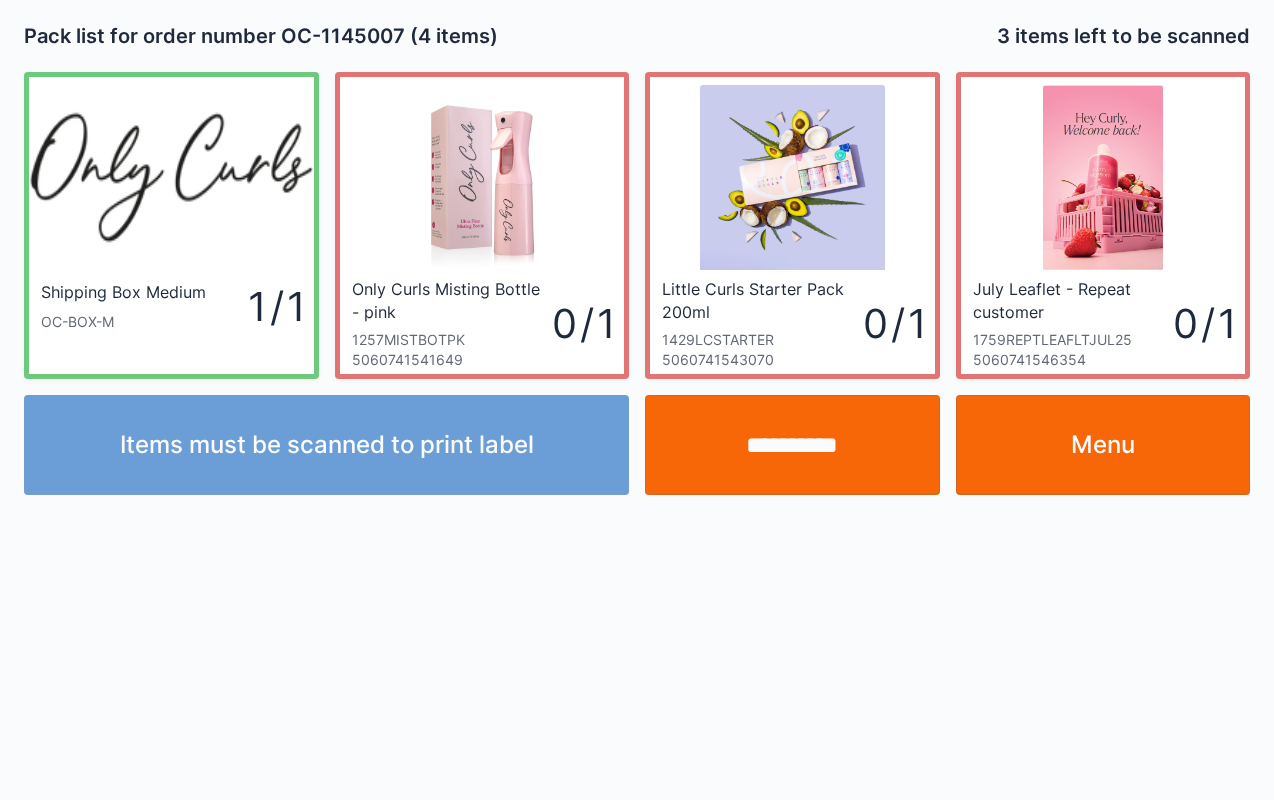 click on "Menu" at bounding box center [1103, 445] 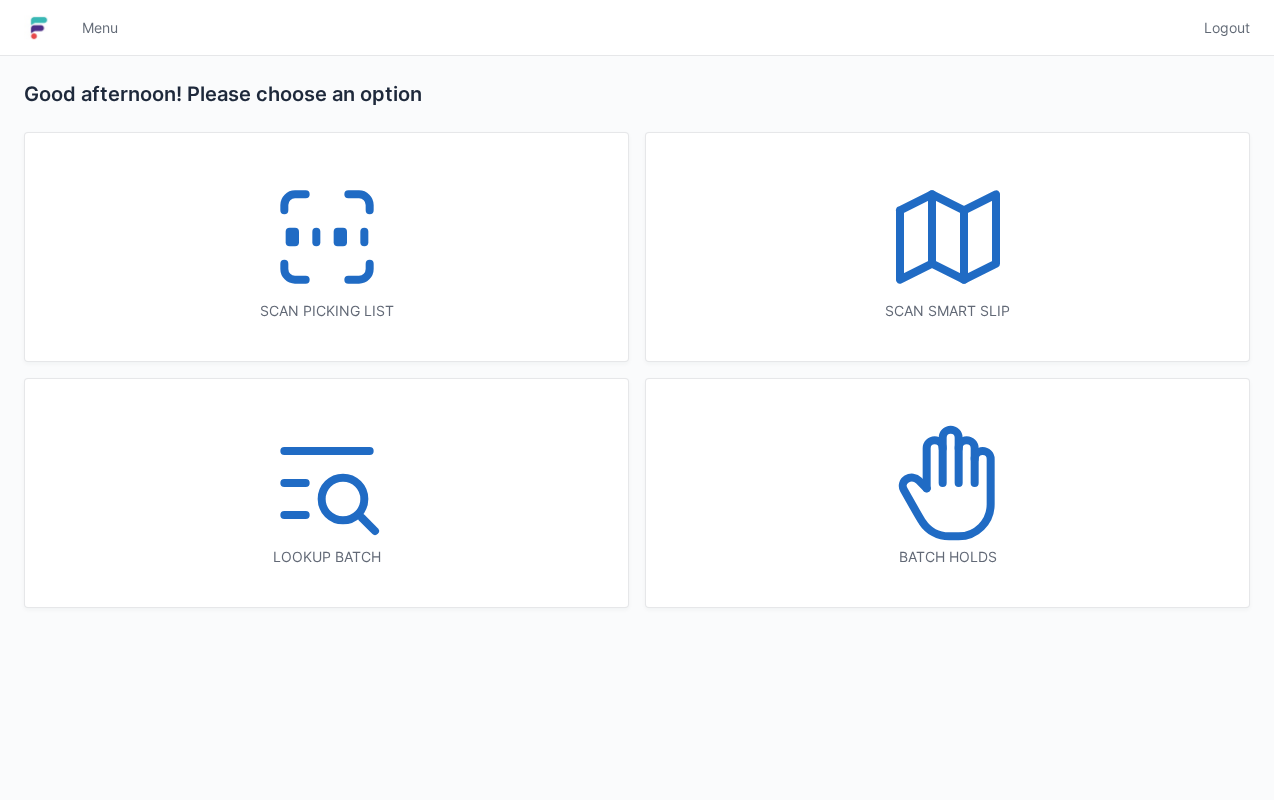 scroll, scrollTop: 0, scrollLeft: 0, axis: both 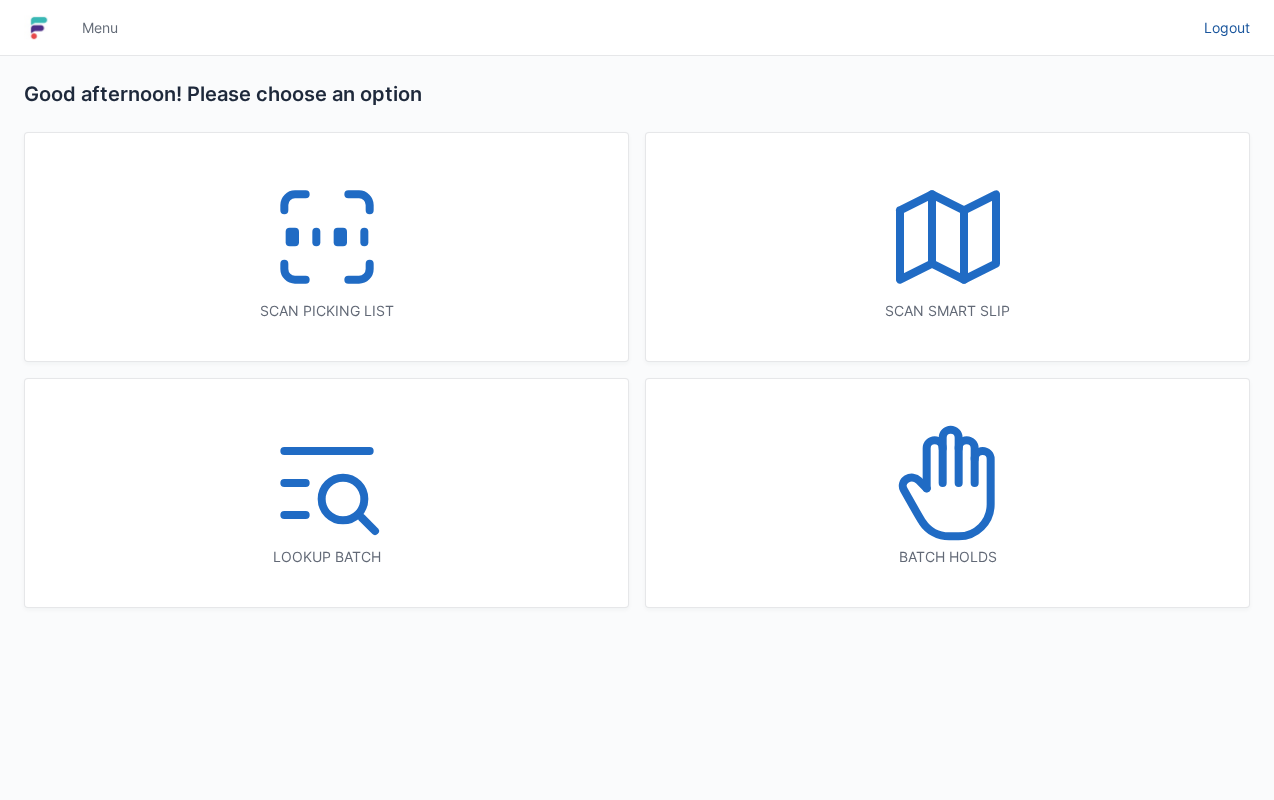 click on "Logout" at bounding box center [1227, 28] 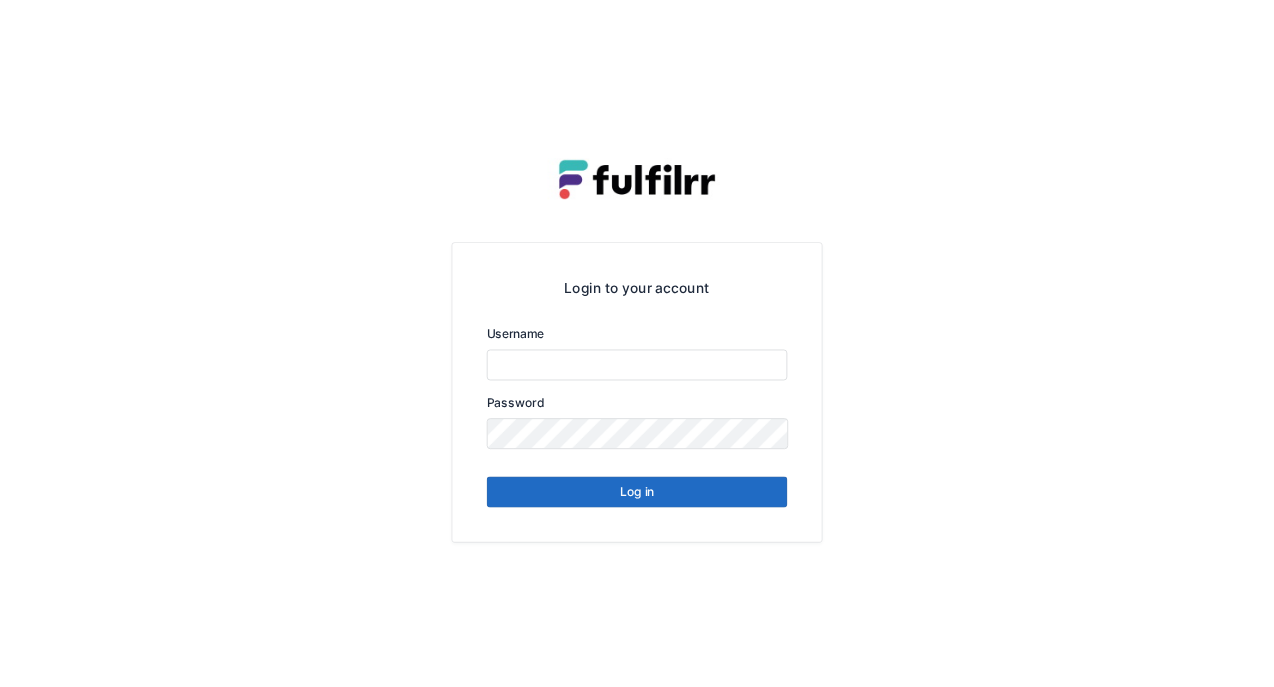 scroll, scrollTop: 0, scrollLeft: 0, axis: both 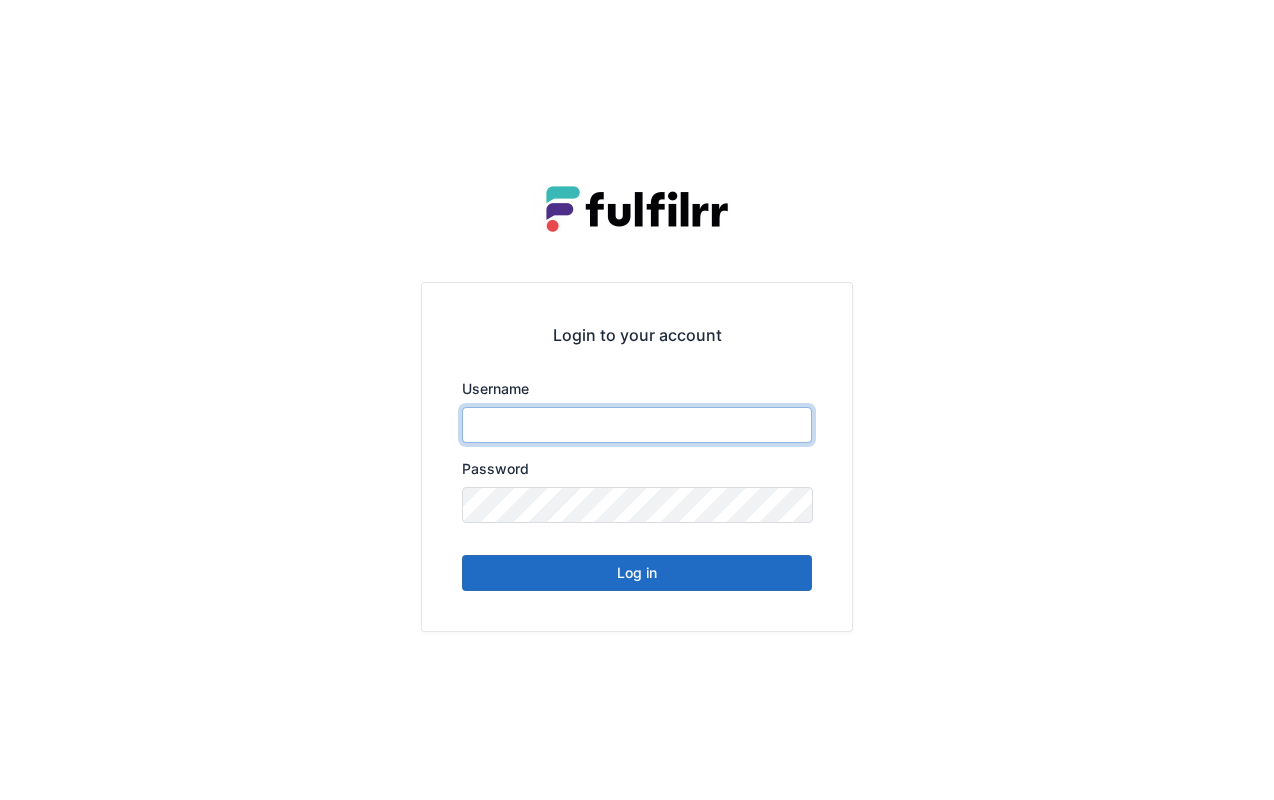type on "*******" 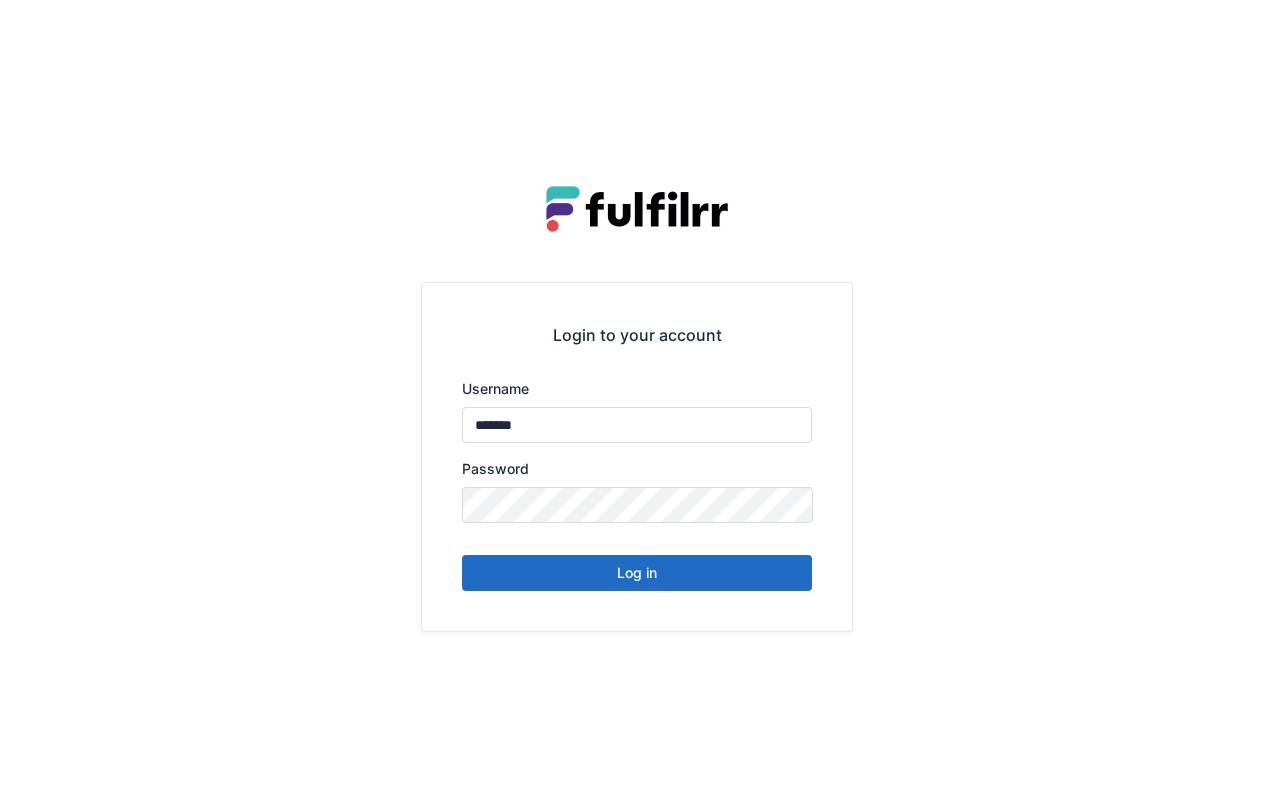 click on "Login to your account
Username
*******
Password
Log in" at bounding box center (637, 400) 